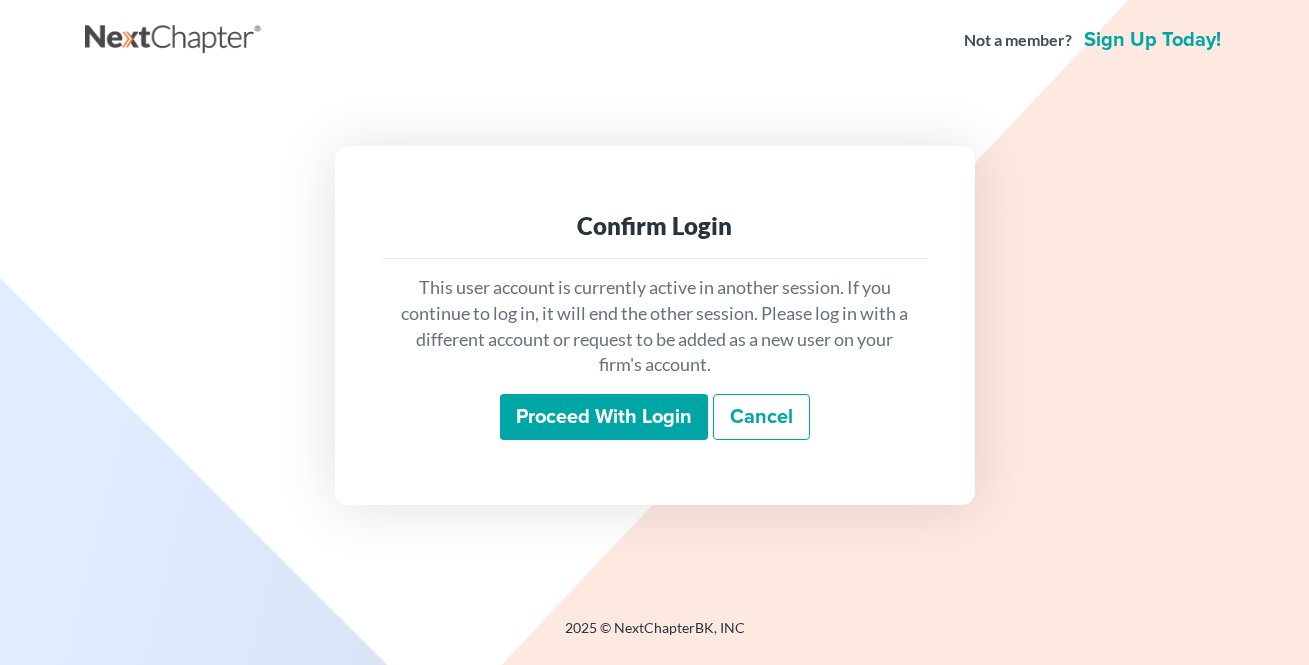 scroll, scrollTop: 0, scrollLeft: 0, axis: both 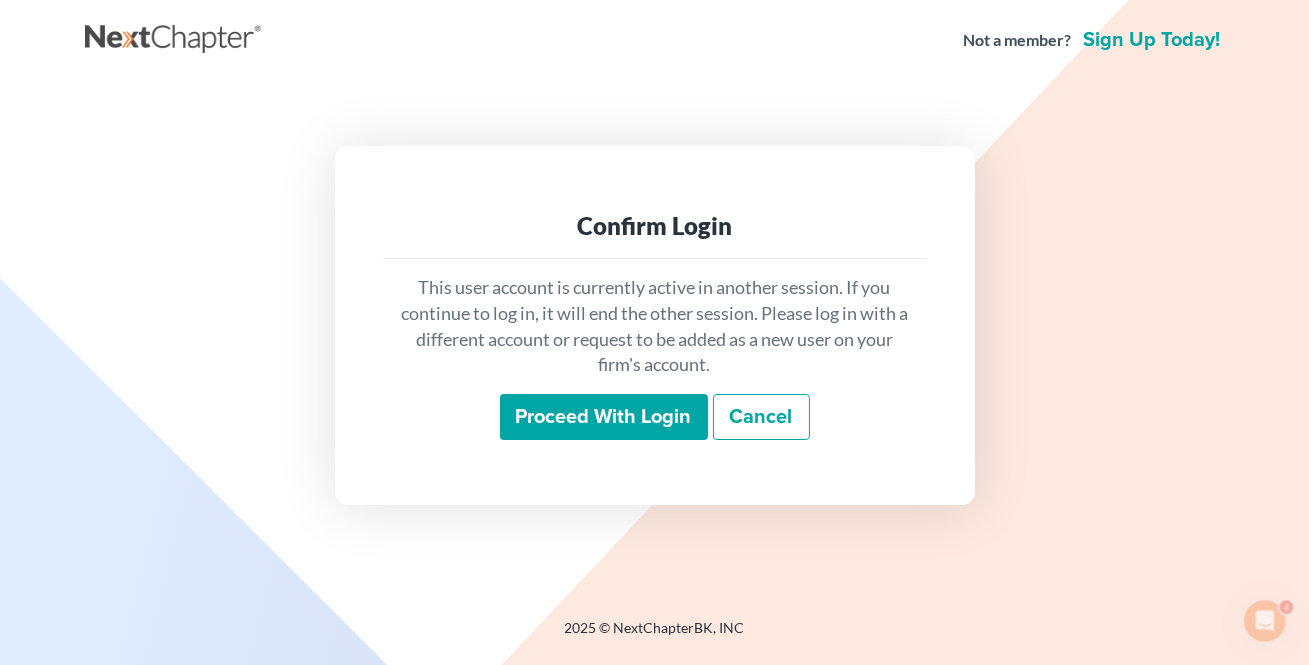 click on "Proceed with login" at bounding box center (604, 417) 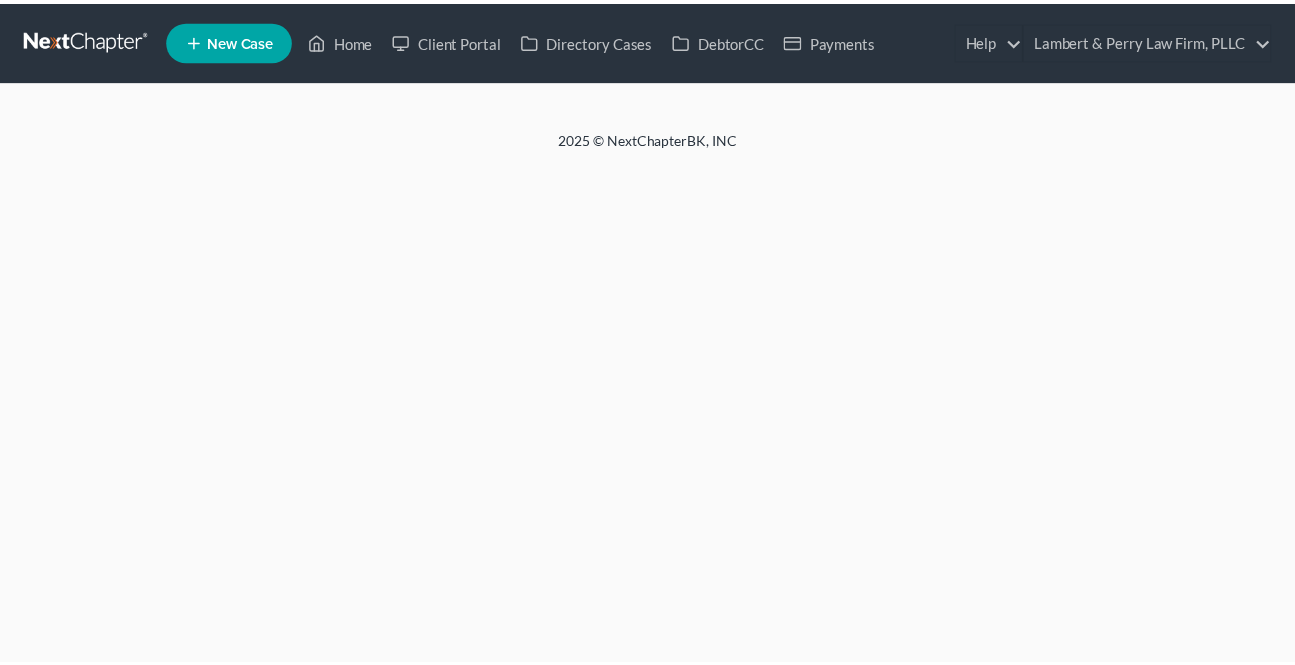 scroll, scrollTop: 0, scrollLeft: 0, axis: both 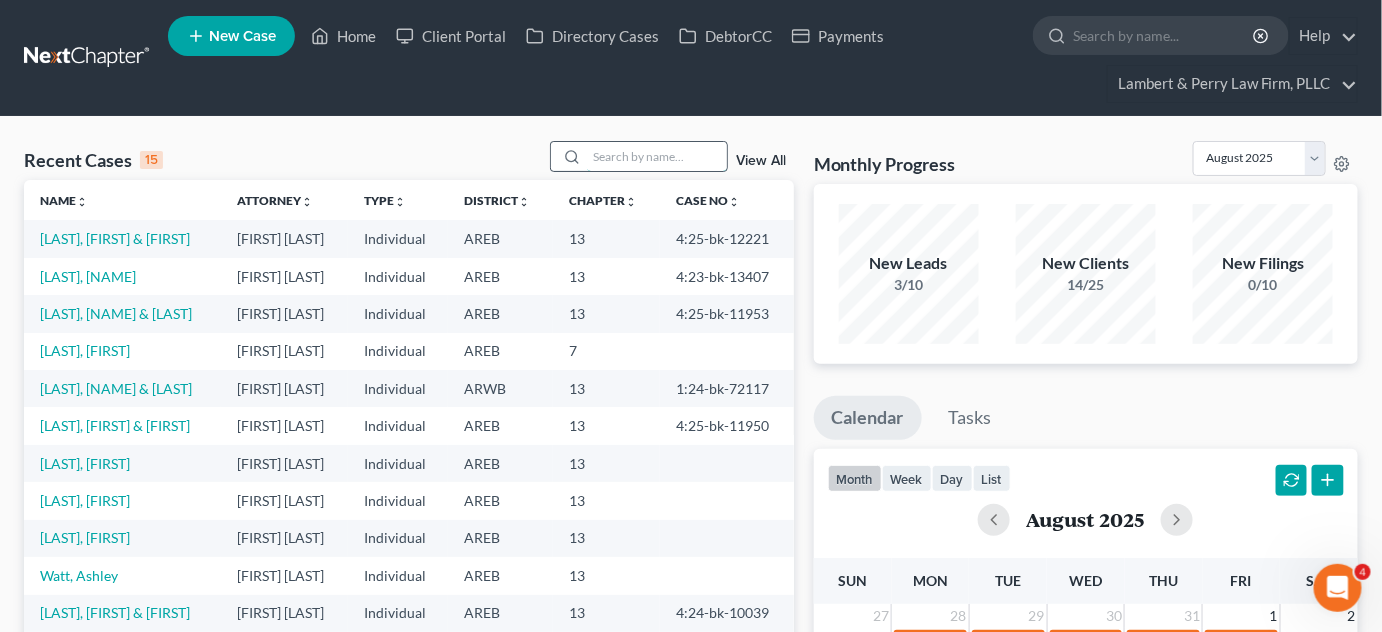 click at bounding box center [657, 156] 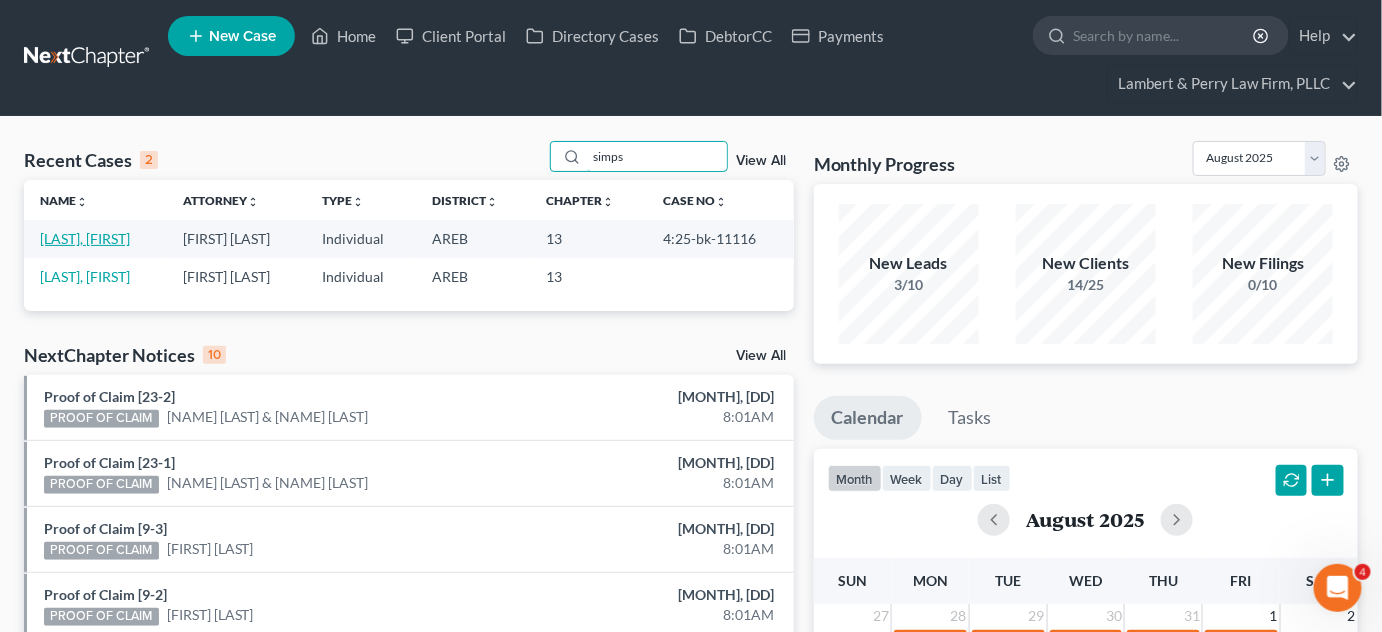 type on "simps" 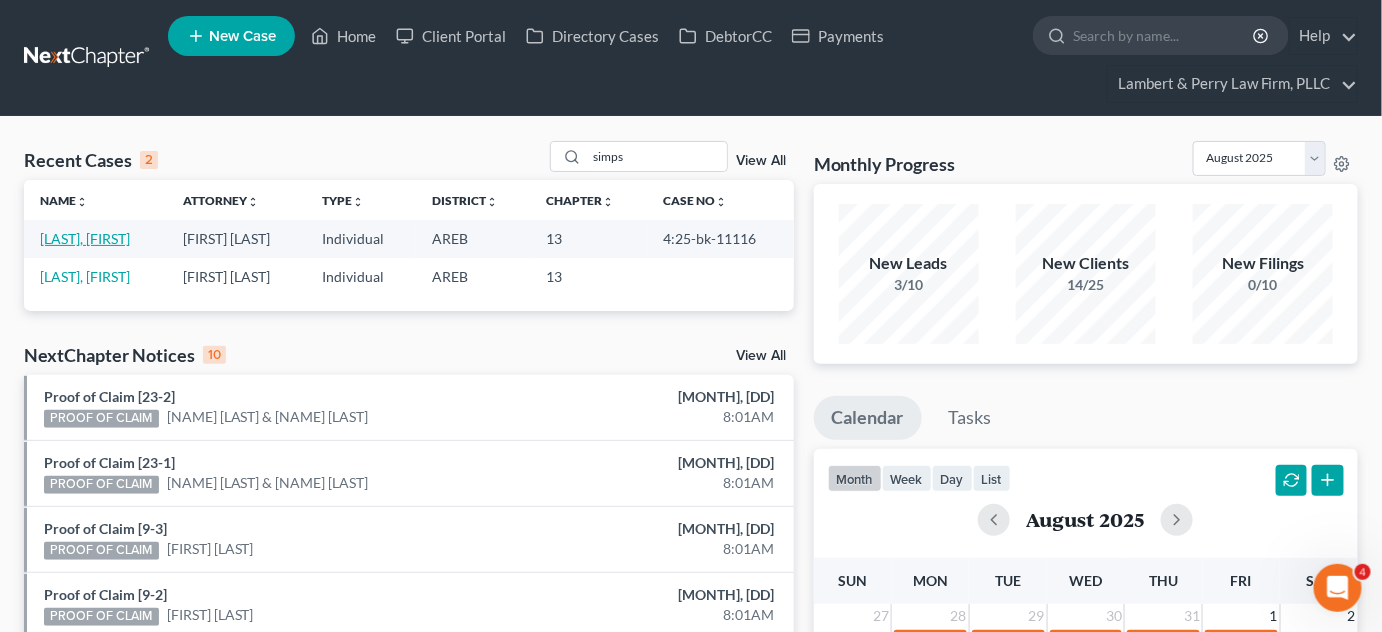 click on "[LAST], [FIRST]" at bounding box center [85, 238] 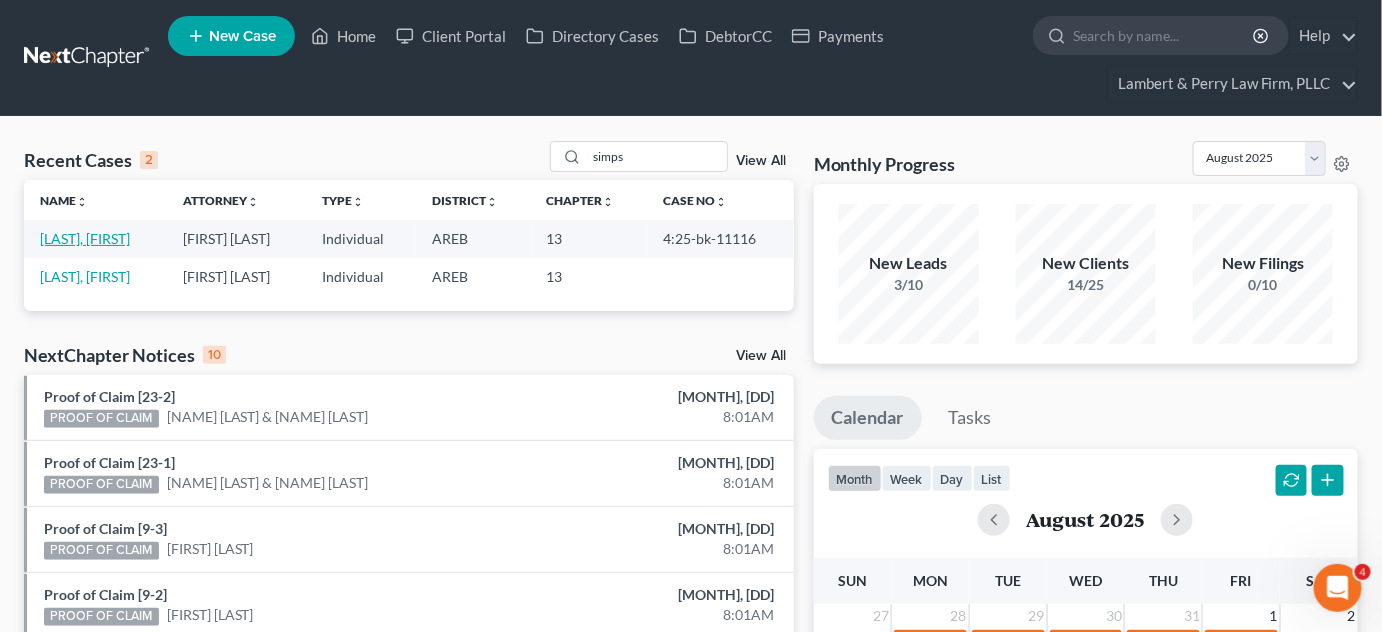 select on "4" 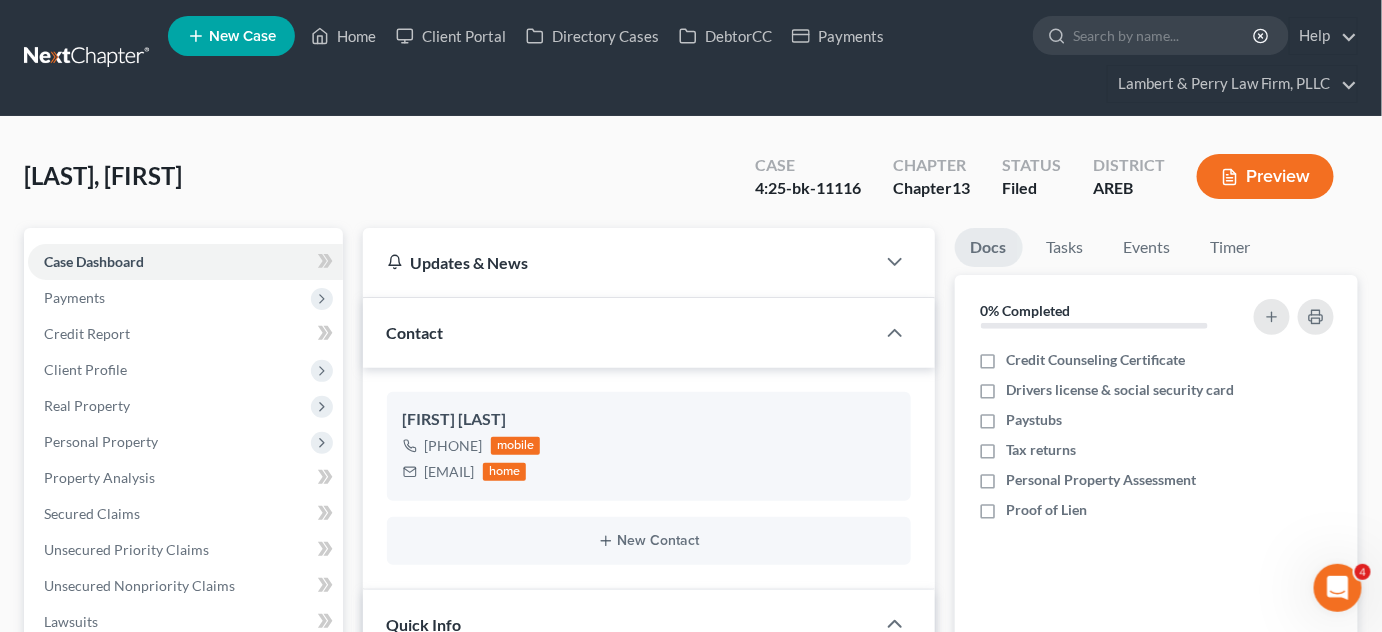 scroll, scrollTop: 727, scrollLeft: 0, axis: vertical 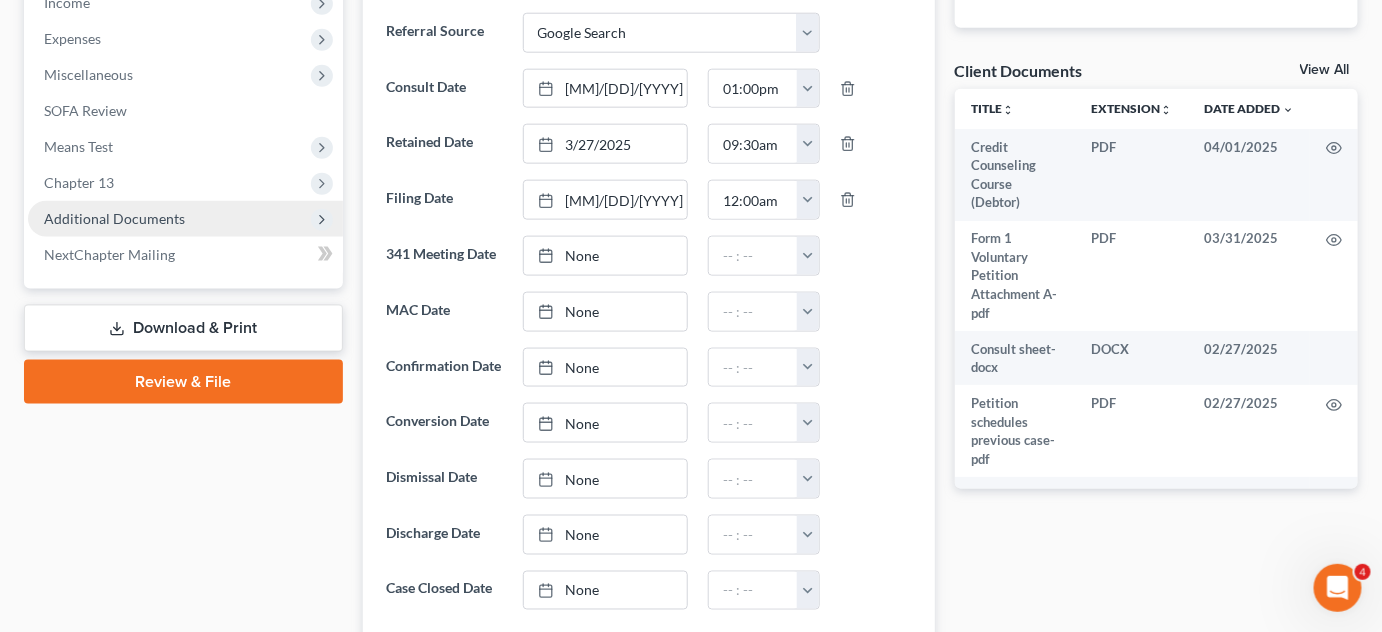 click on "Additional Documents" at bounding box center (114, 218) 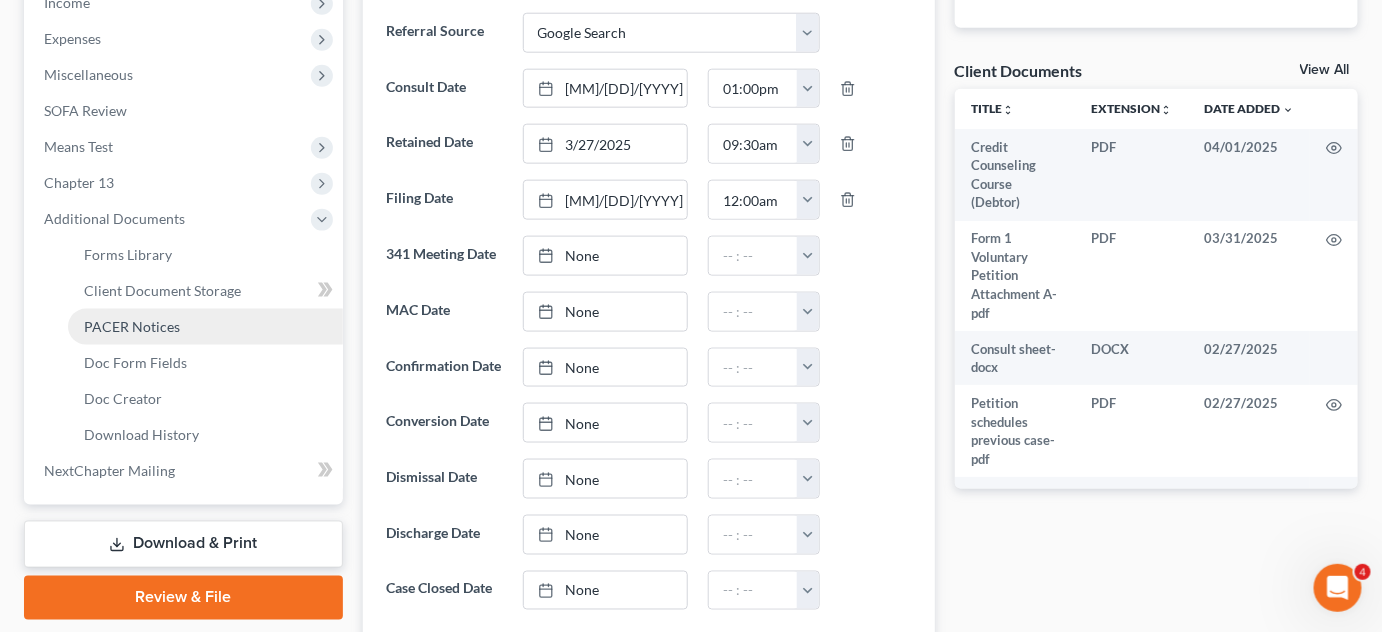 click on "PACER Notices" at bounding box center (132, 326) 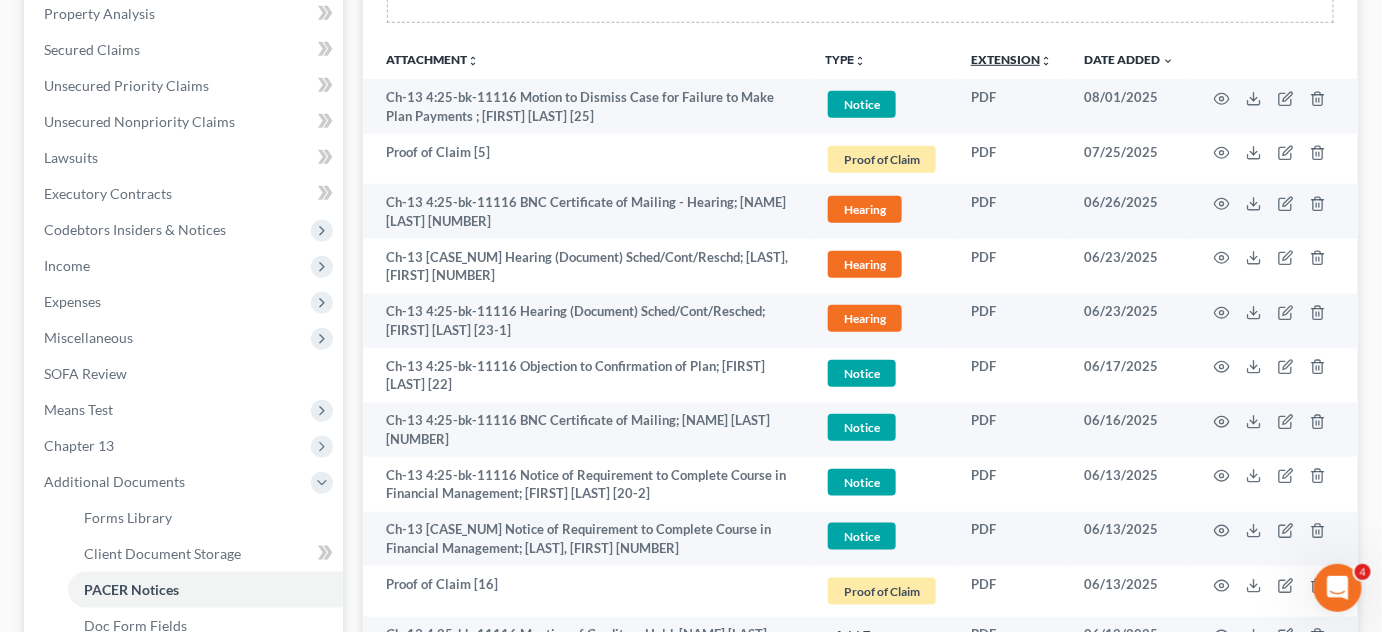 scroll, scrollTop: 225, scrollLeft: 0, axis: vertical 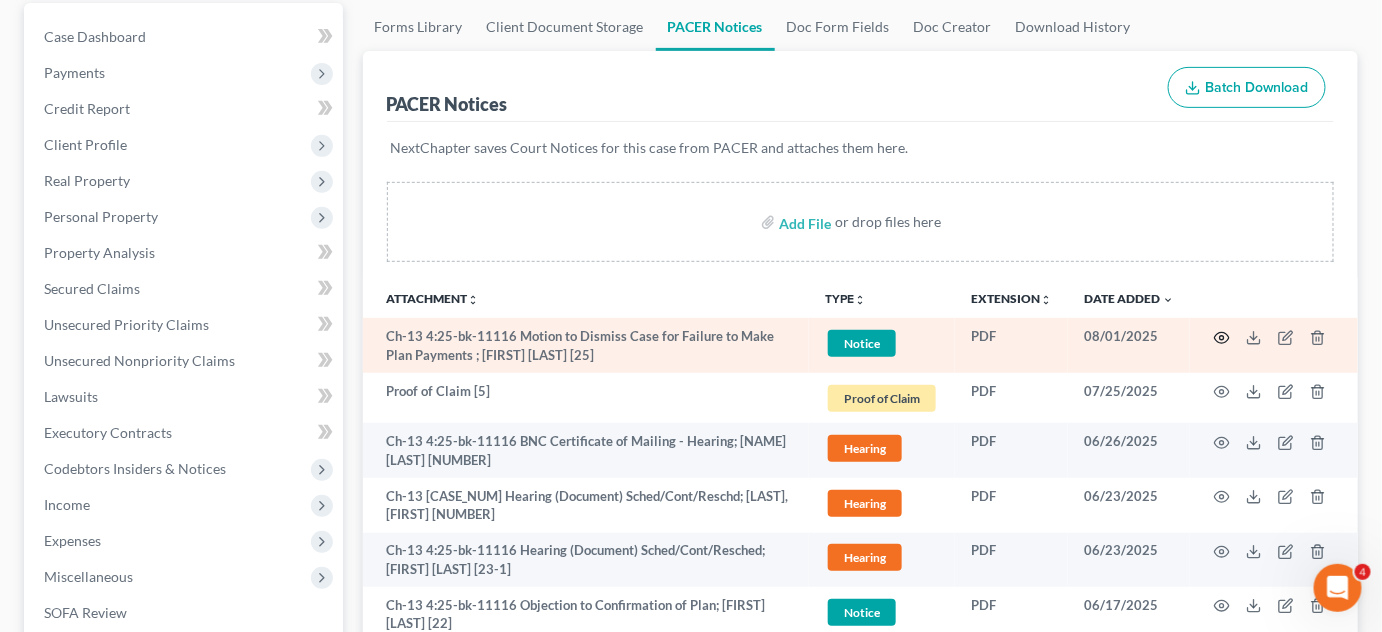 click 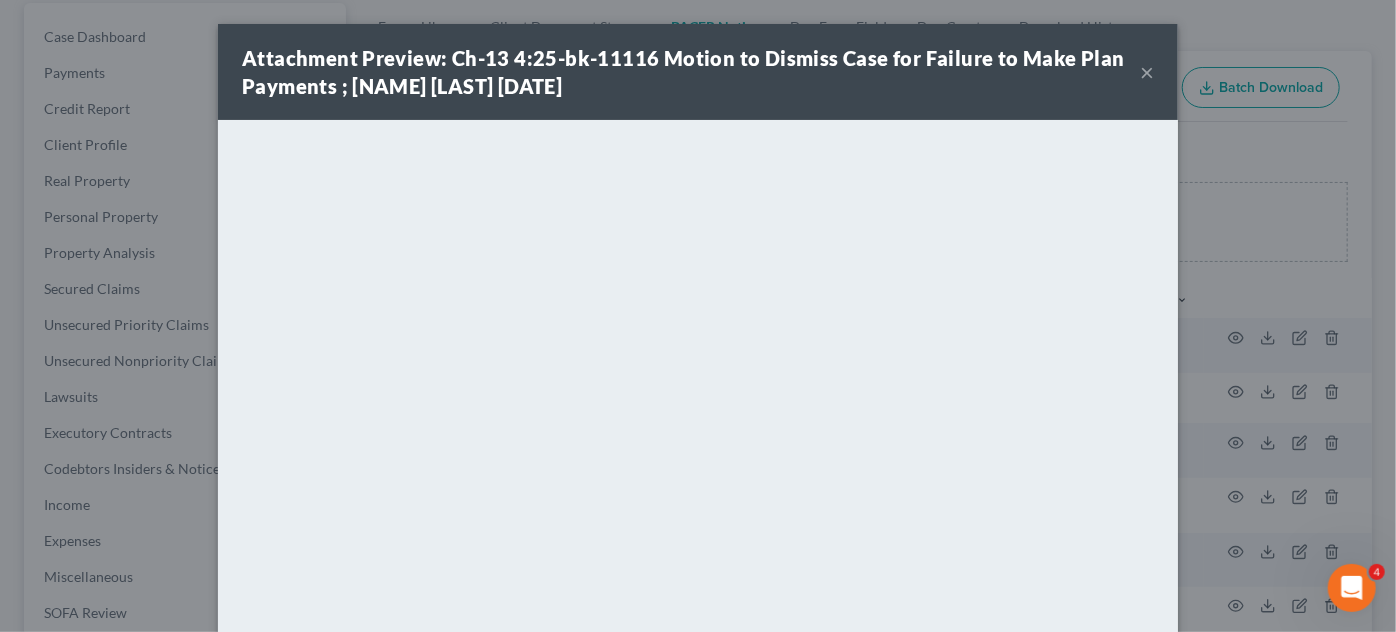 click on "×" at bounding box center [1147, 72] 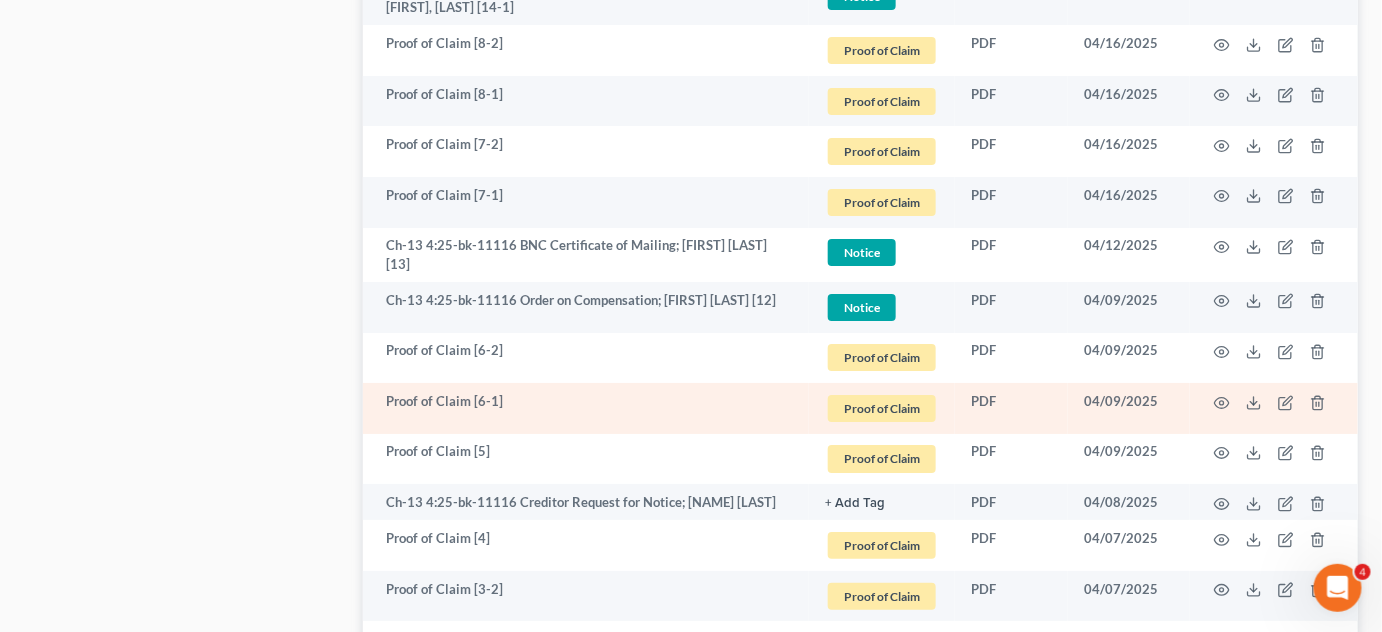 scroll, scrollTop: 2316, scrollLeft: 0, axis: vertical 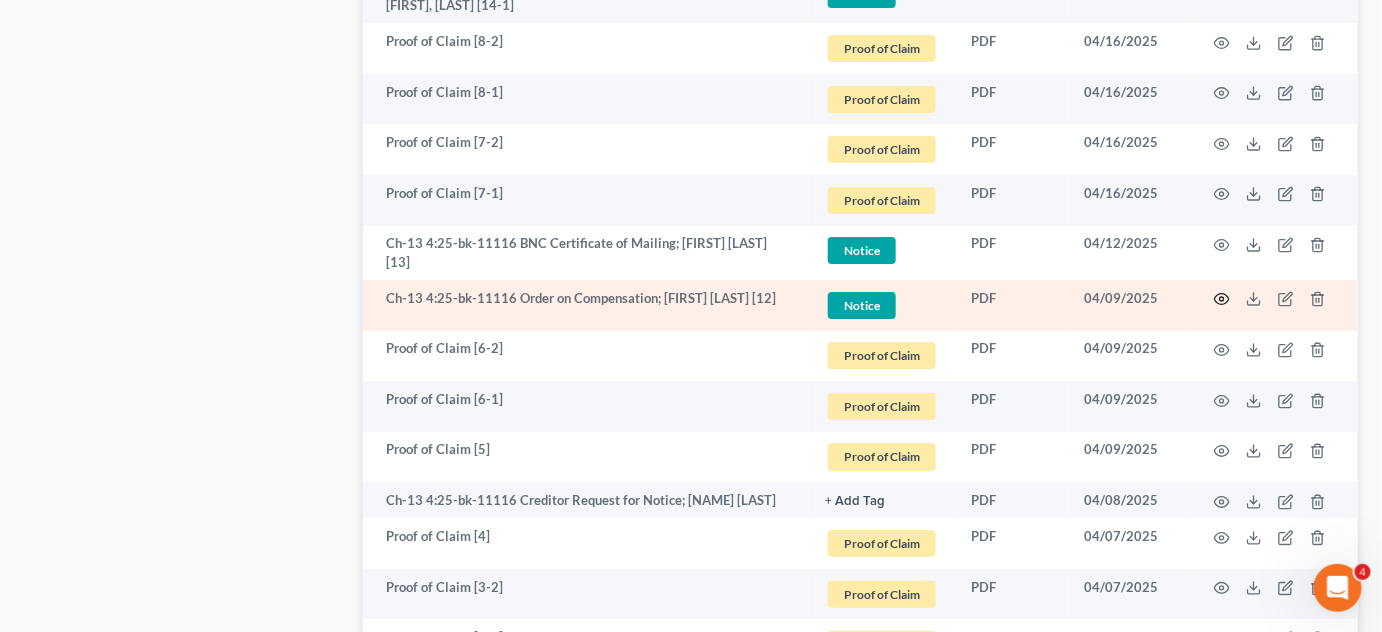 click 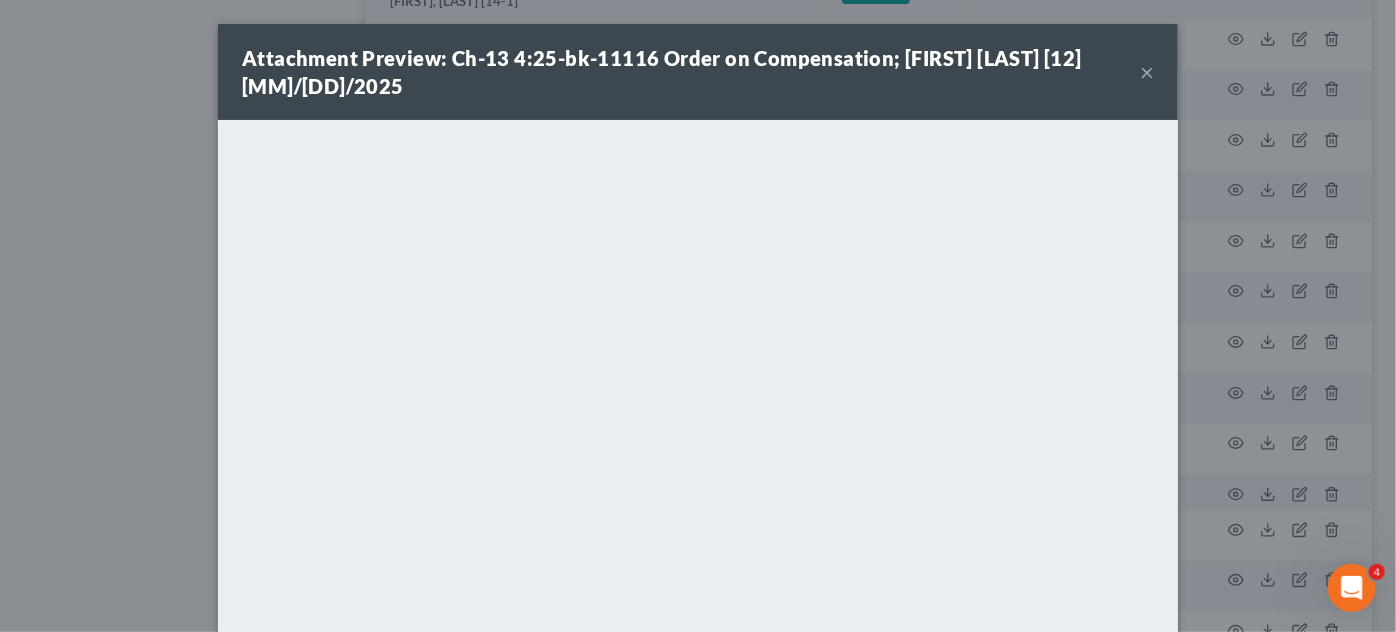 click on "×" at bounding box center (1147, 72) 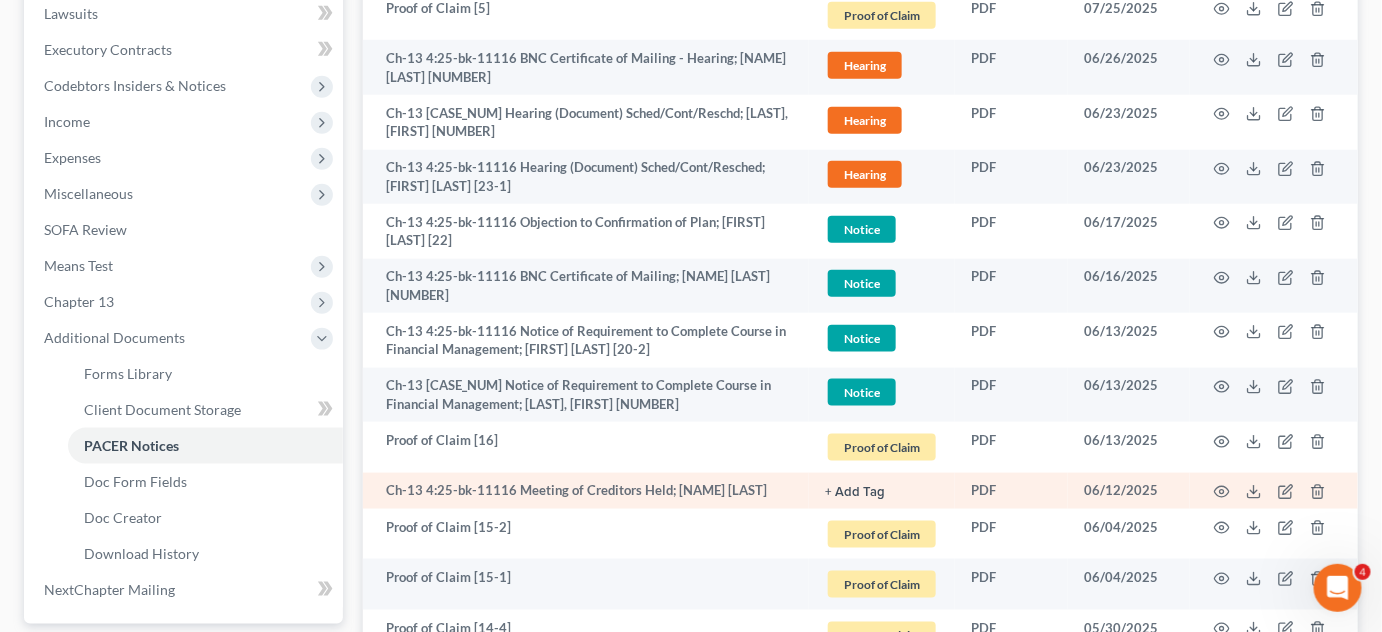 scroll, scrollTop: 316, scrollLeft: 0, axis: vertical 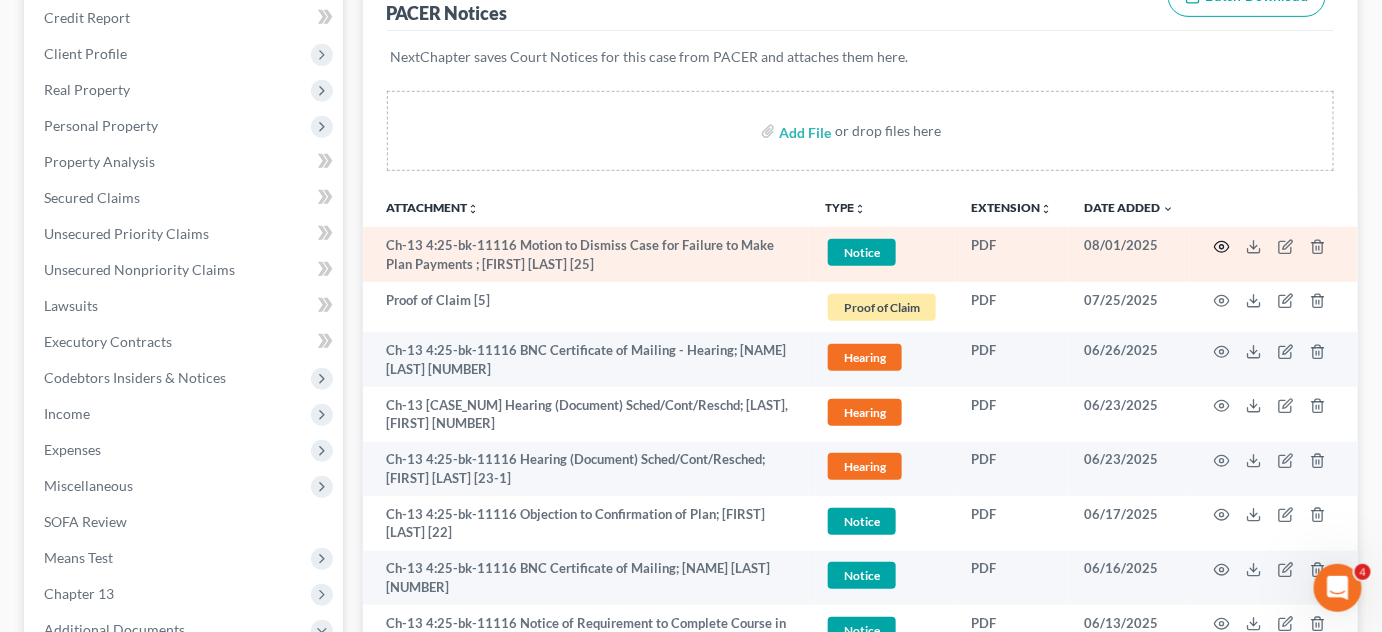 click 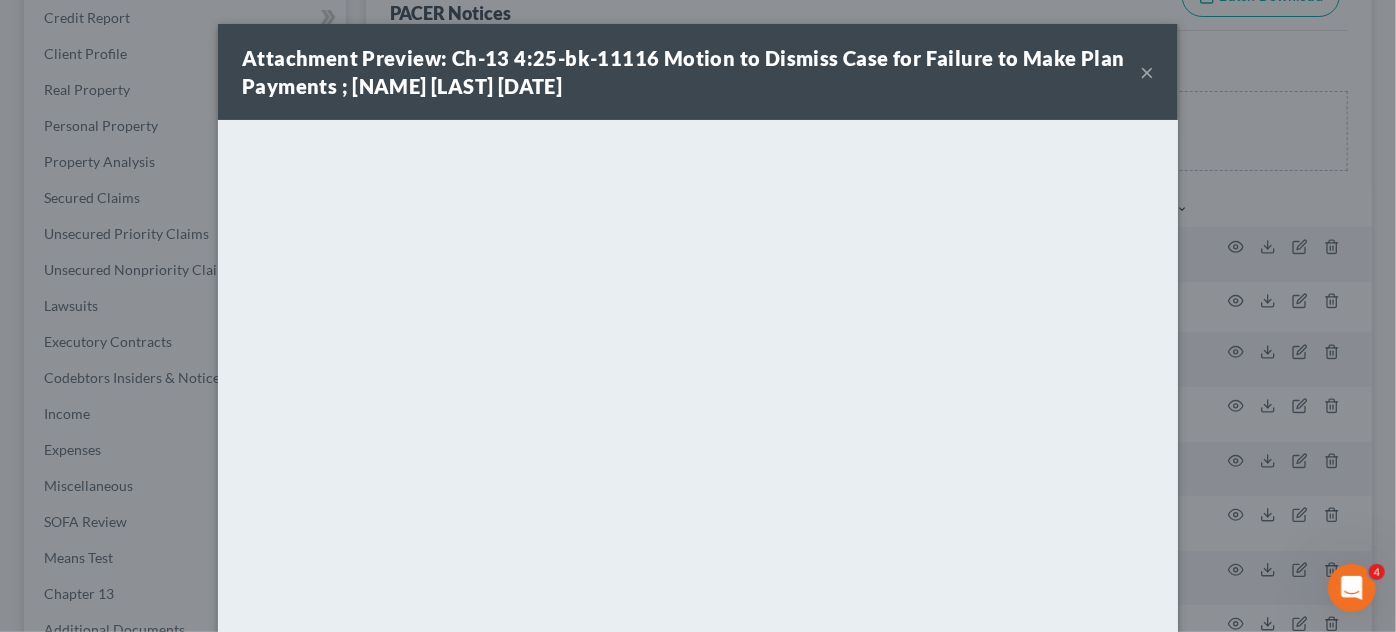 click on "Attachment Preview: Ch-13 4:25-bk-11116 Motion to Dismiss Case for Failure to Make Plan Payments ; [FIRST] [LAST] [25] [MM]/[DD]/2025 ×" at bounding box center (698, 72) 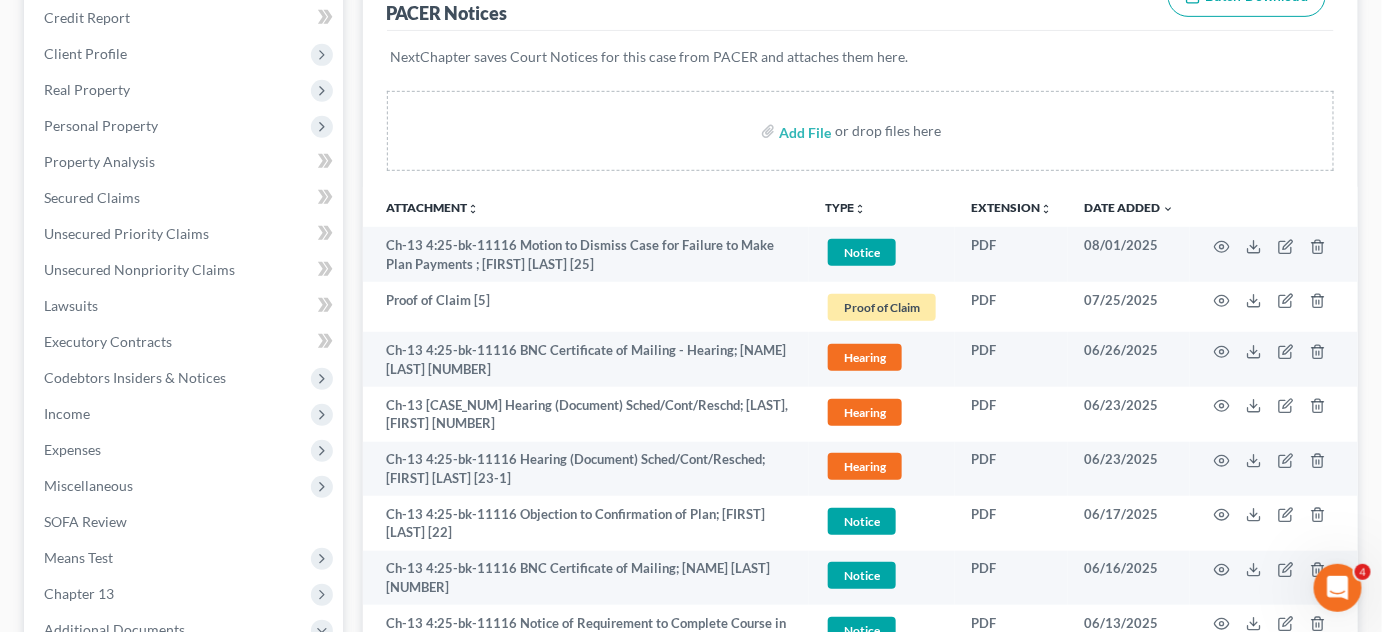 scroll, scrollTop: 0, scrollLeft: 0, axis: both 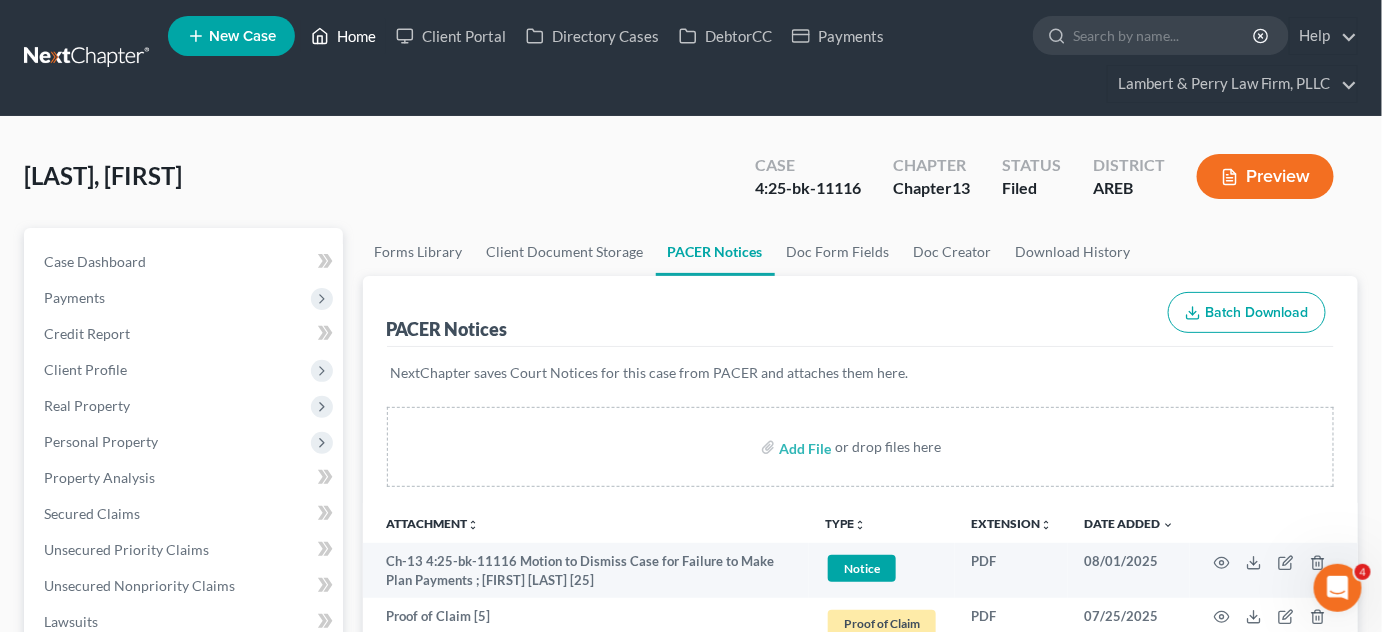 drag, startPoint x: 351, startPoint y: 34, endPoint x: 362, endPoint y: 36, distance: 11.18034 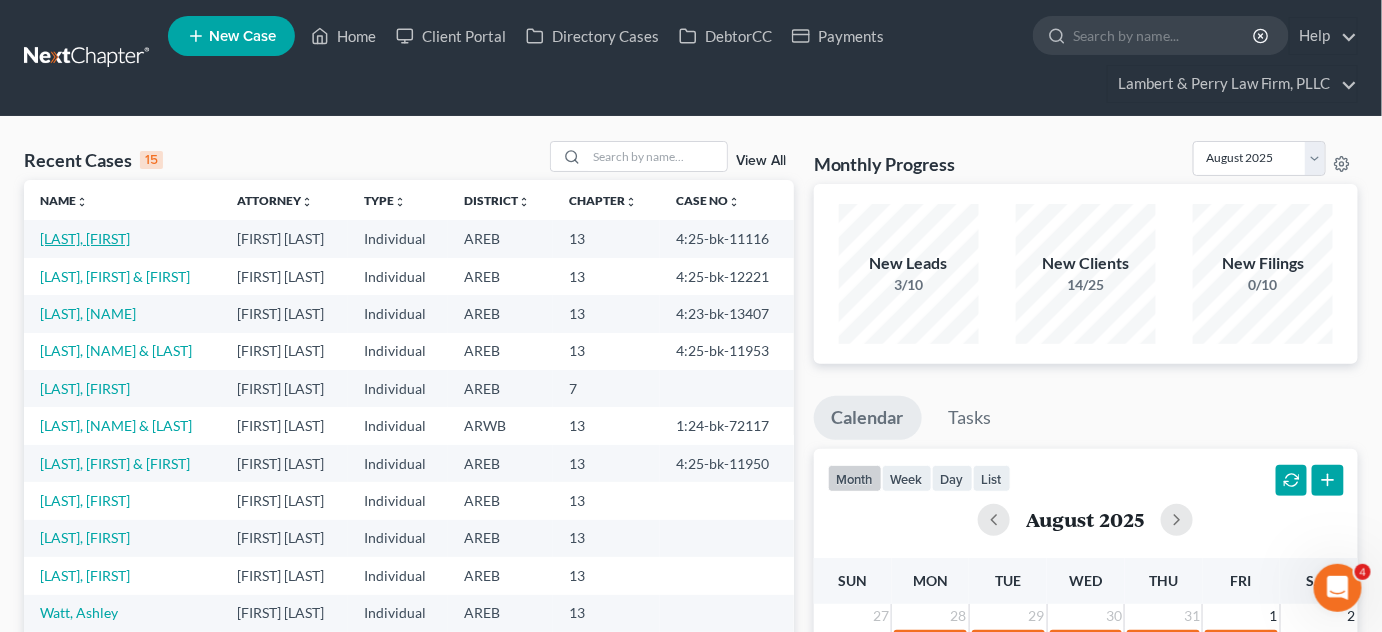 click on "[LAST], [FIRST]" at bounding box center [85, 238] 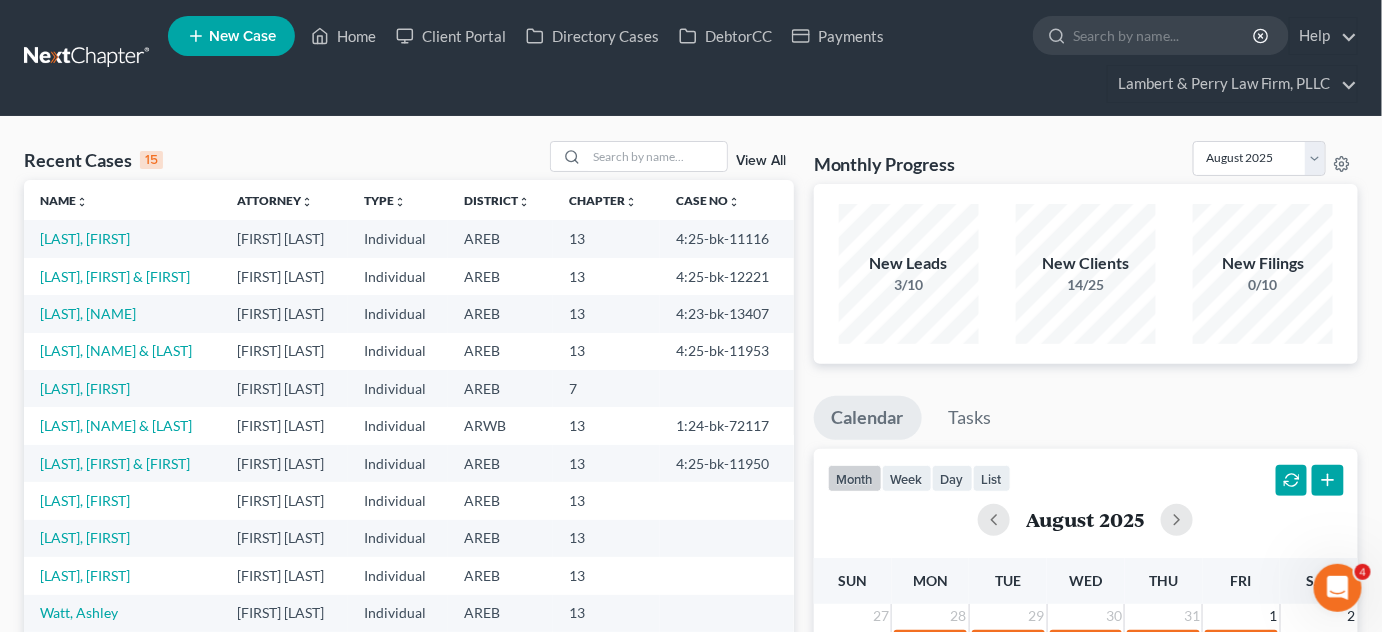 select on "4" 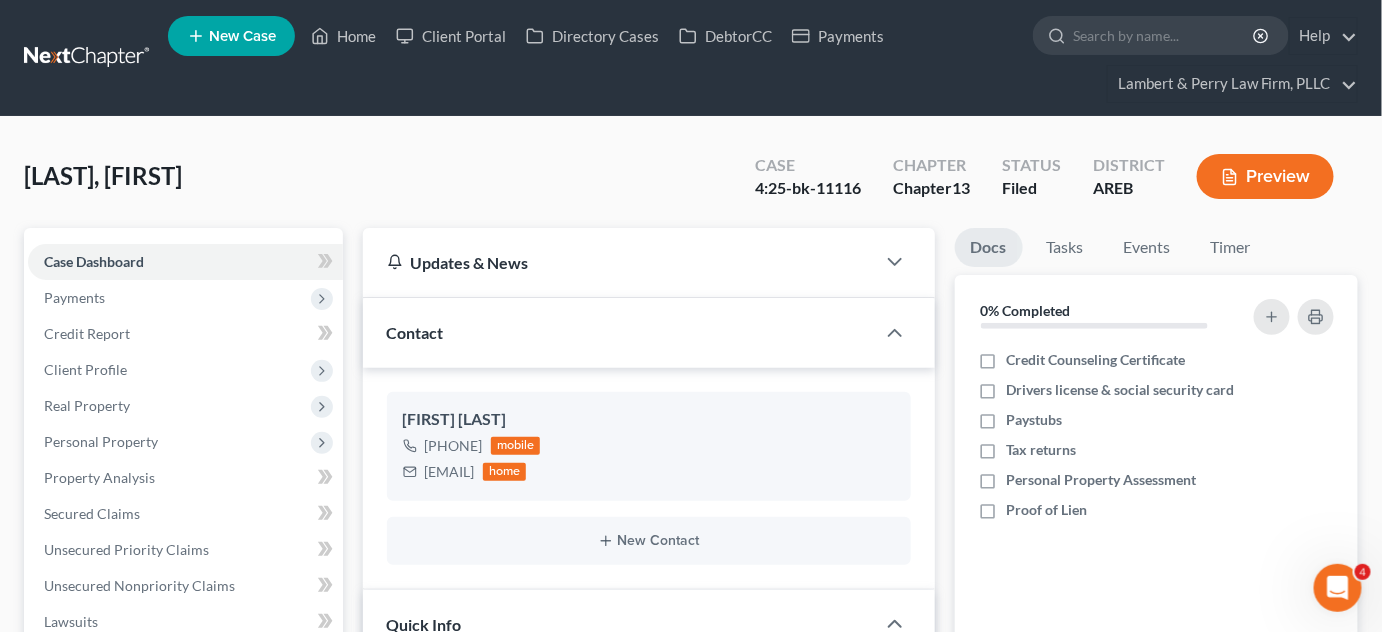 scroll, scrollTop: 545, scrollLeft: 0, axis: vertical 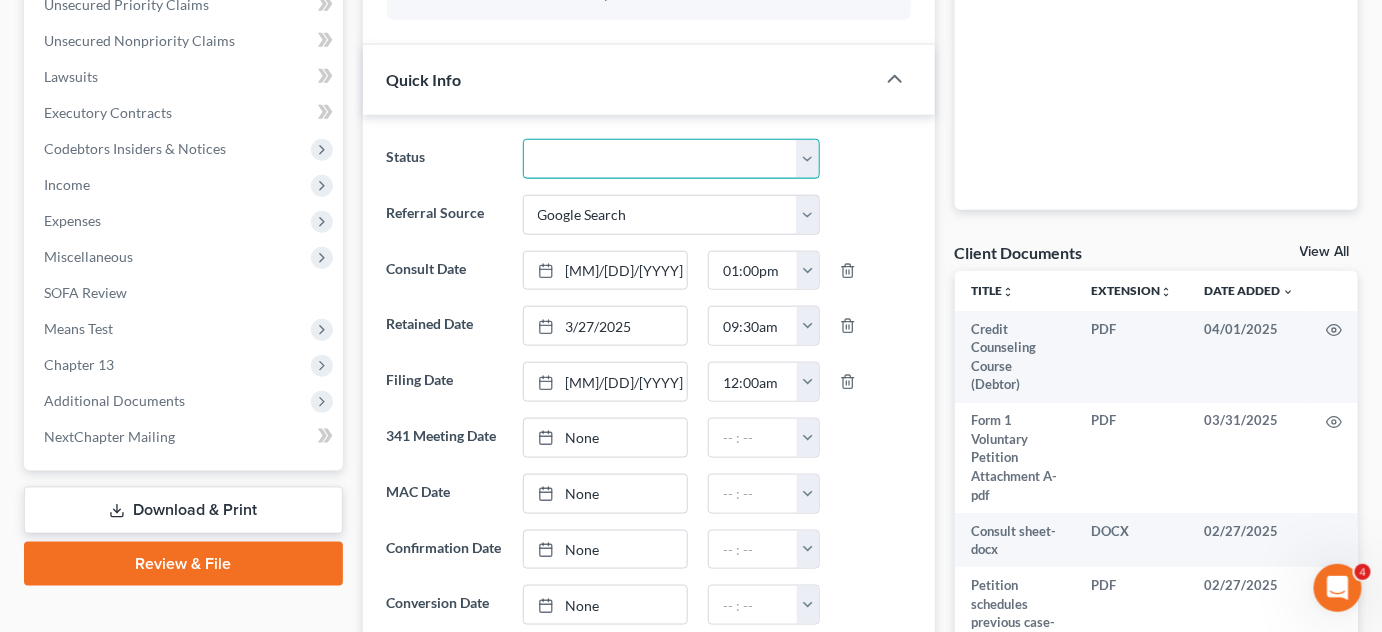 click on "Awaiting 341 Chapter 7 - Attended Meeting Confirmed Discharged Dismissed New Consult Not Retained Rejected Retained Unconfirmed Withdrawn as Counsel" at bounding box center [672, 159] 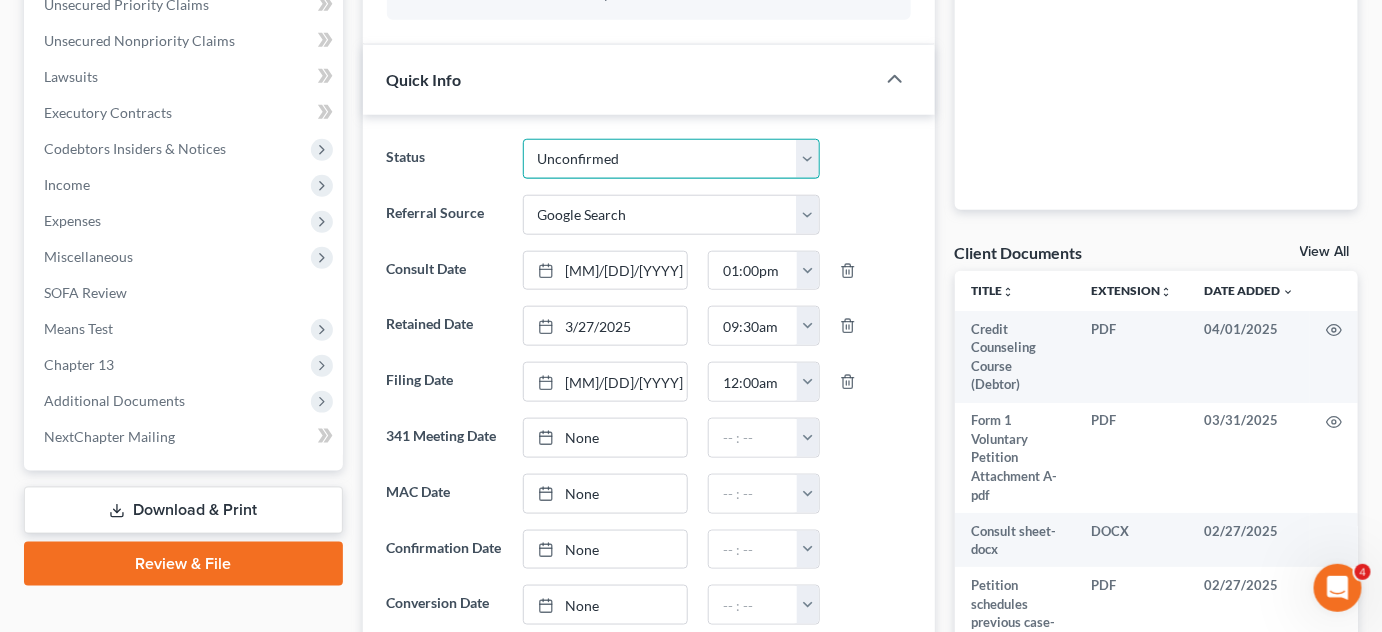 click on "Awaiting 341 Chapter 7 - Attended Meeting Confirmed Discharged Dismissed New Consult Not Retained Rejected Retained Unconfirmed Withdrawn as Counsel" at bounding box center (672, 159) 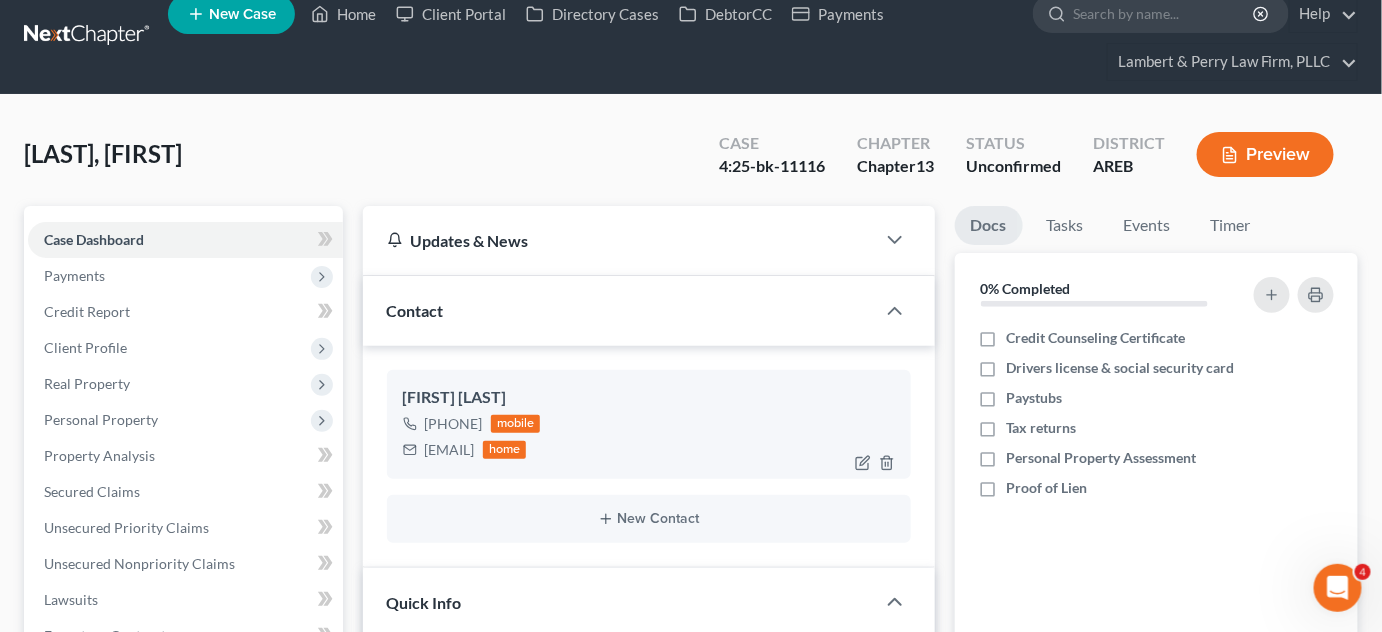 scroll, scrollTop: 0, scrollLeft: 0, axis: both 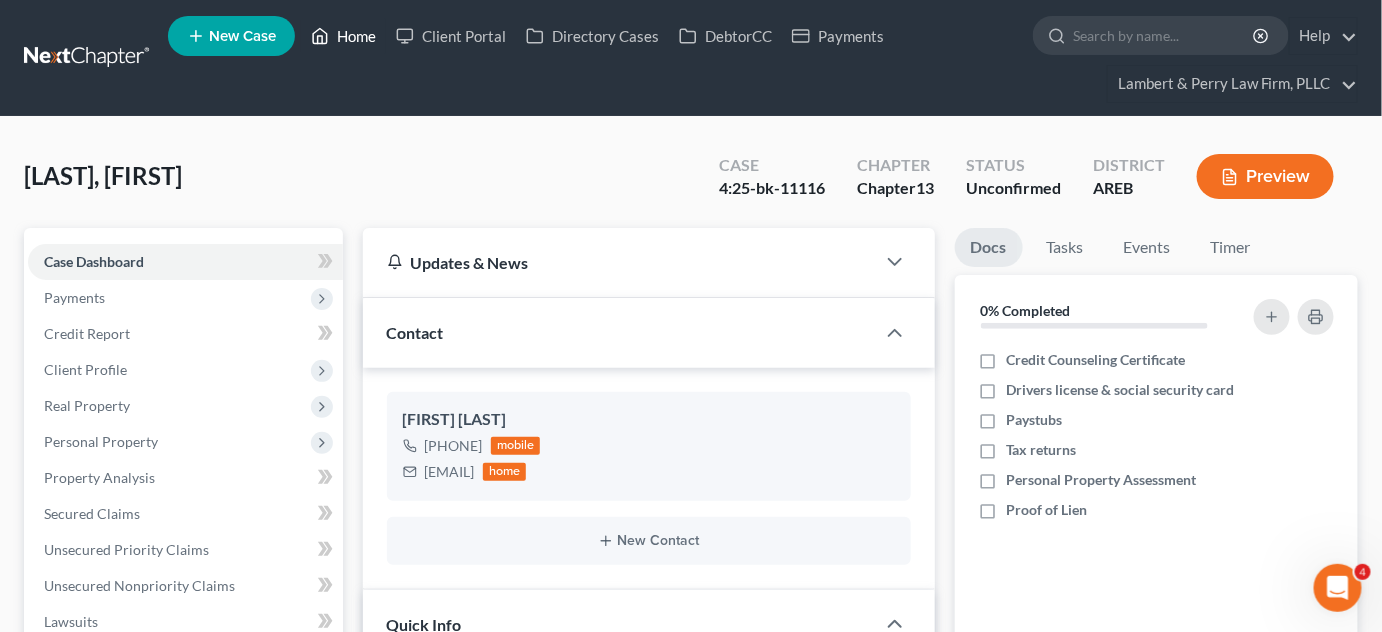 drag, startPoint x: 384, startPoint y: 39, endPoint x: 368, endPoint y: 46, distance: 17.464249 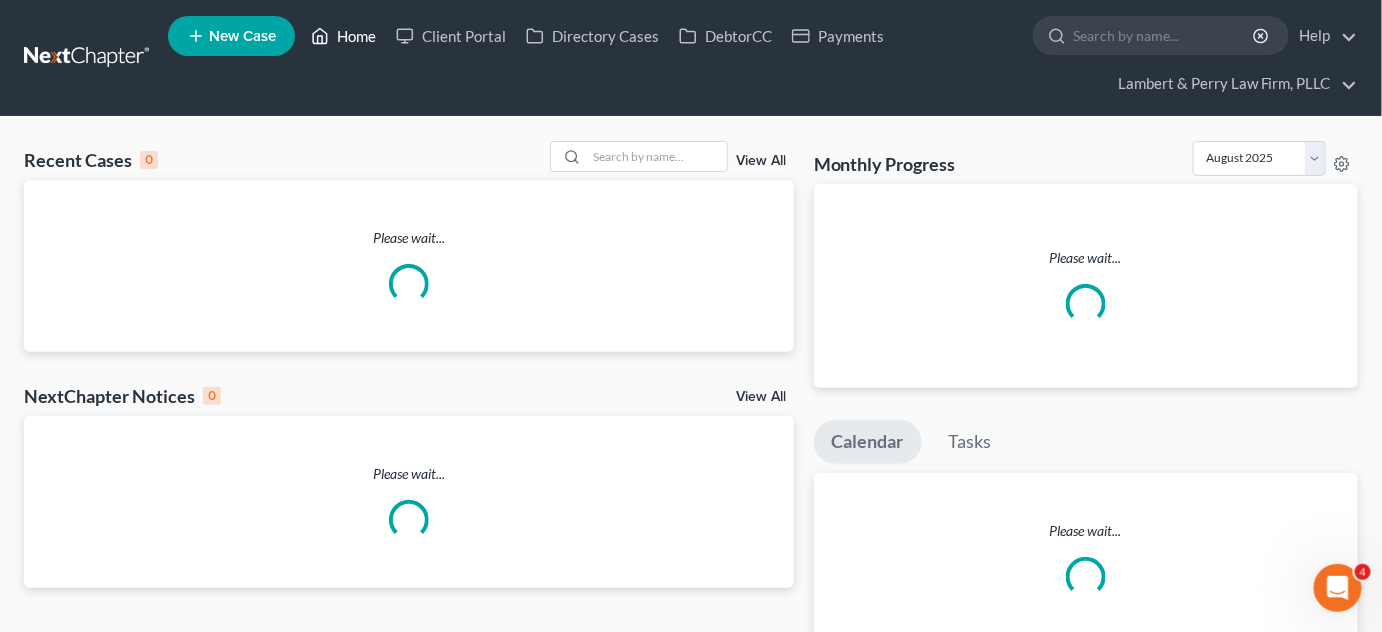 click on "Home" at bounding box center [343, 36] 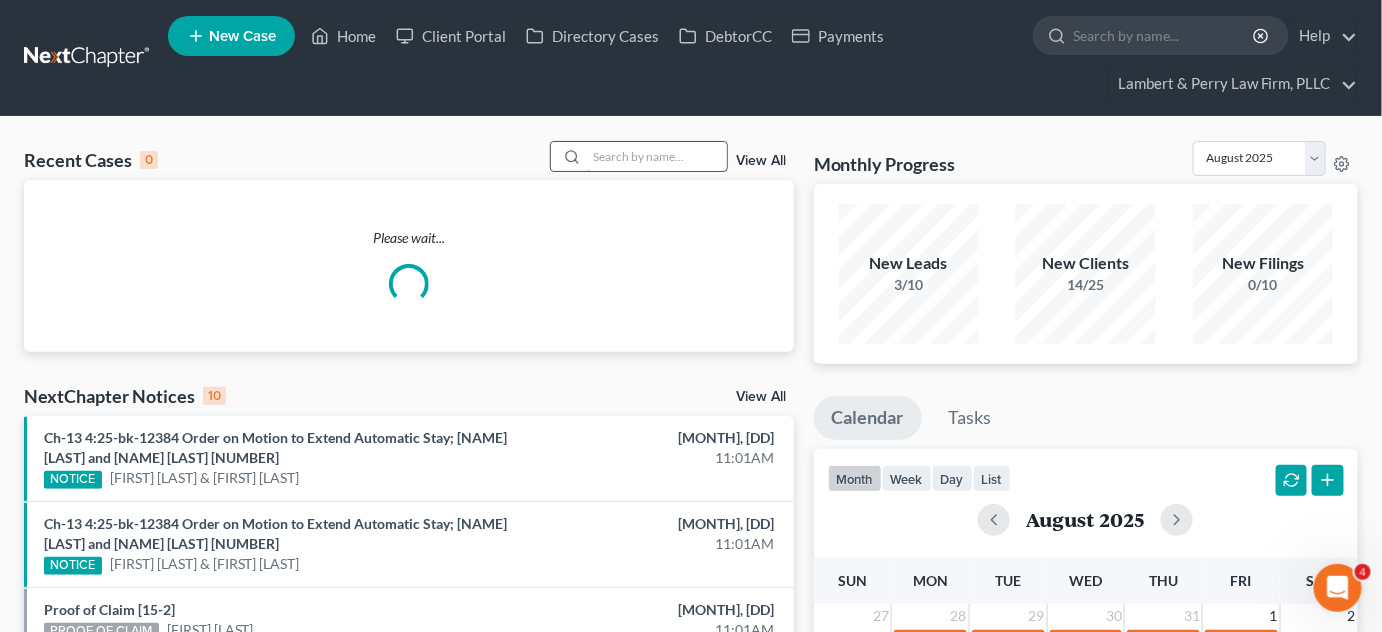 drag, startPoint x: 668, startPoint y: 164, endPoint x: 677, endPoint y: 145, distance: 21.023796 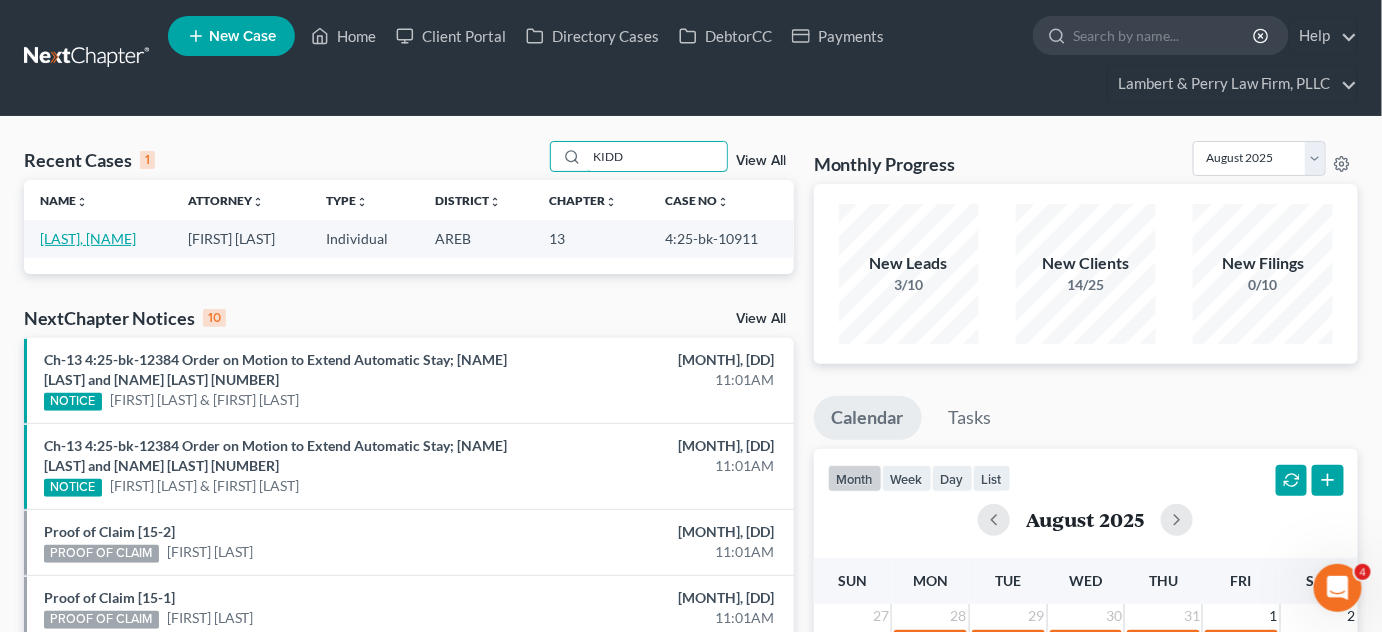 type on "KIDD" 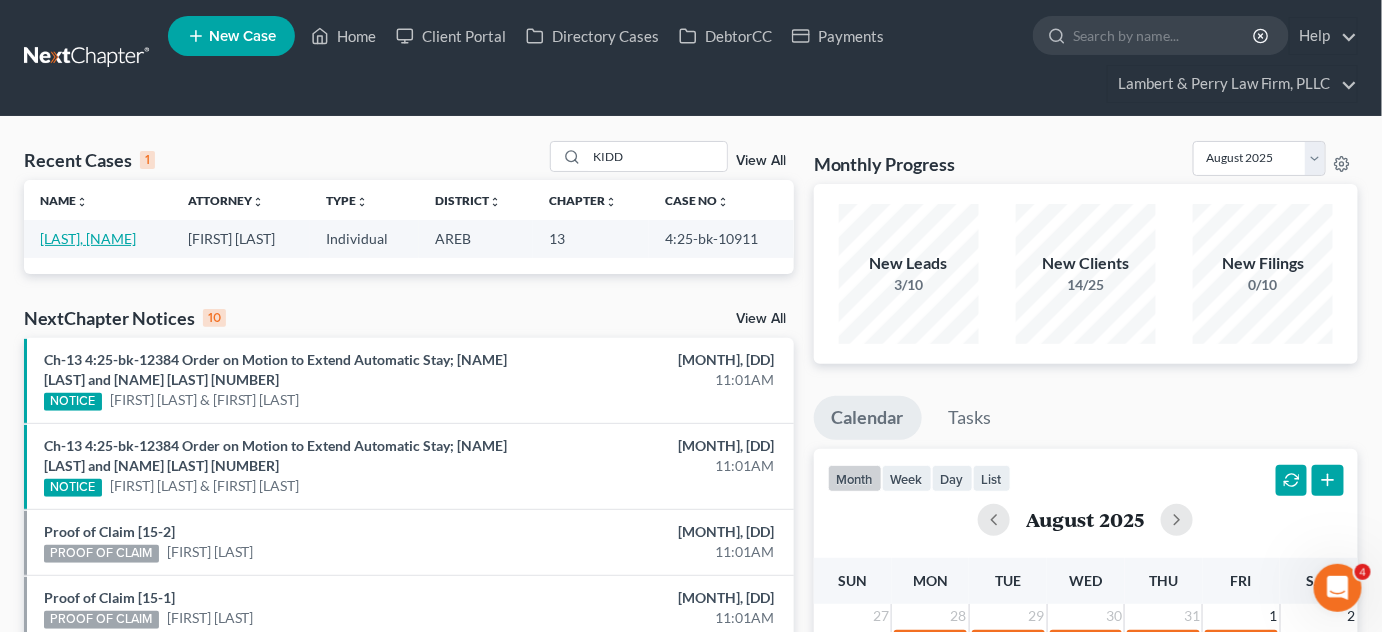 click on "[LAST], [NAME]" at bounding box center (88, 238) 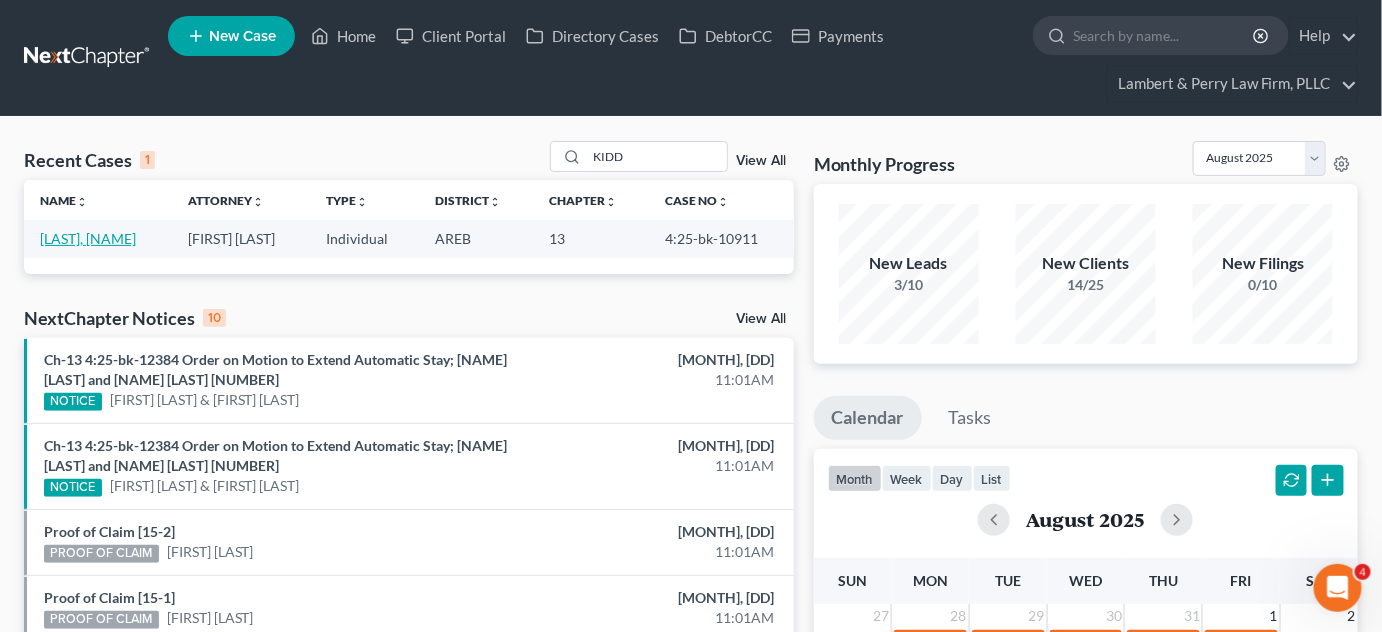 select on "4" 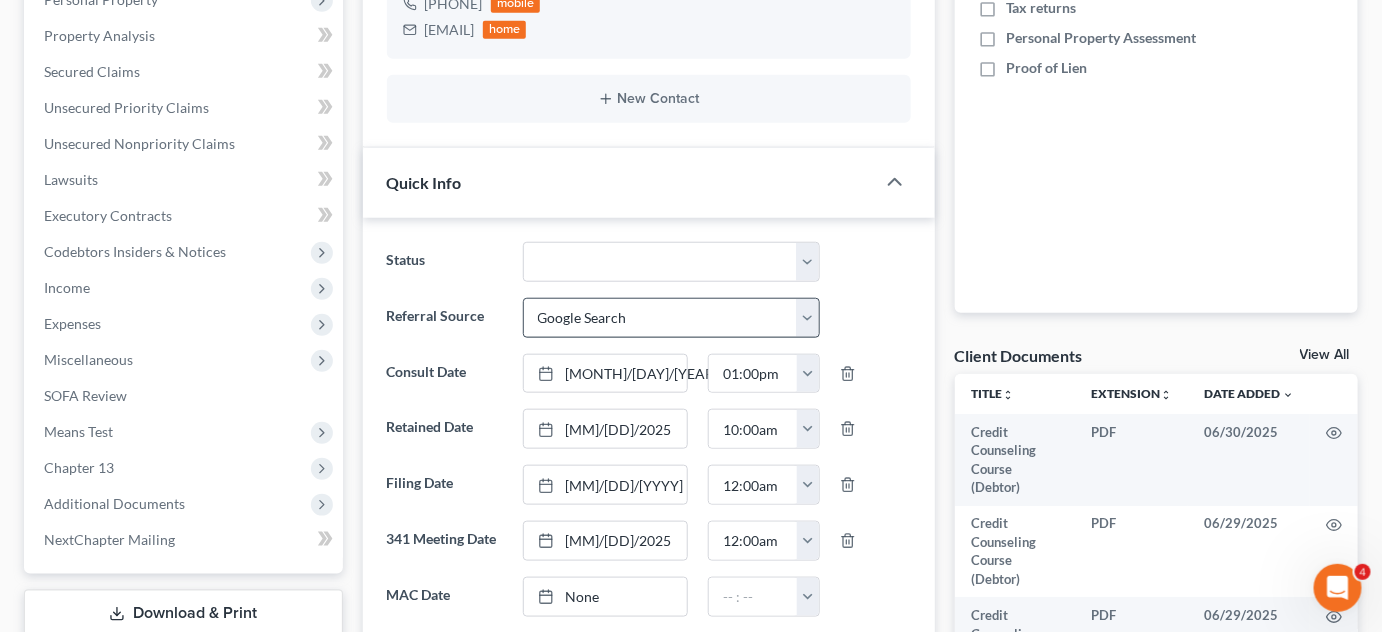 scroll, scrollTop: 454, scrollLeft: 0, axis: vertical 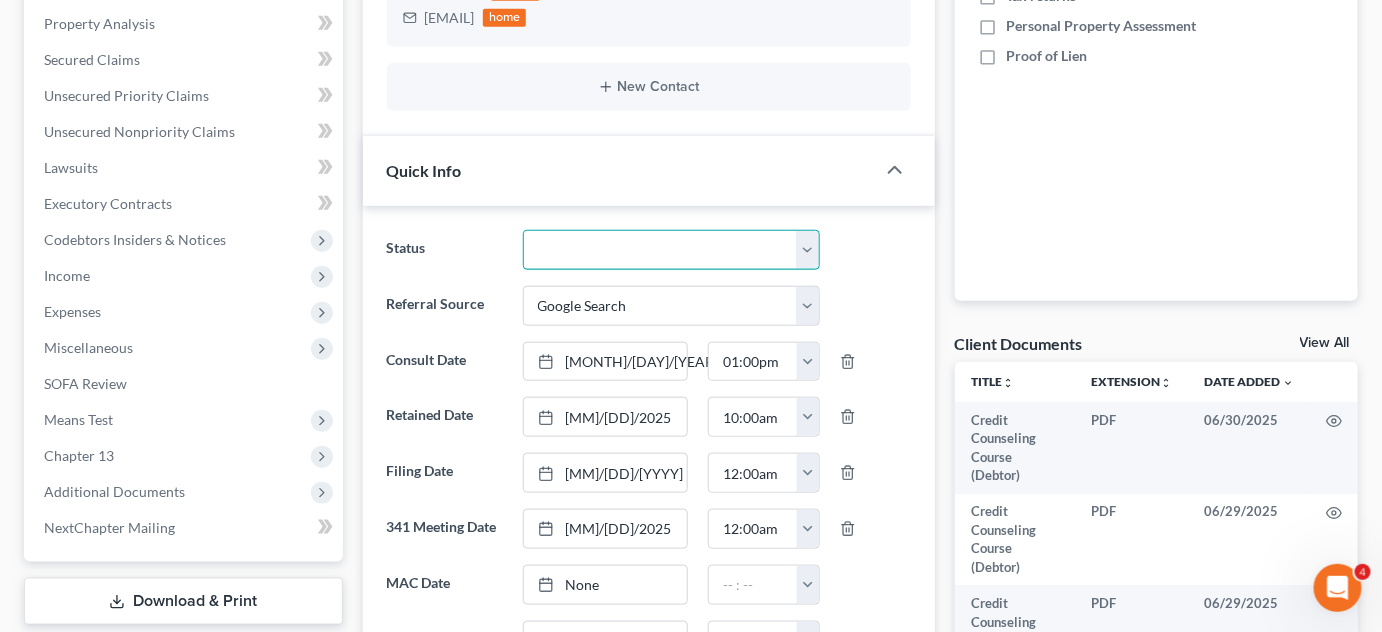 click on "Awaiting 341 Chapter 7 - Attended Meeting Confirmed Discharged Dismissed New Consult Not Retained Rejected Retained Unconfirmed Withdrawn as Counsel" at bounding box center (672, 250) 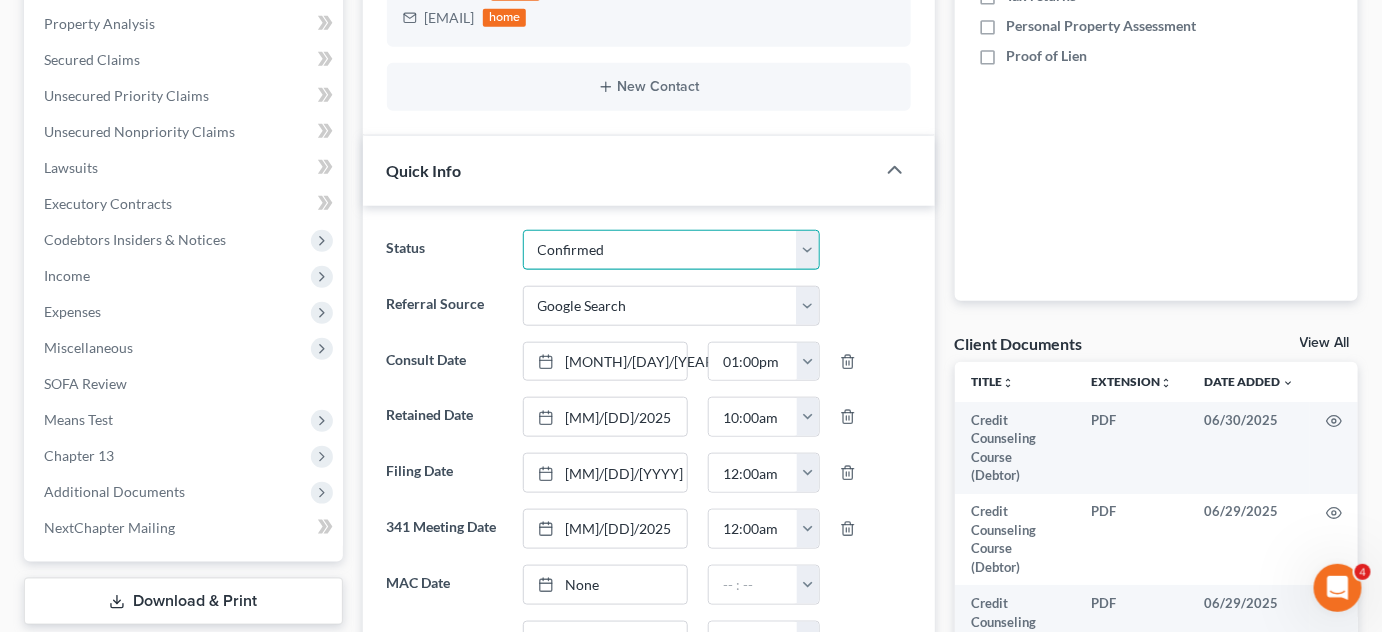 click on "Awaiting 341 Chapter 7 - Attended Meeting Confirmed Discharged Dismissed New Consult Not Retained Rejected Retained Unconfirmed Withdrawn as Counsel" at bounding box center [672, 250] 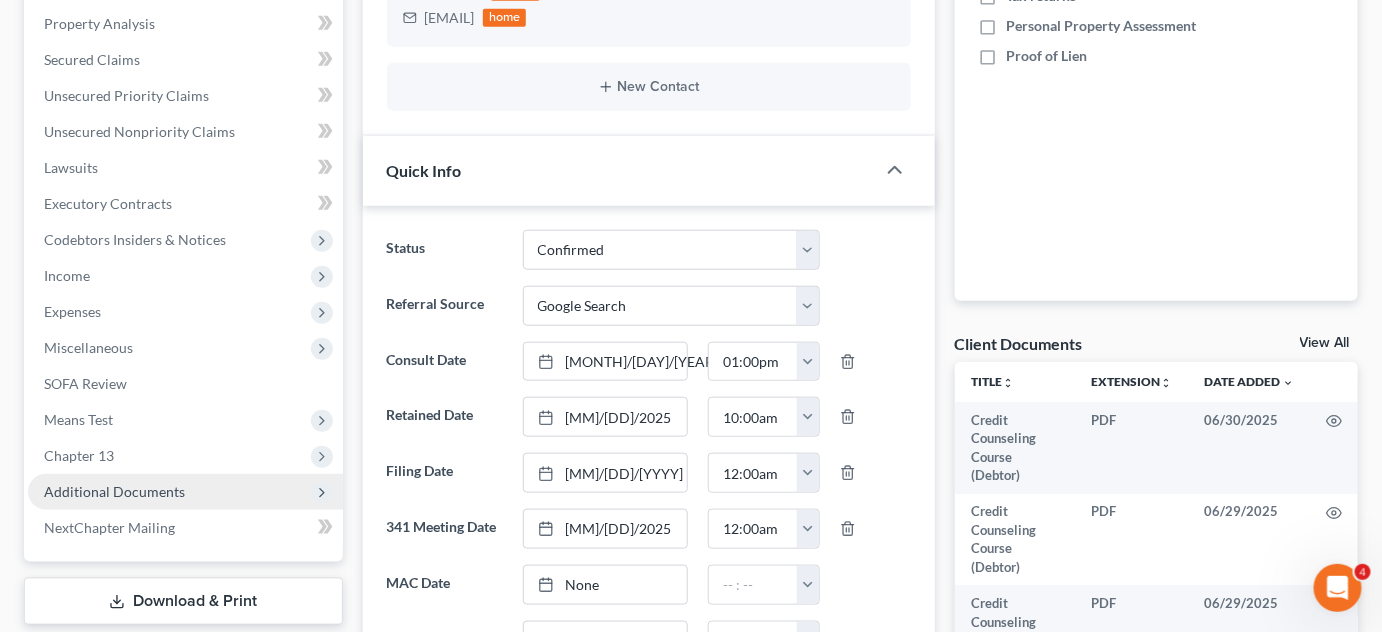 click on "Additional Documents" at bounding box center [185, 492] 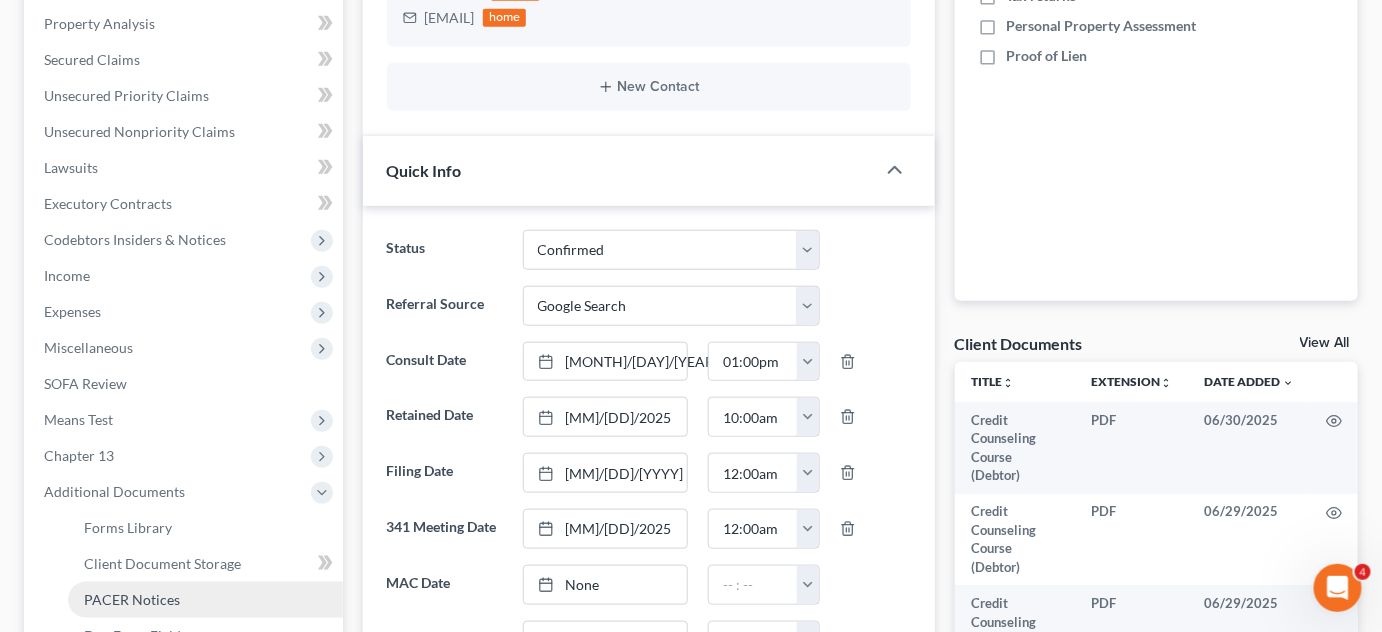 click on "PACER Notices" at bounding box center (132, 599) 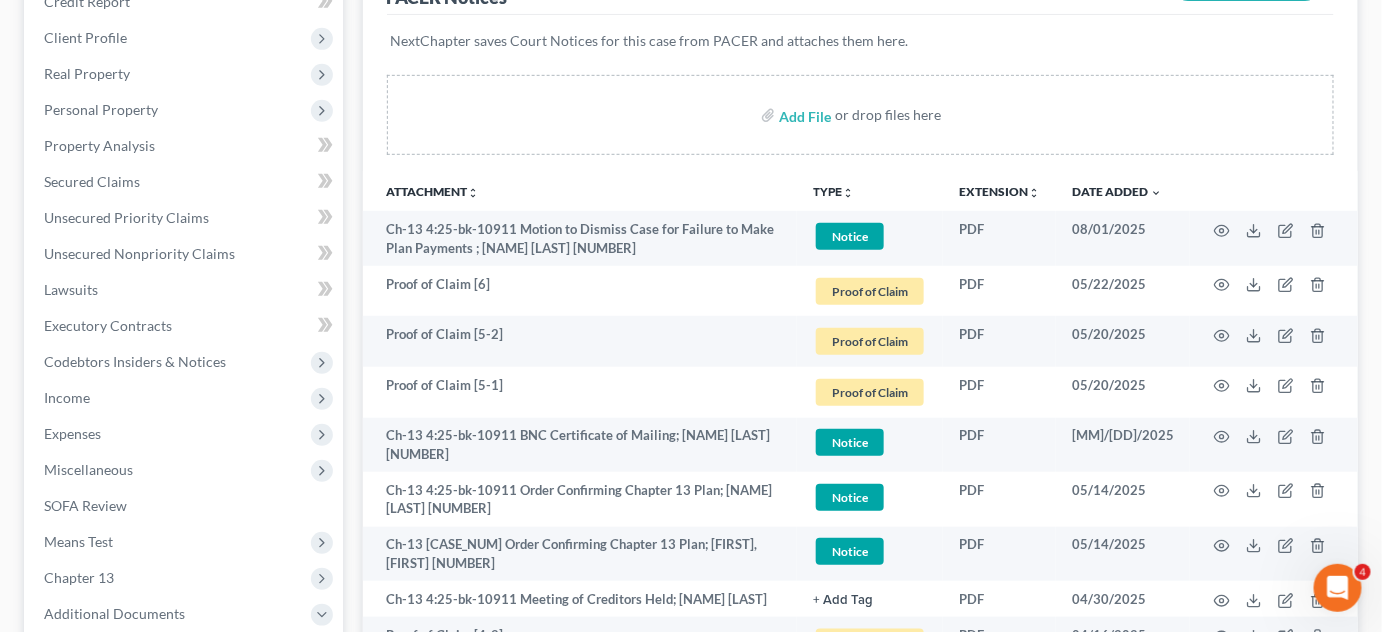 scroll, scrollTop: 363, scrollLeft: 0, axis: vertical 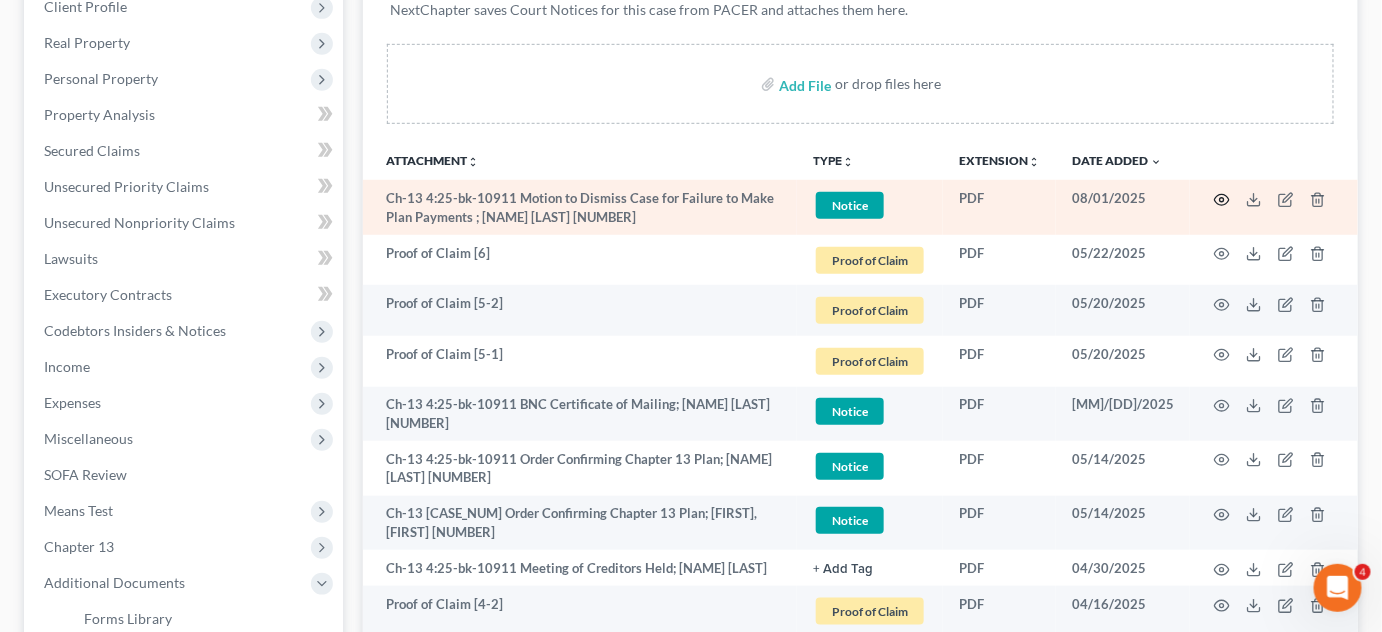 click 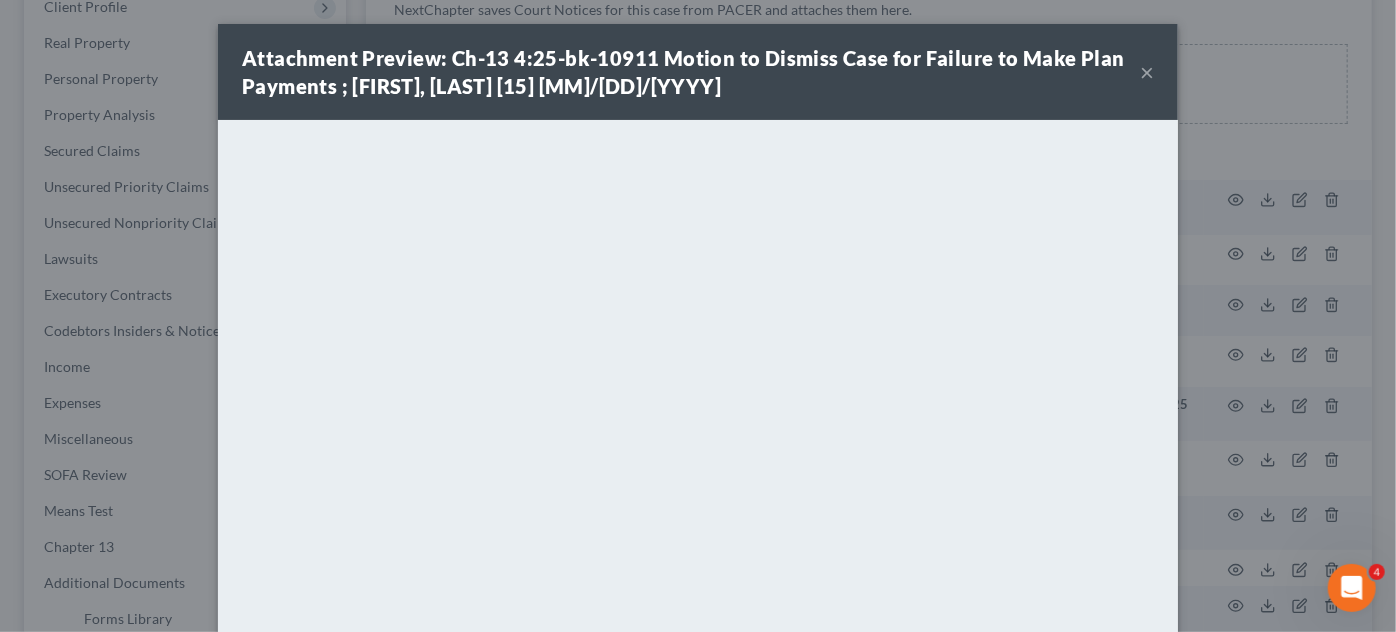 click on "×" at bounding box center (1147, 72) 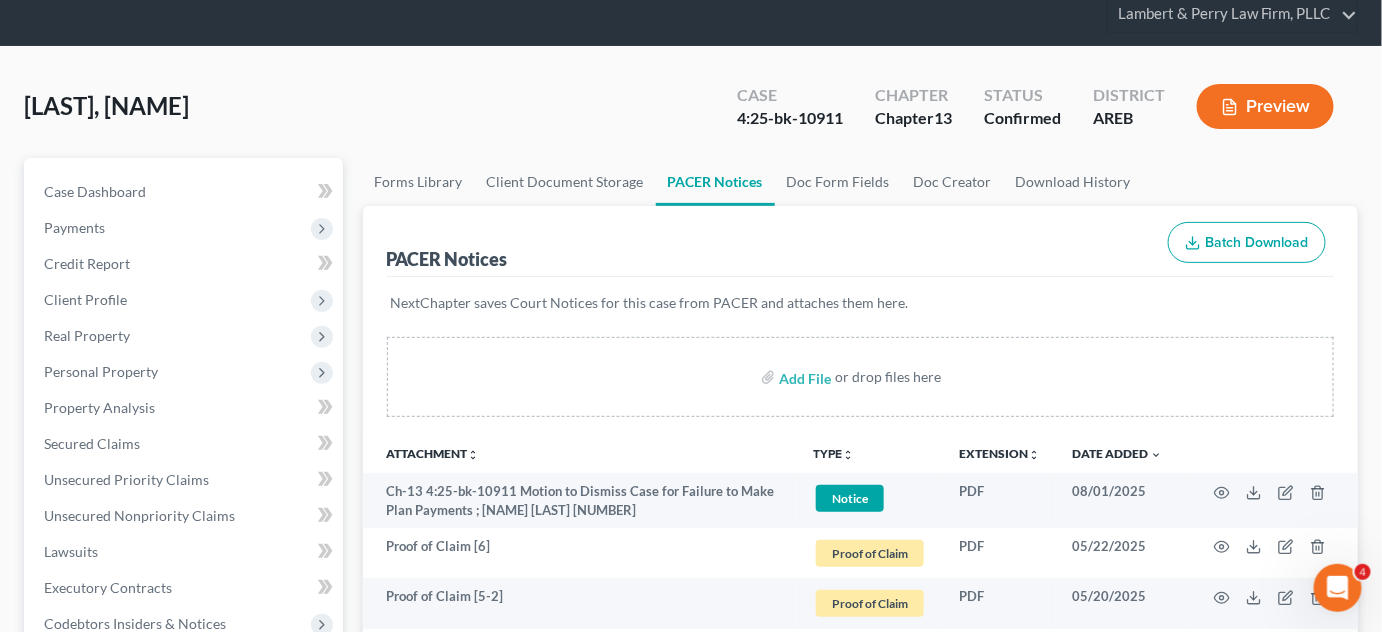 scroll, scrollTop: 0, scrollLeft: 0, axis: both 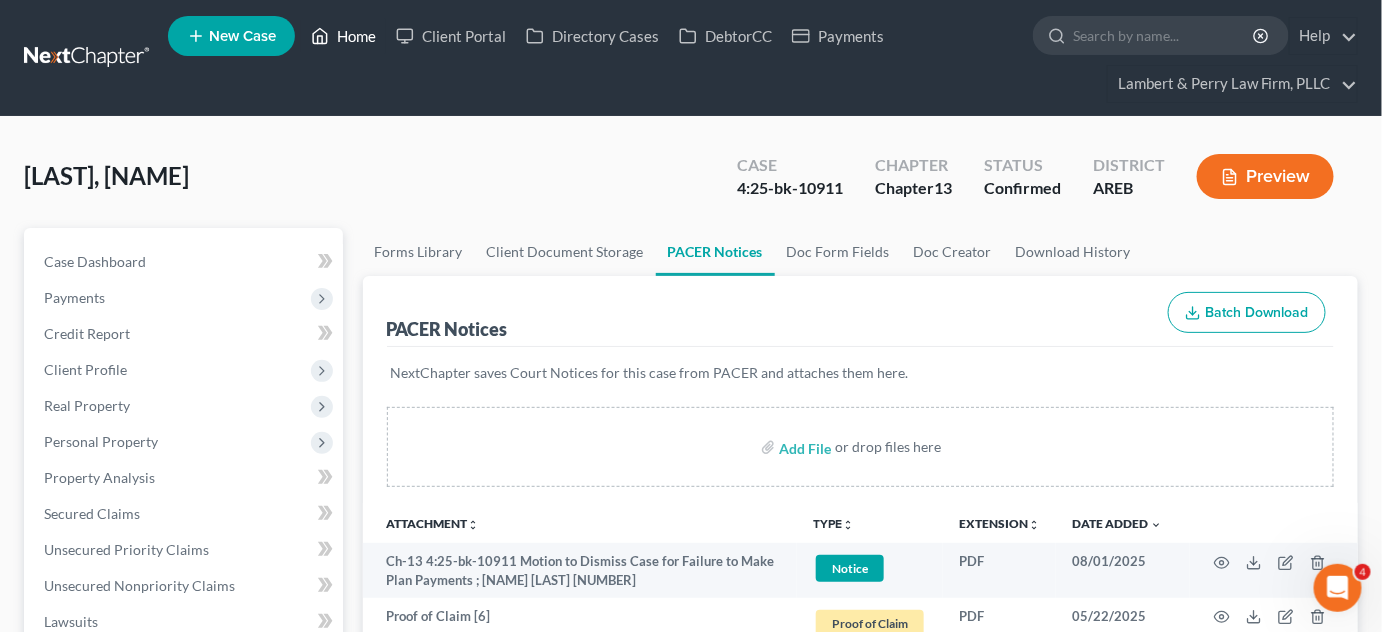 click on "Home" at bounding box center (343, 36) 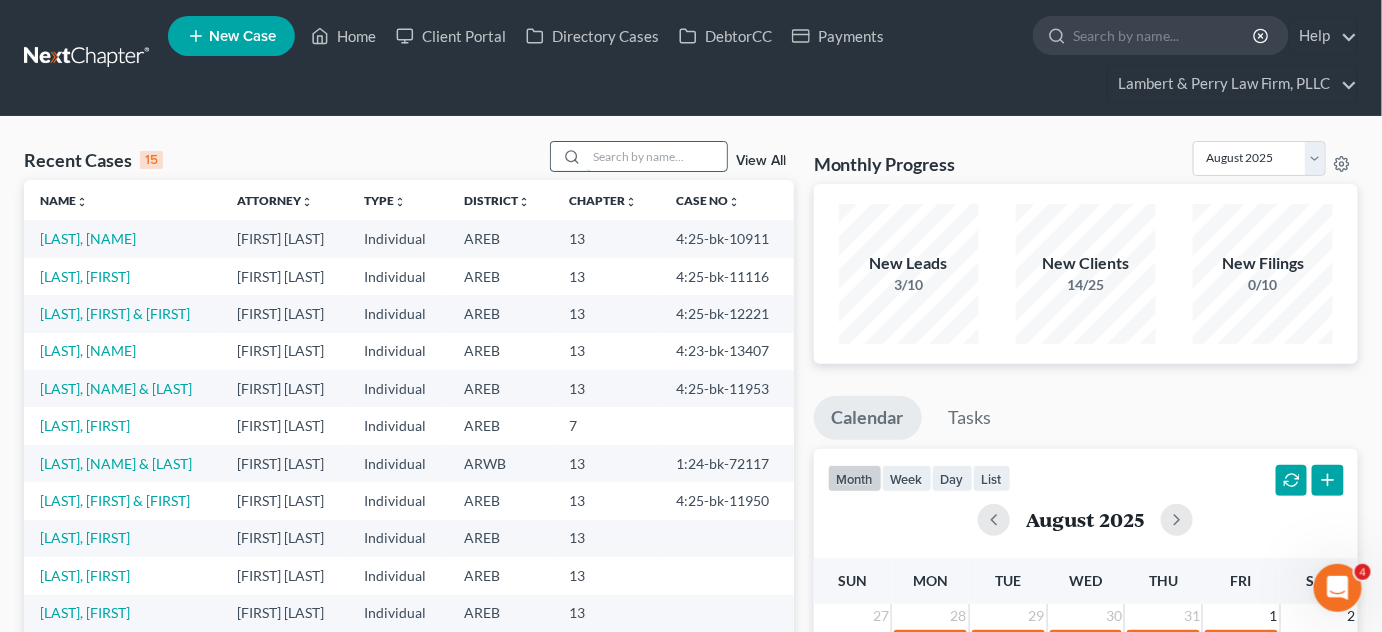 click at bounding box center [657, 156] 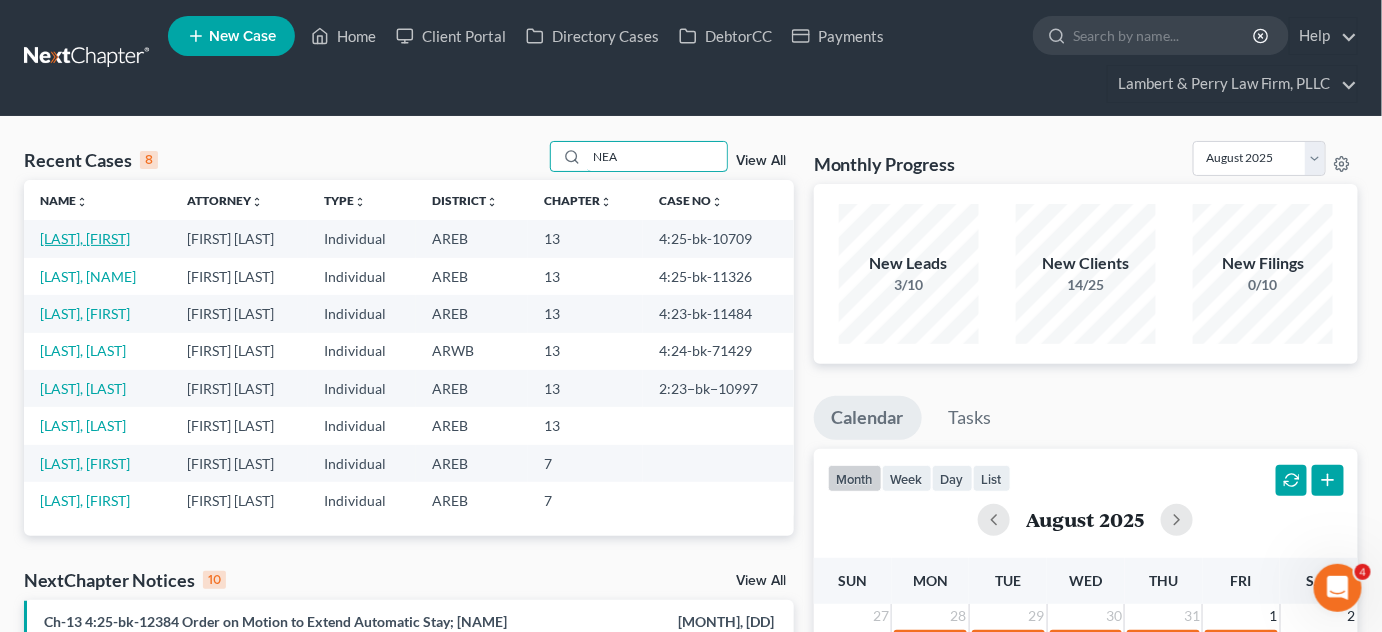 type on "NEA" 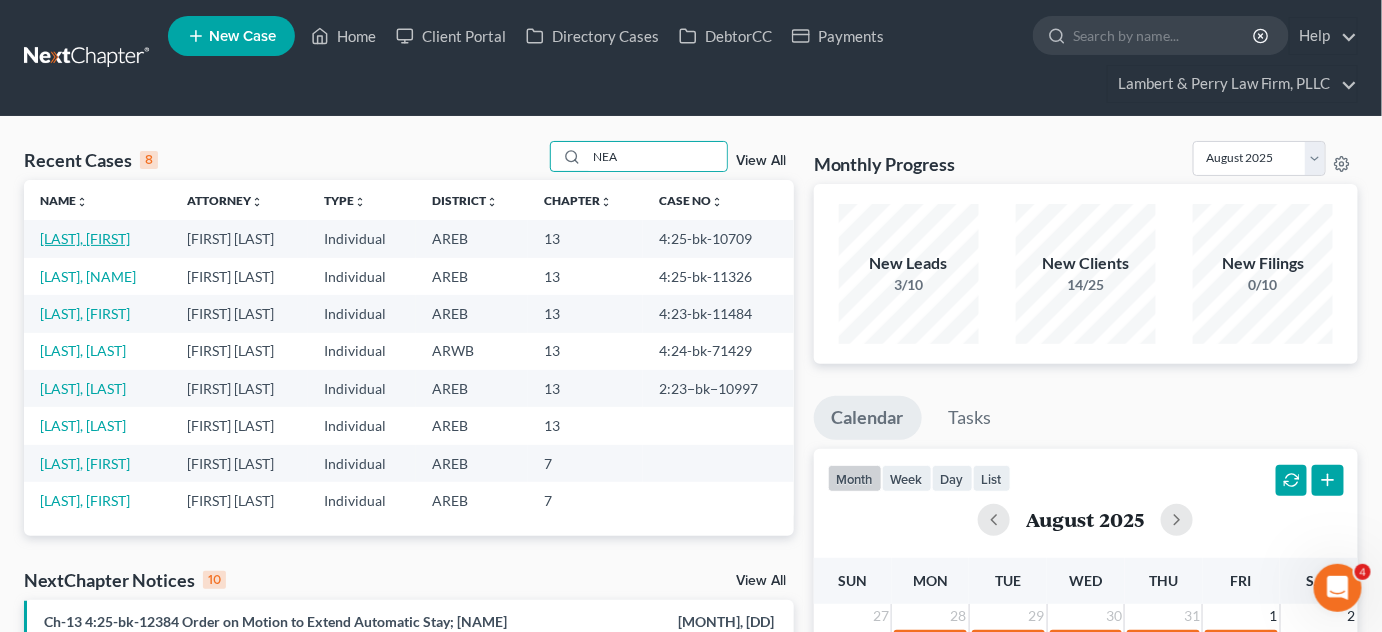 click on "[LAST], [FIRST]" at bounding box center (85, 238) 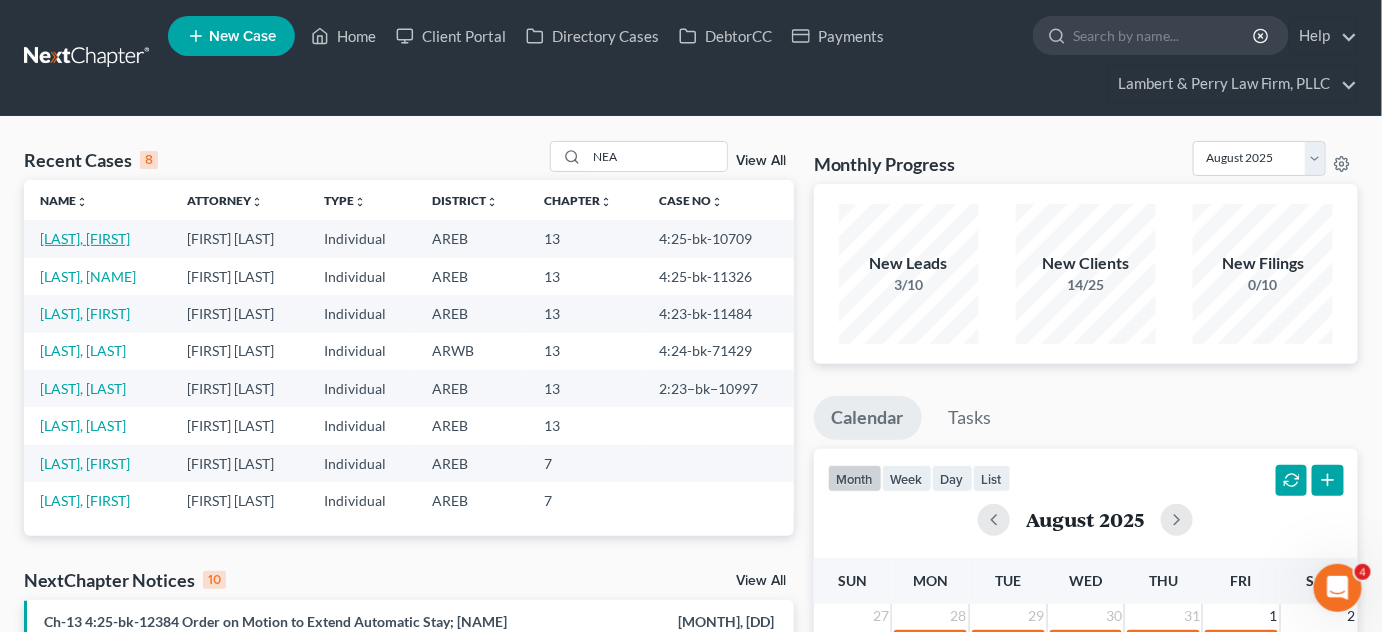 select on "2" 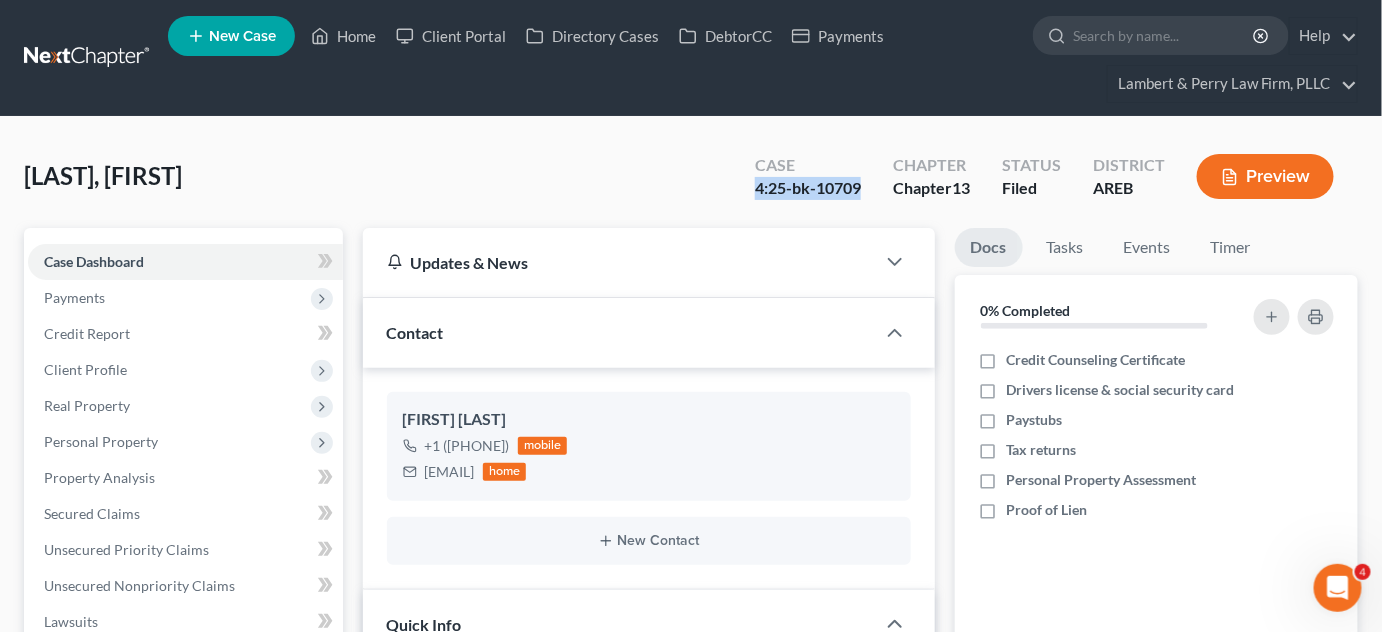 drag, startPoint x: 866, startPoint y: 186, endPoint x: 748, endPoint y: 180, distance: 118.15244 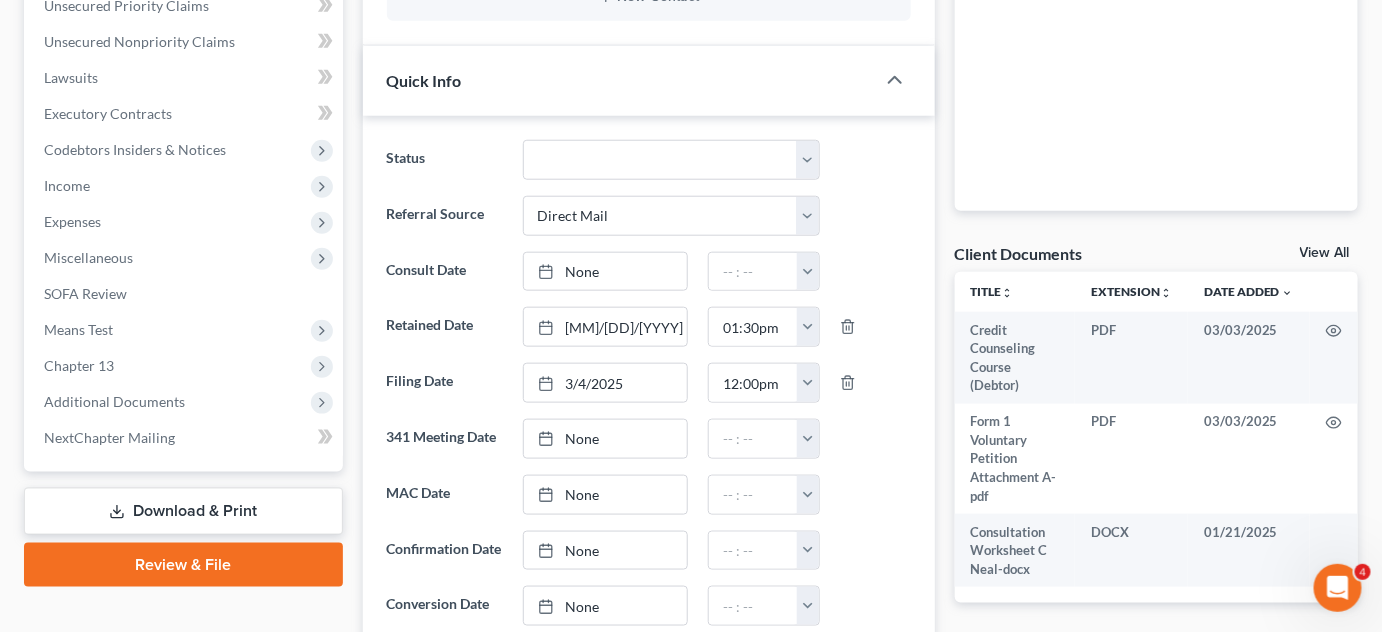 scroll, scrollTop: 545, scrollLeft: 0, axis: vertical 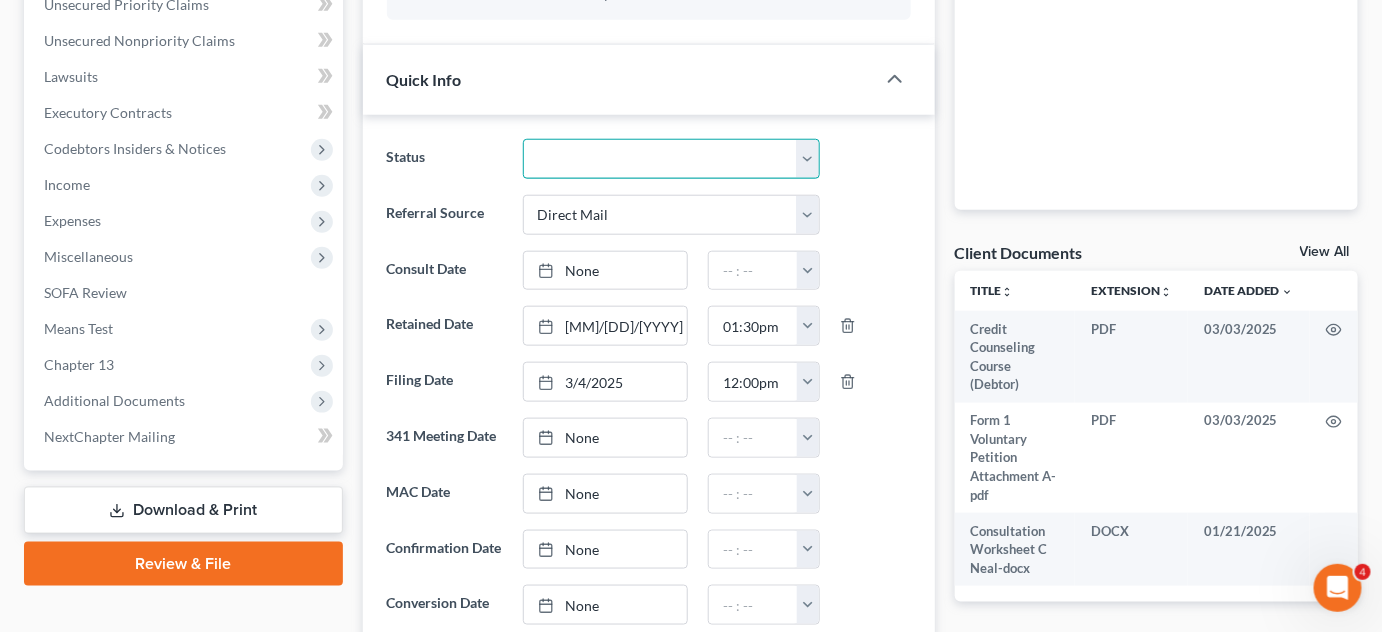 click on "Awaiting 341 Chapter 7 - Attended Meeting Confirmed Discharged Dismissed New Consult Not Retained Rejected Retained Unconfirmed Withdrawn as Counsel" at bounding box center [672, 159] 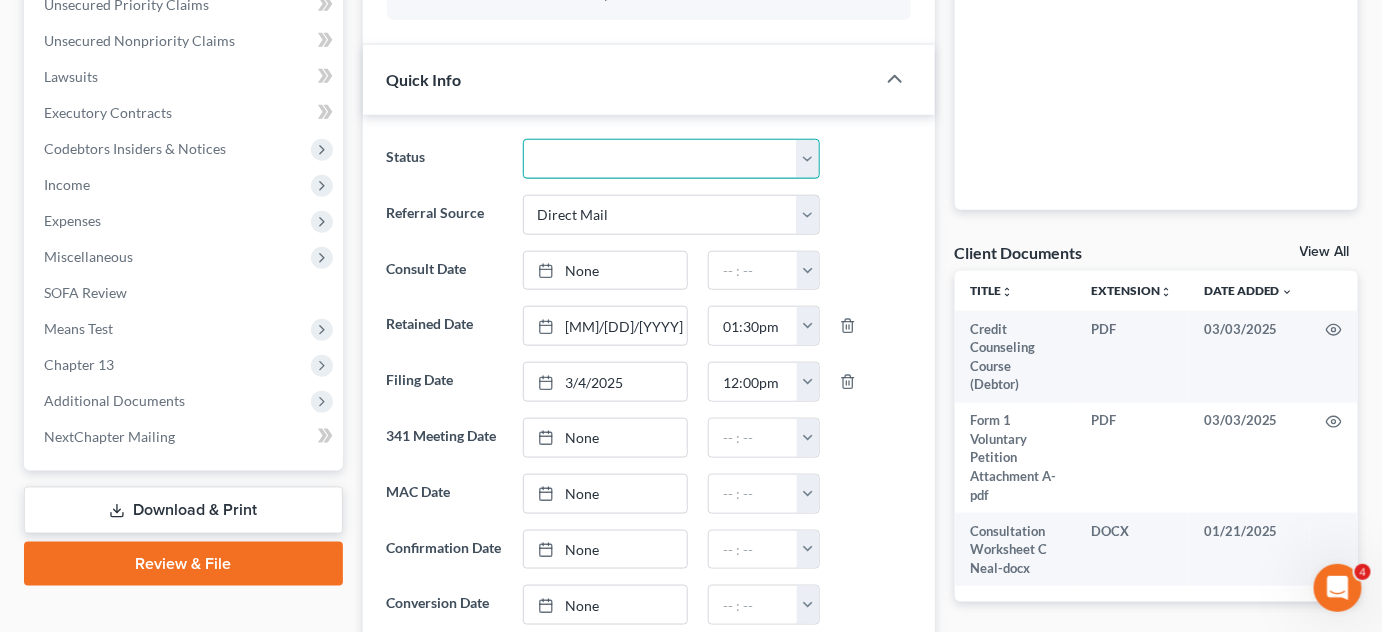 select on "9" 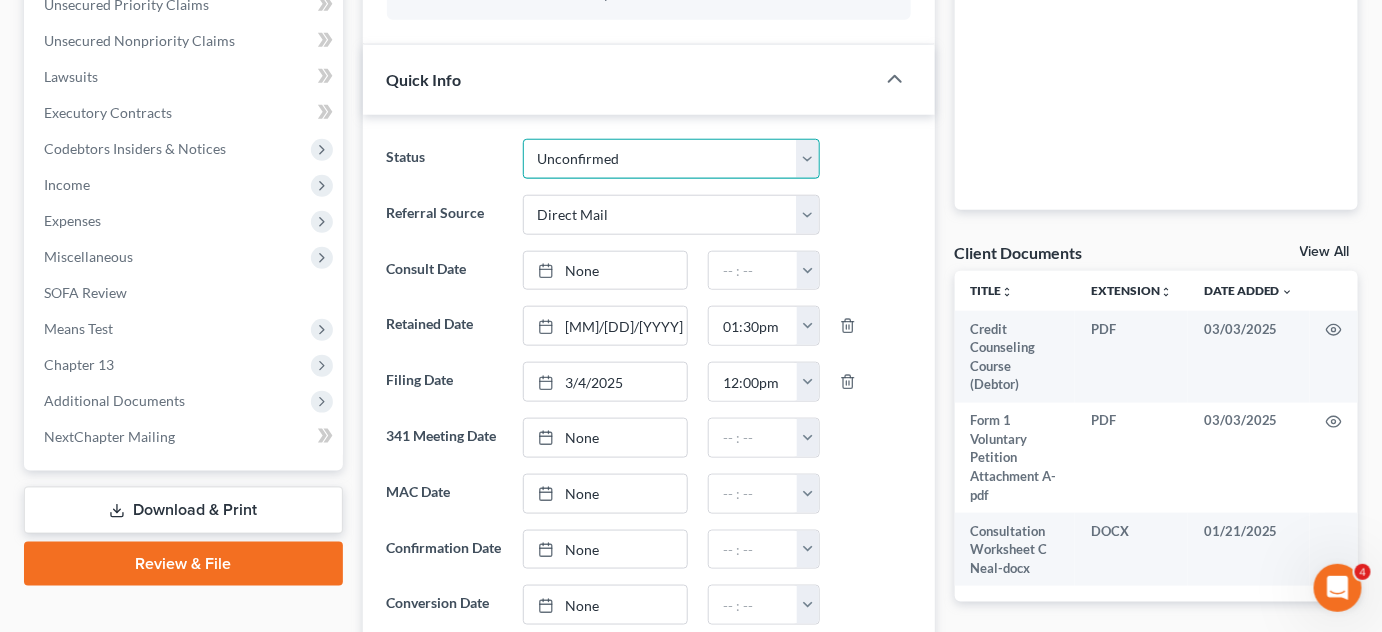 click on "Awaiting 341 Chapter 7 - Attended Meeting Confirmed Discharged Dismissed New Consult Not Retained Rejected Retained Unconfirmed Withdrawn as Counsel" at bounding box center (672, 159) 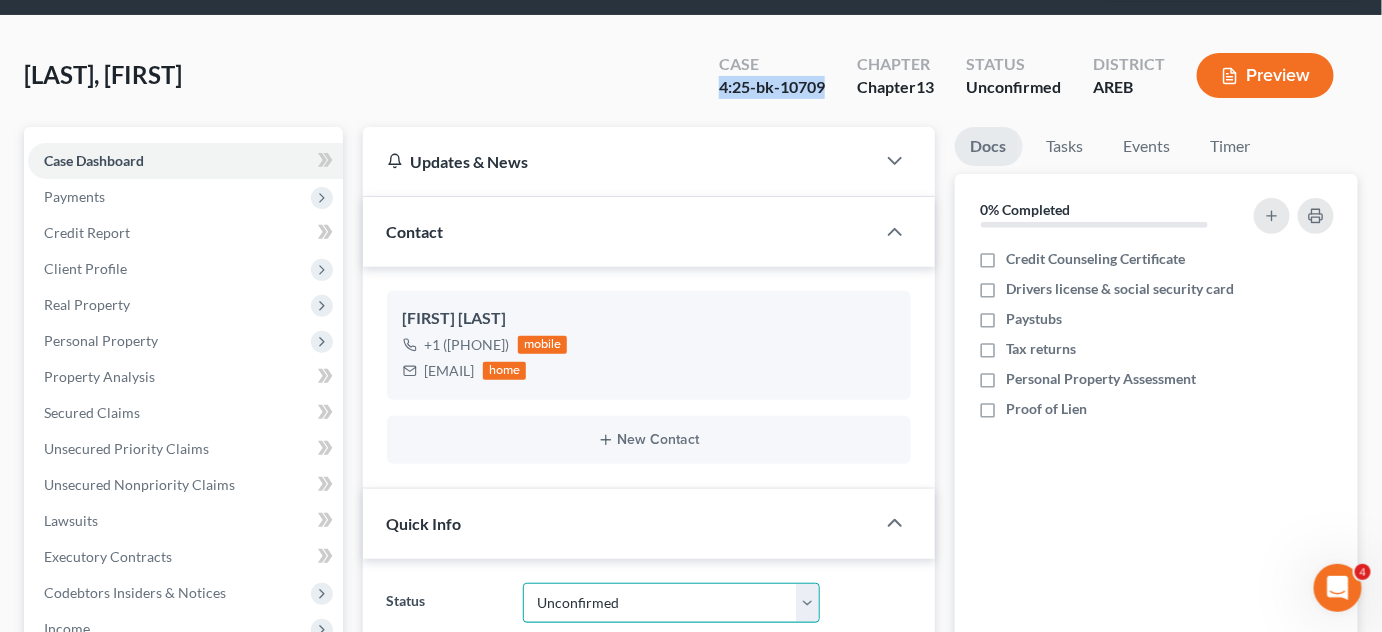 scroll, scrollTop: 0, scrollLeft: 0, axis: both 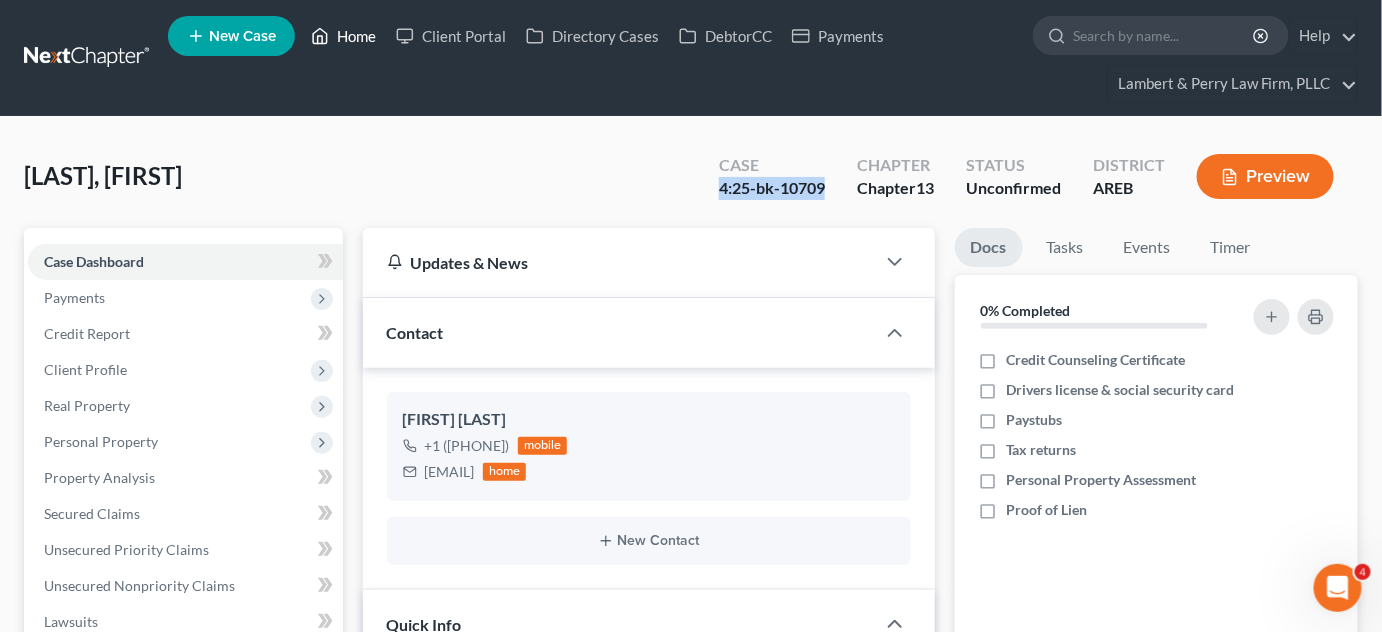 click on "Home" at bounding box center (343, 36) 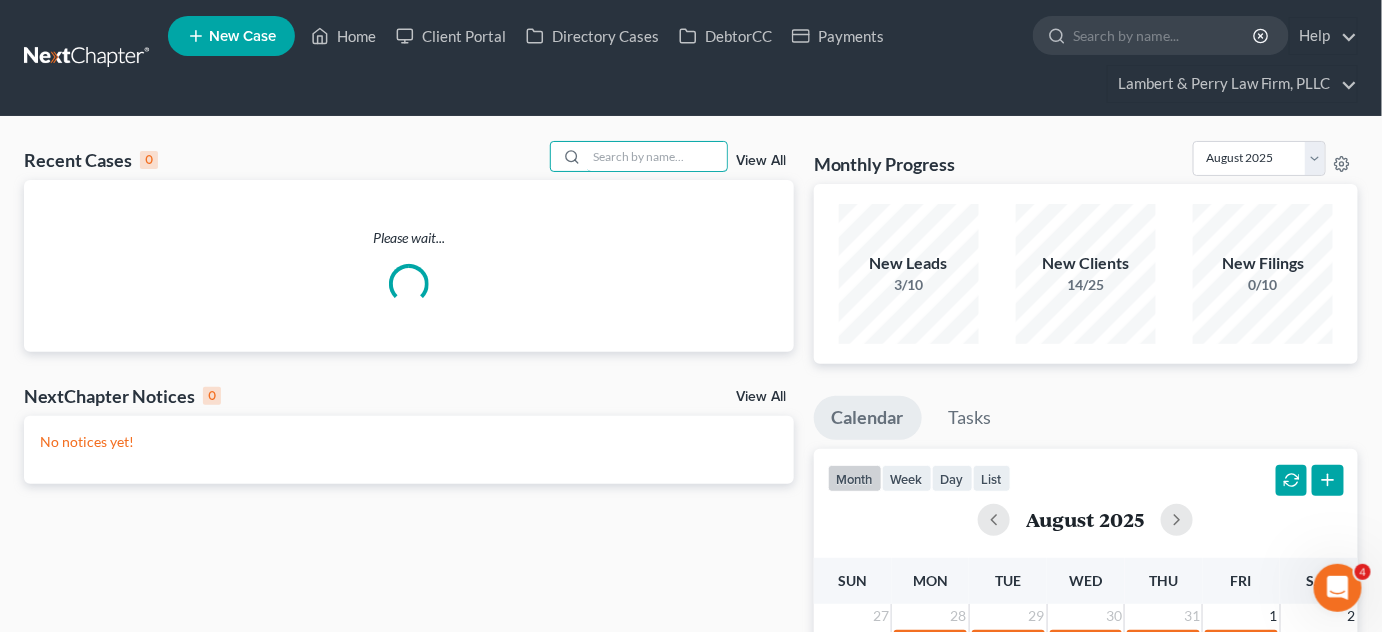 drag, startPoint x: 691, startPoint y: 160, endPoint x: 0, endPoint y: 41, distance: 701.1719 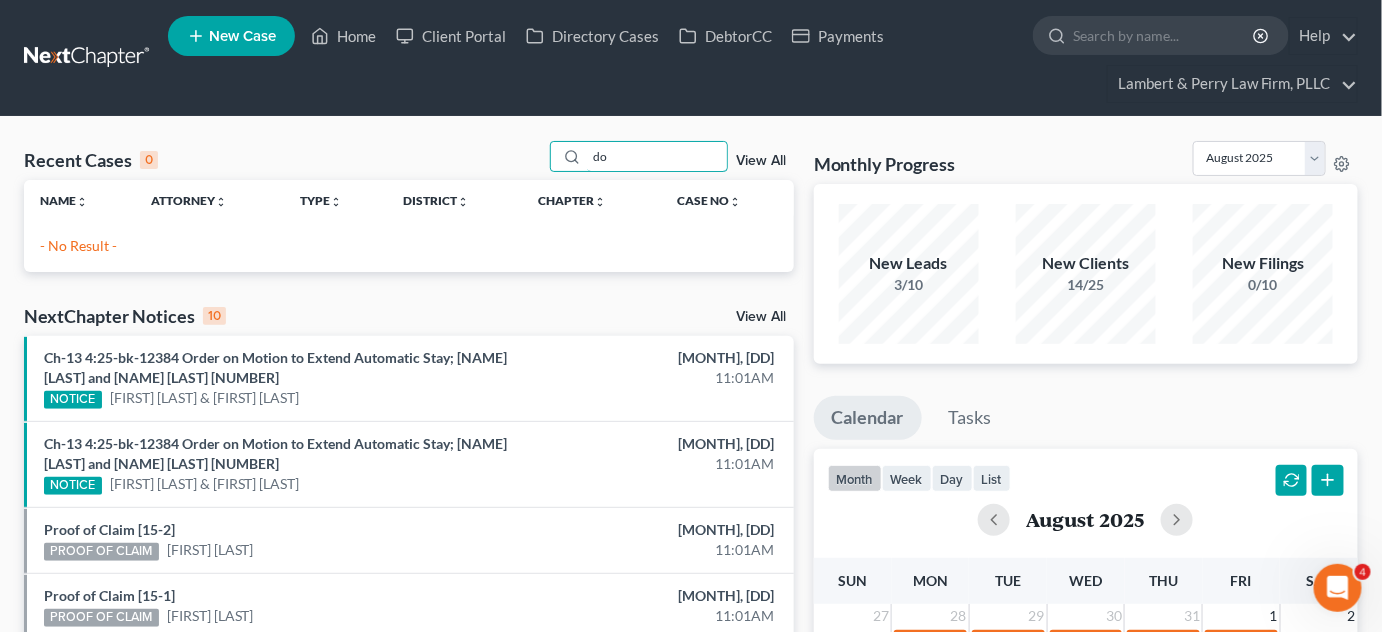 type on "d" 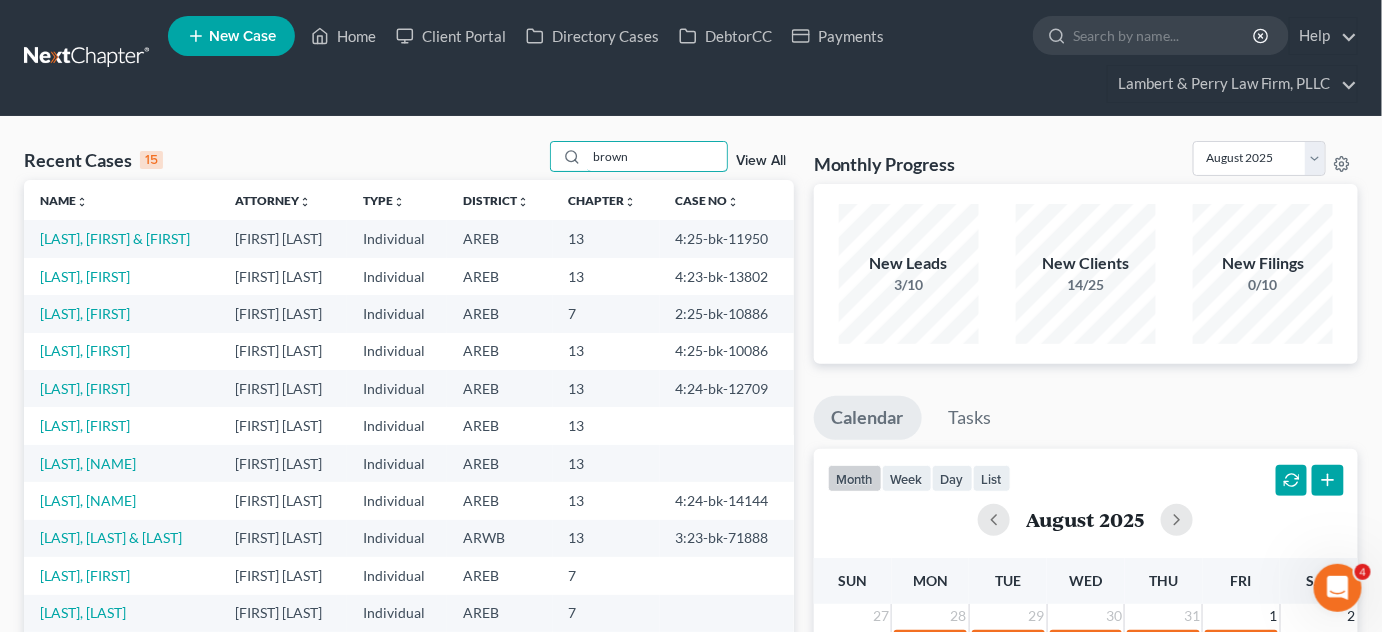 type on "brown" 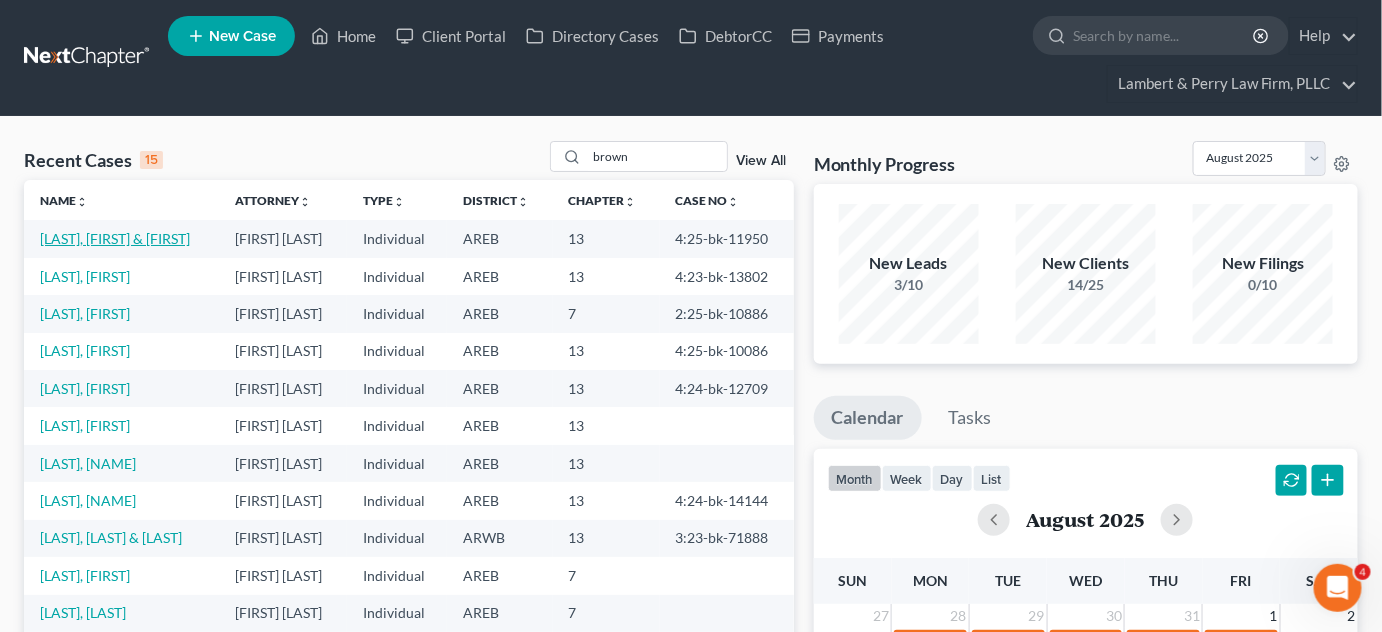 click on "[LAST], [FIRST] & [FIRST]" at bounding box center [121, 238] 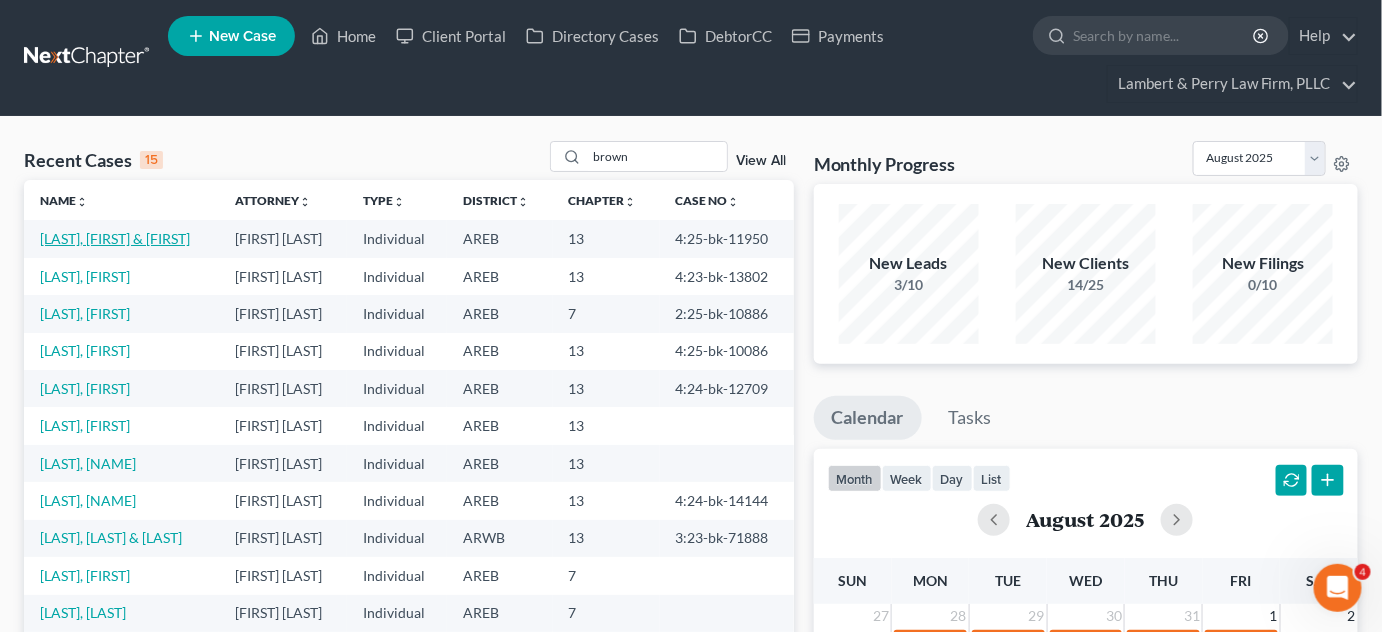 click on "[LAST], [FIRST] & [FIRST]" at bounding box center [115, 238] 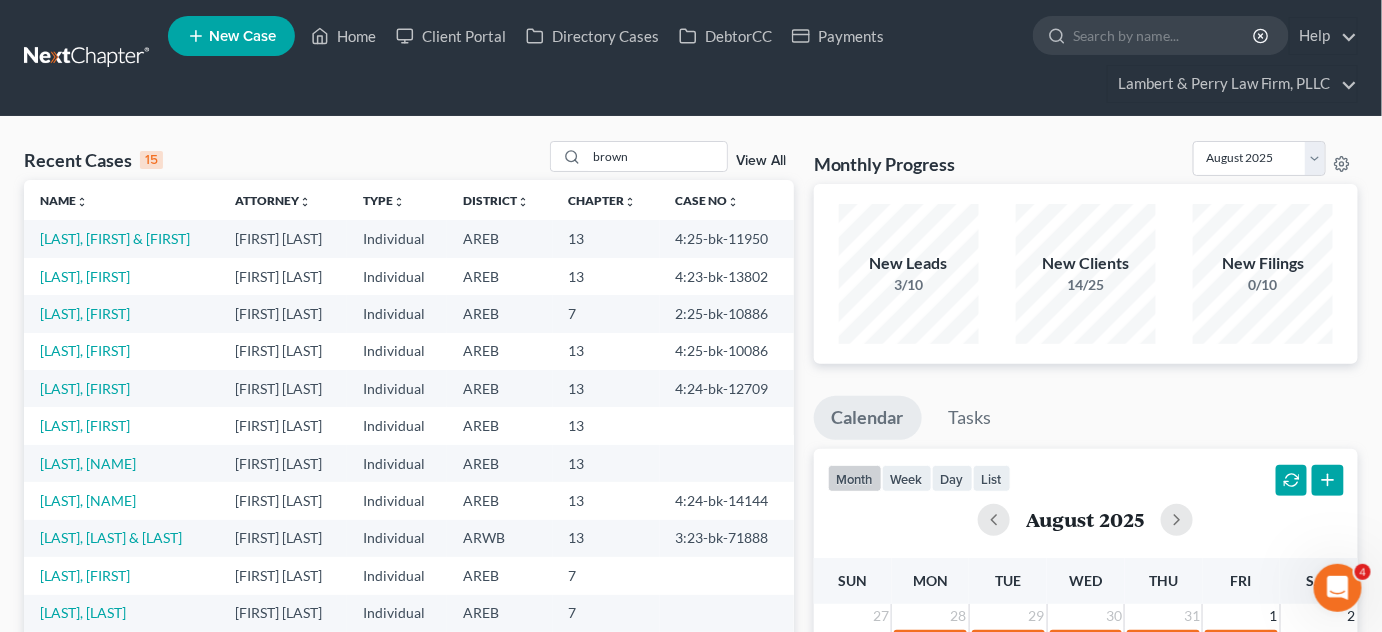 select on "1" 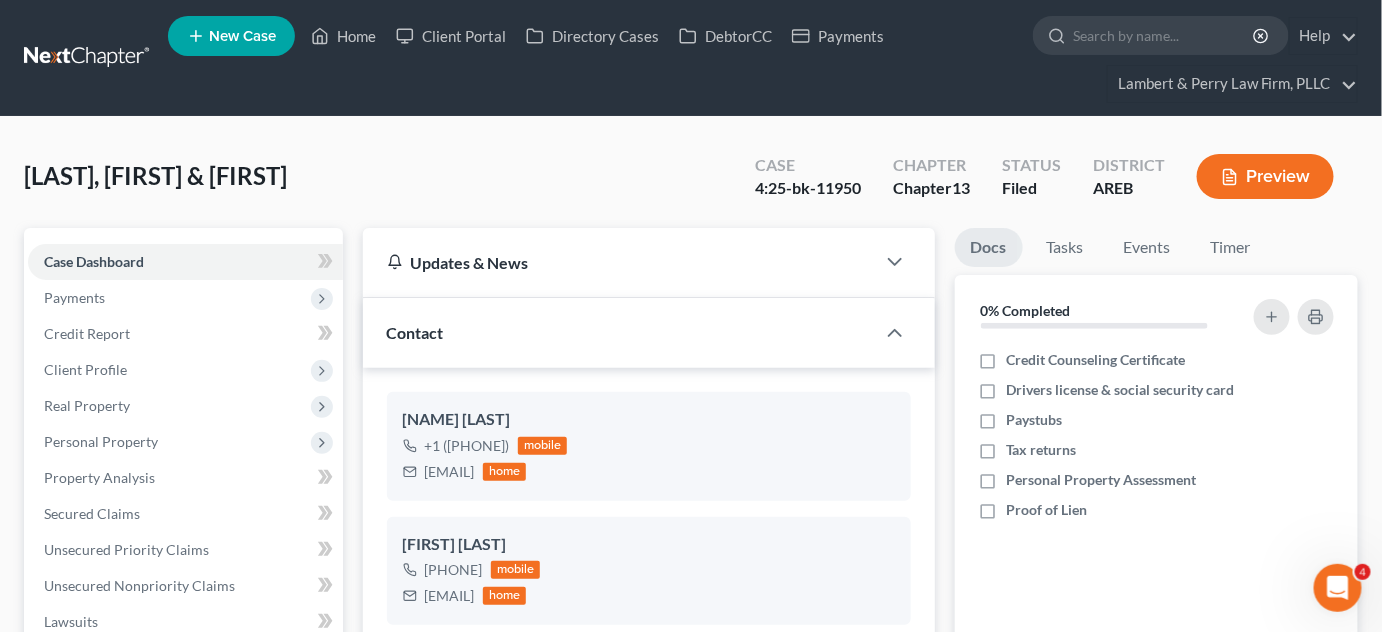 click on "Awaiting 341 Chapter 7 - Attended Meeting Confirmed Discharged Dismissed New Consult Not Retained Rejected Retained Unconfirmed Withdrawn as Counsel" at bounding box center (672, 828) 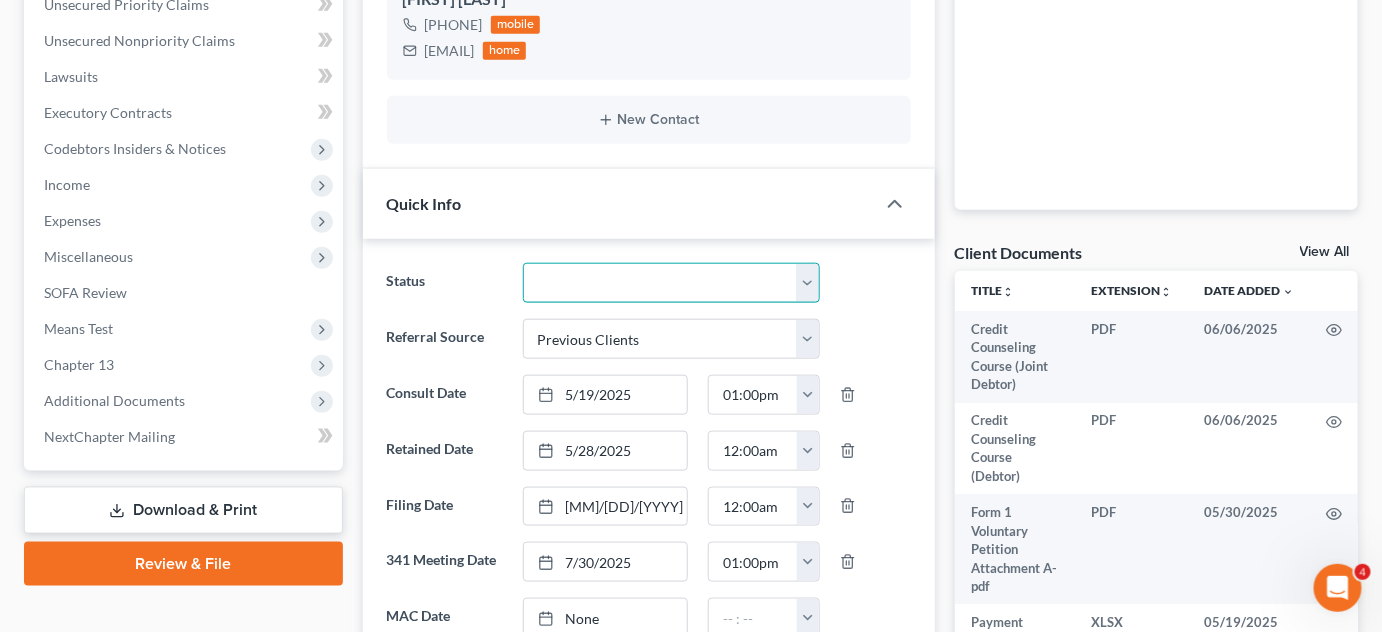 select on "9" 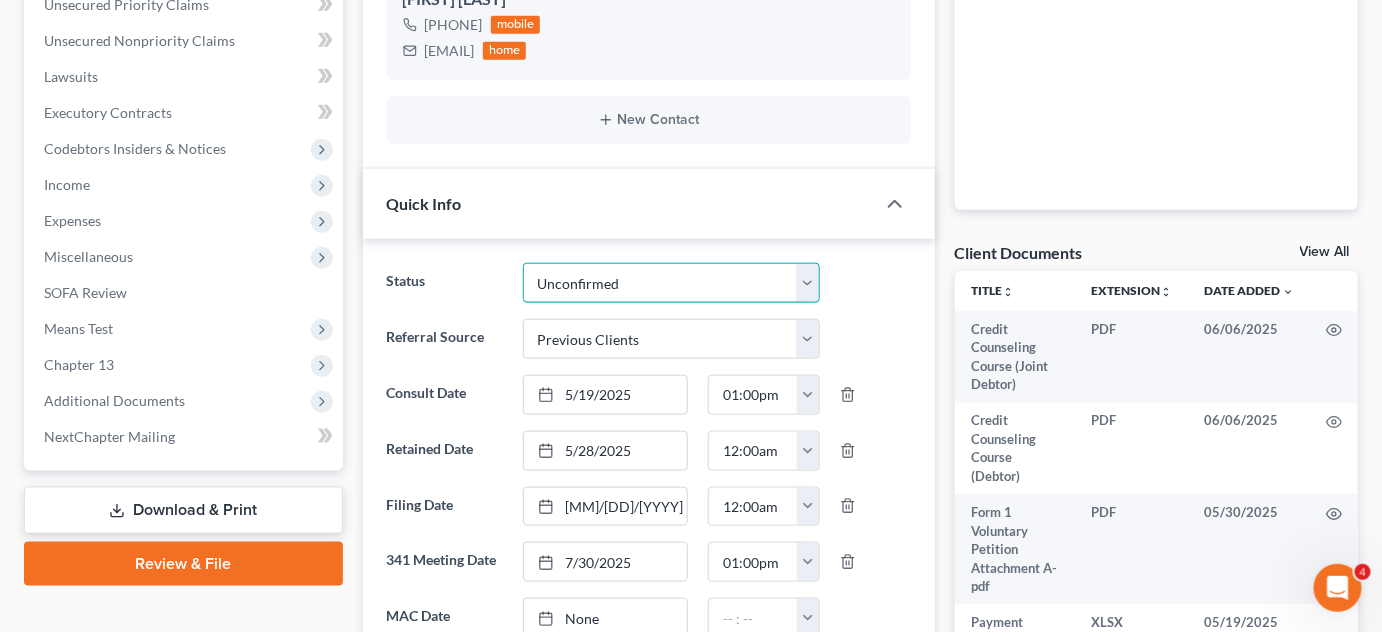click on "Awaiting 341 Chapter 7 - Attended Meeting Confirmed Discharged Dismissed New Consult Not Retained Rejected Retained Unconfirmed Withdrawn as Counsel" at bounding box center (672, 283) 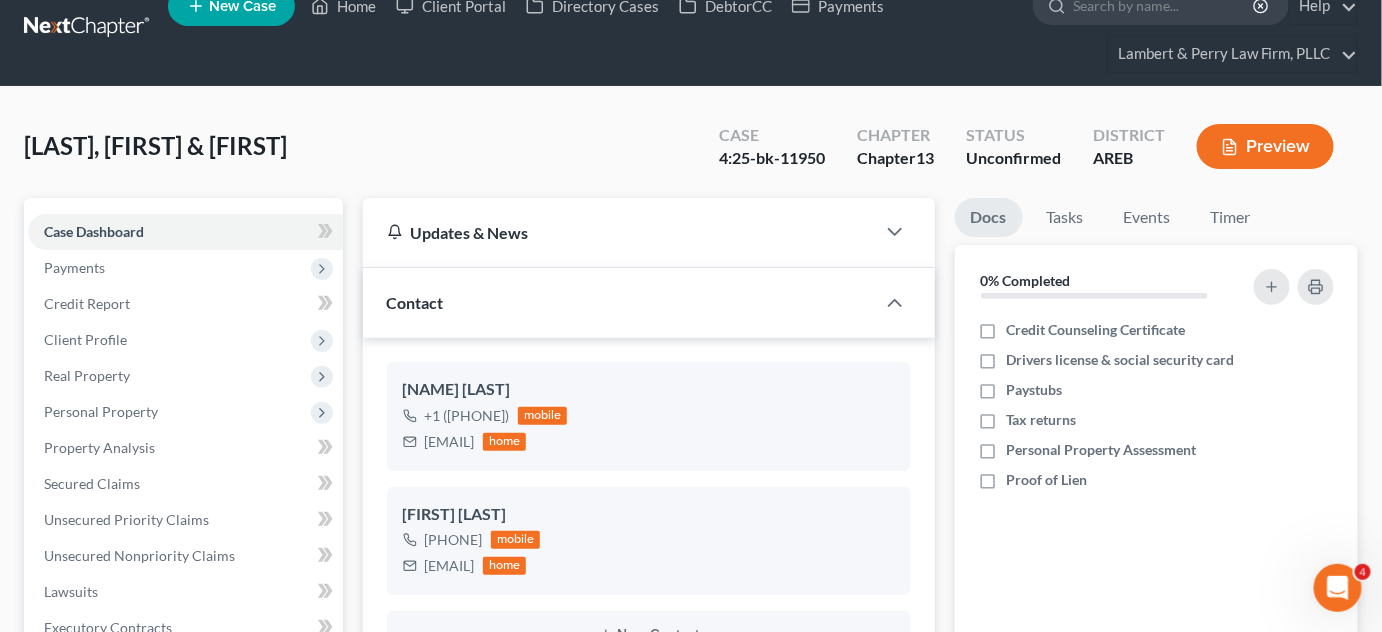 scroll, scrollTop: 0, scrollLeft: 0, axis: both 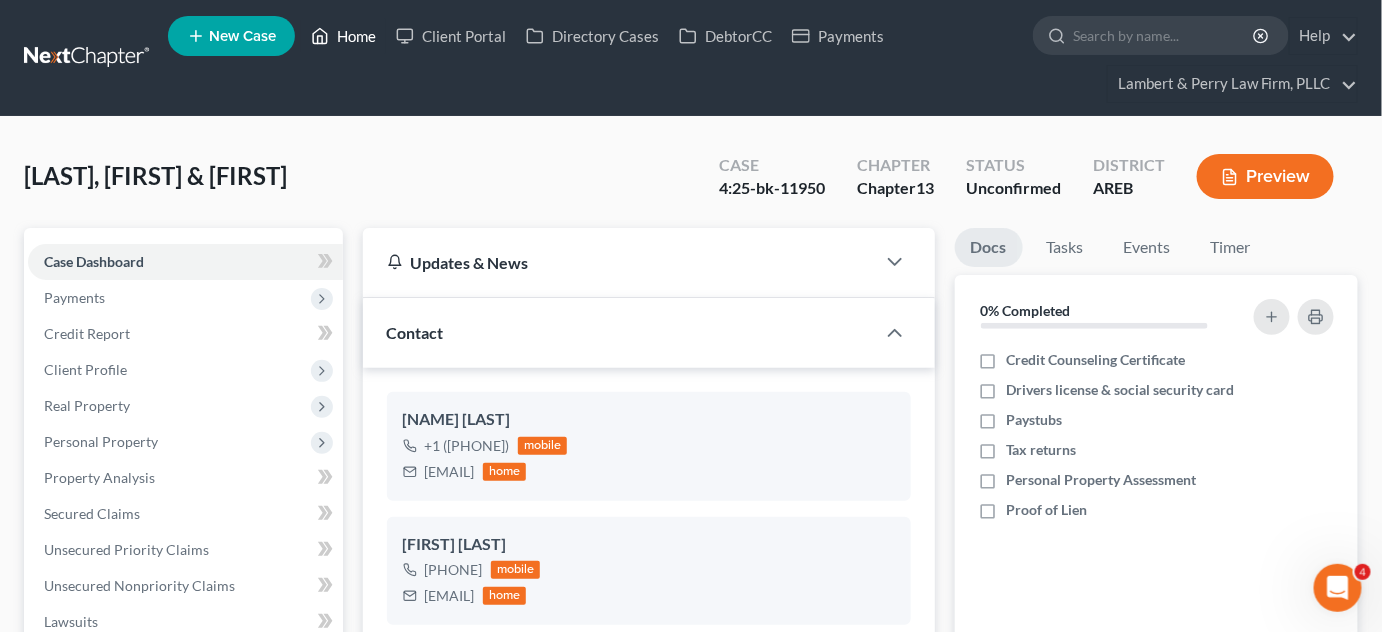 click on "Home" at bounding box center [343, 36] 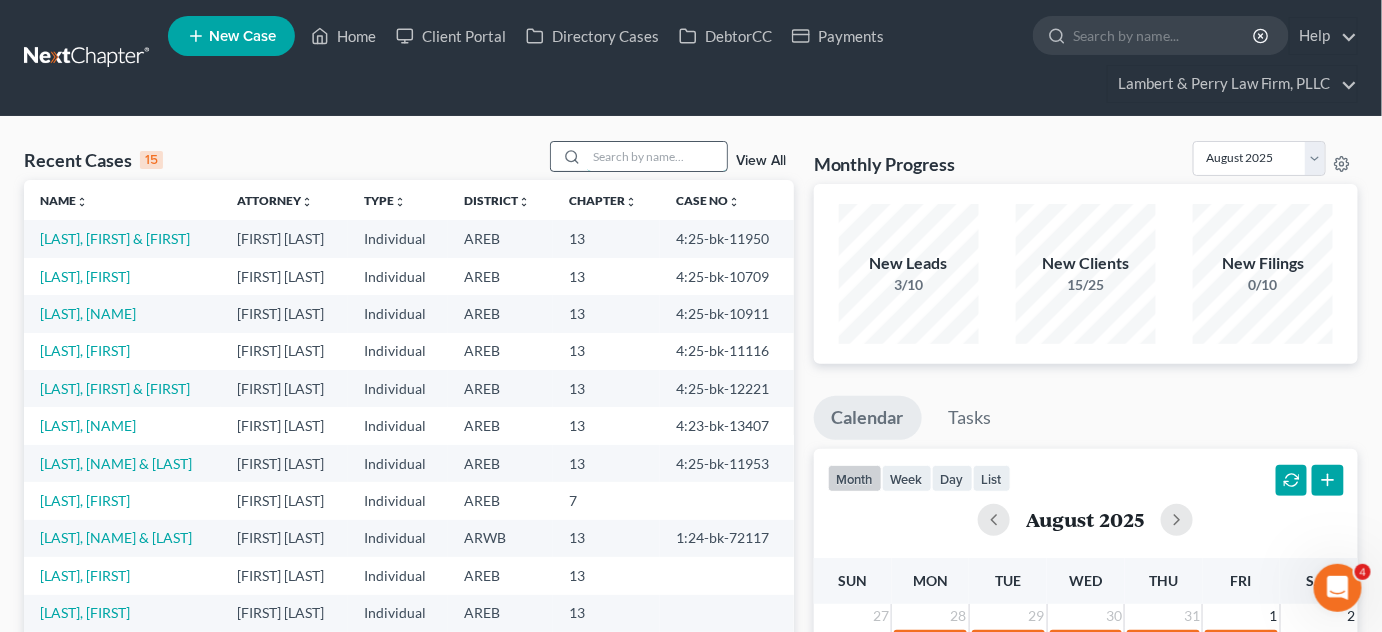 click at bounding box center (657, 156) 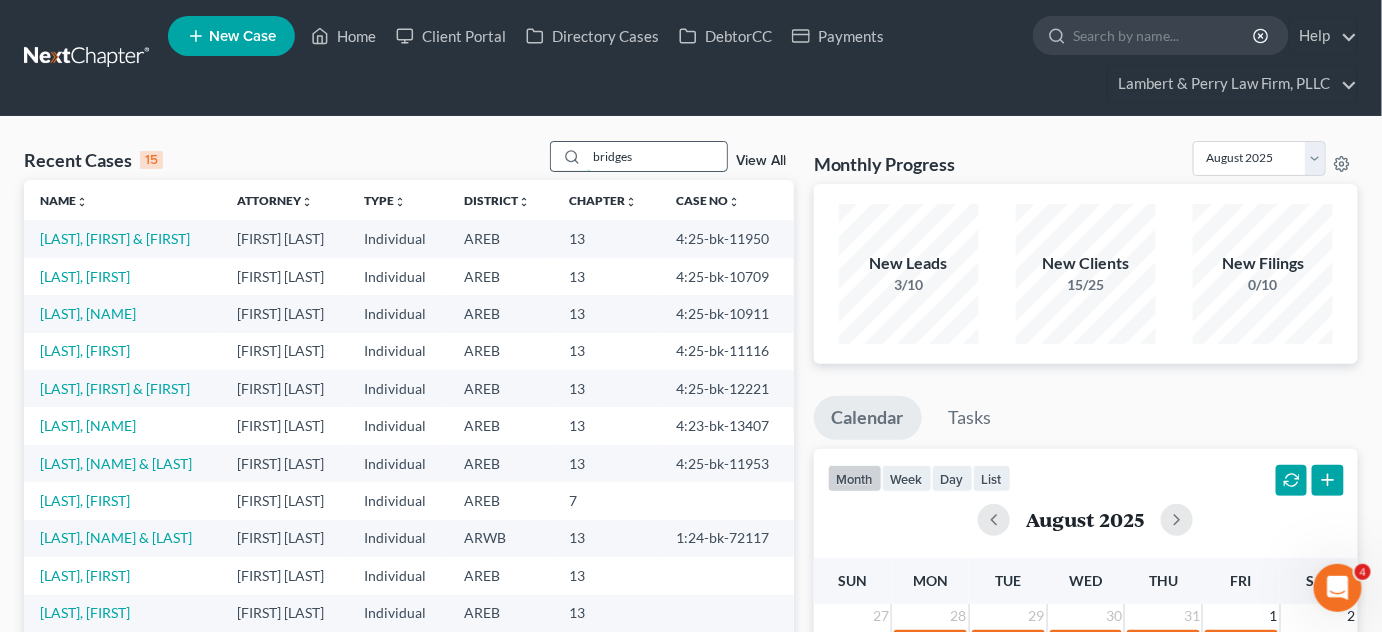 type on "bridges" 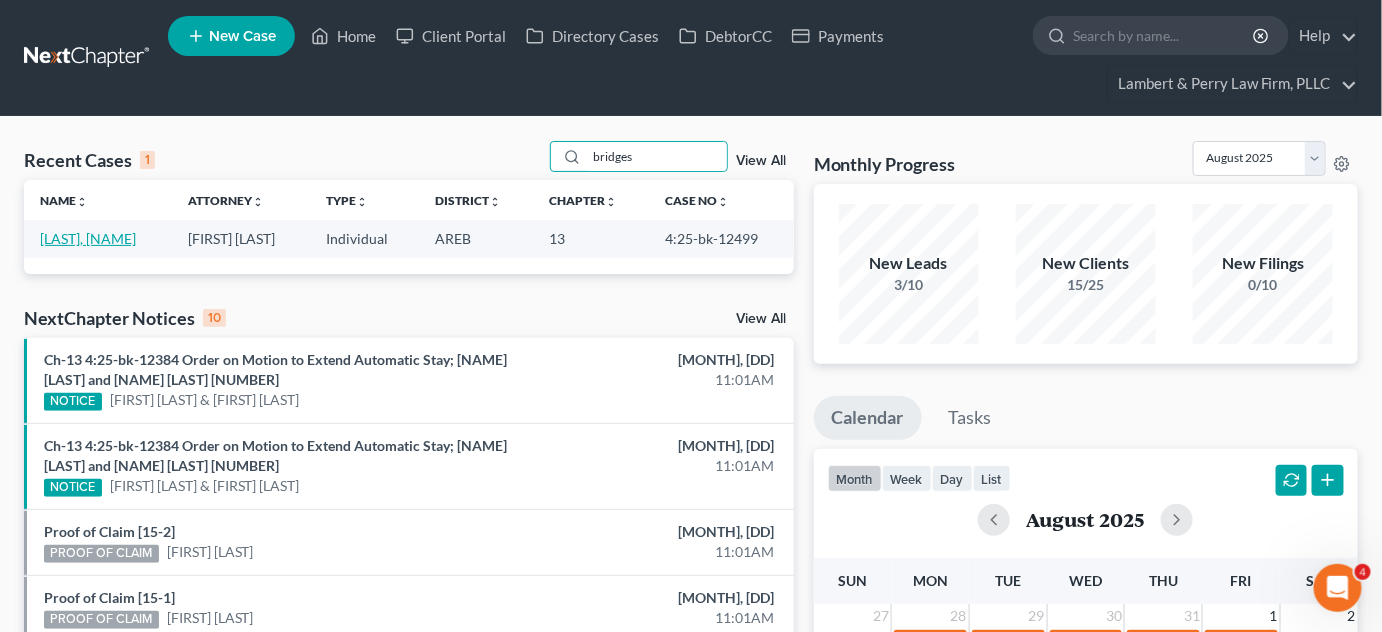 click on "[LAST], [NAME]" at bounding box center [88, 238] 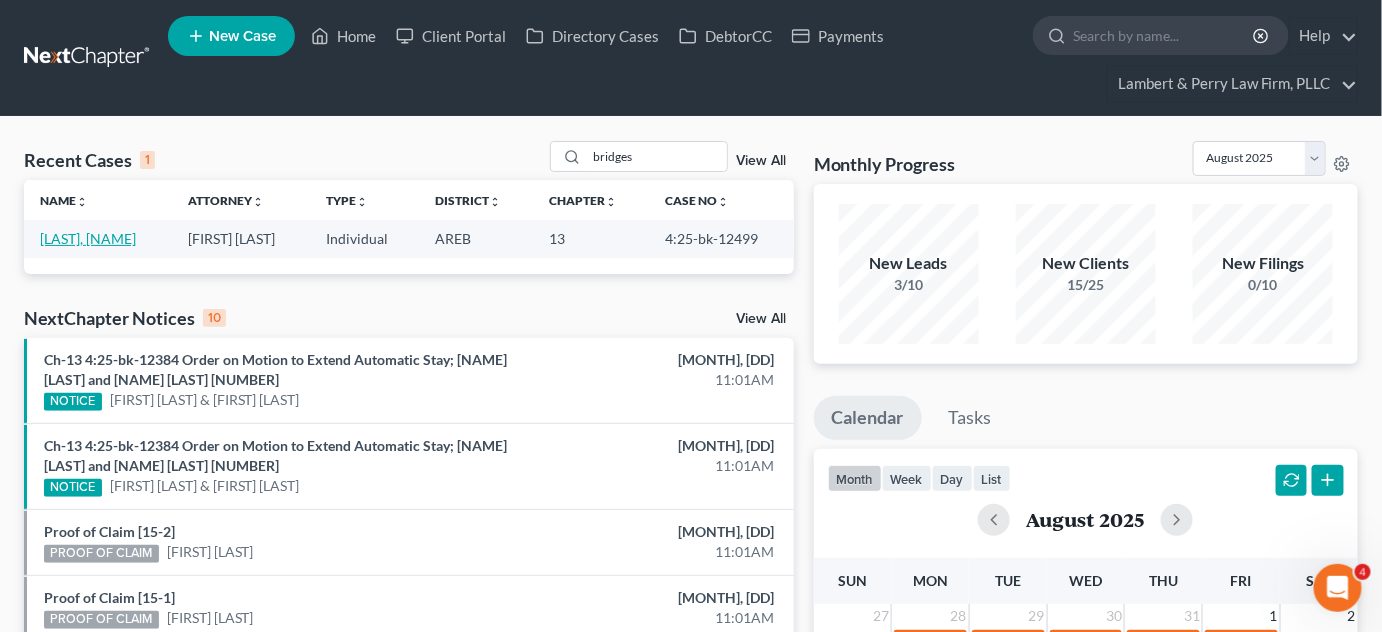 select on "3" 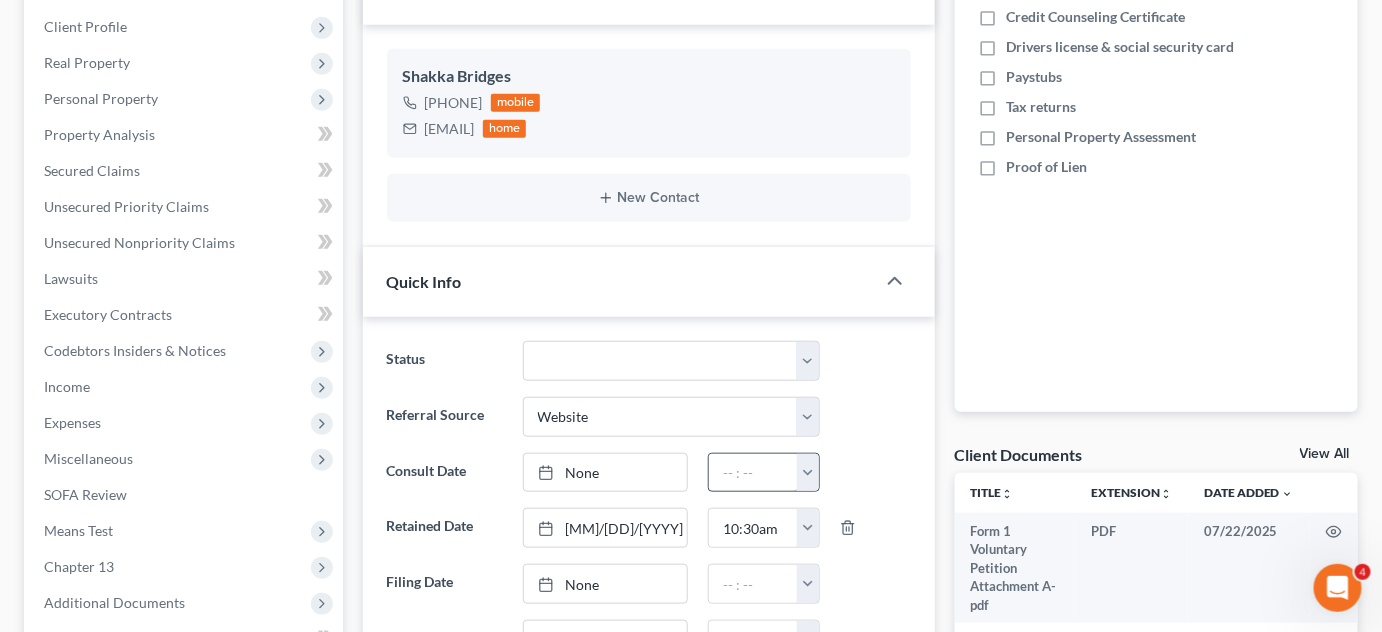 scroll, scrollTop: 454, scrollLeft: 0, axis: vertical 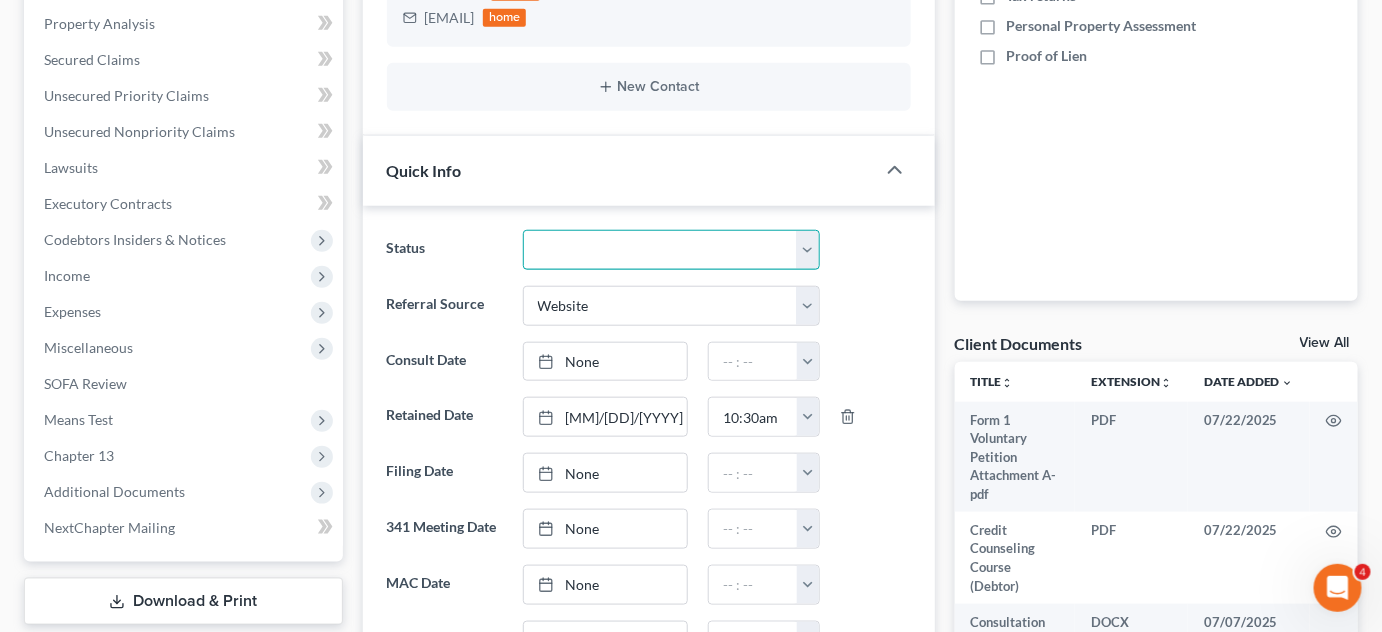 drag, startPoint x: 526, startPoint y: 231, endPoint x: 574, endPoint y: 263, distance: 57.68882 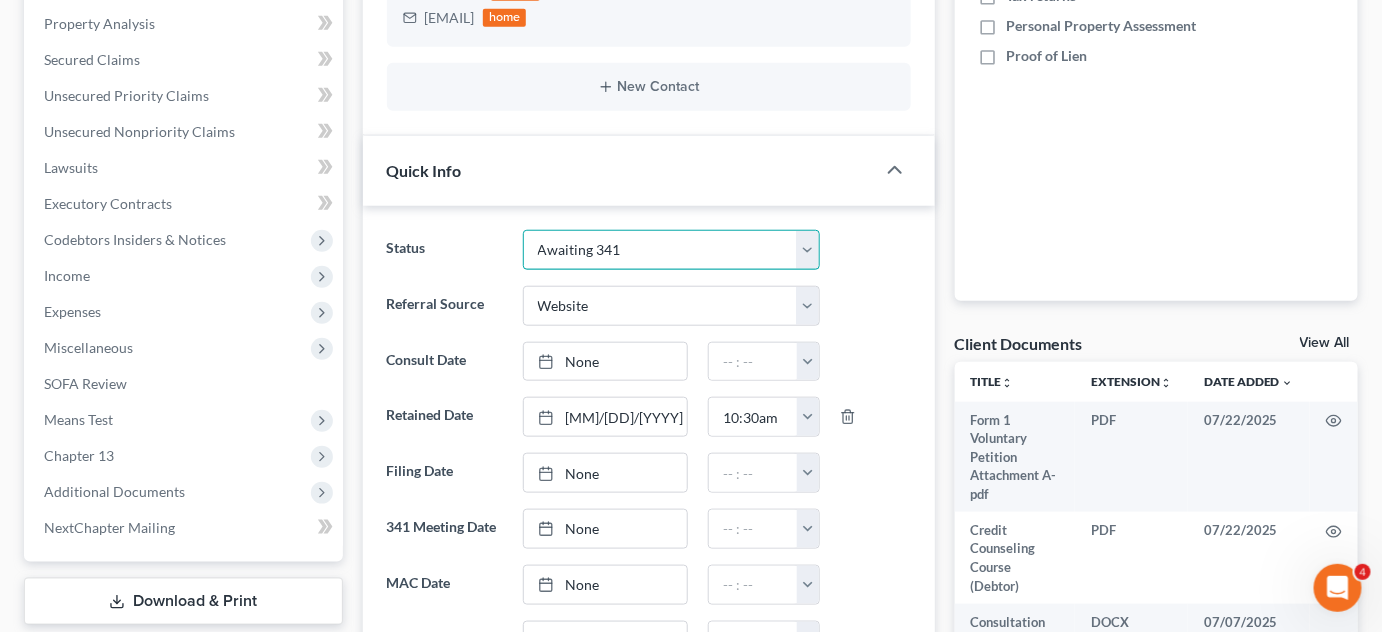 click on "Awaiting 341 Chapter 7 - Attended Meeting Confirmed Discharged Dismissed New Consult Not Retained Rejected Retained Unconfirmed Withdrawn as Counsel" at bounding box center [672, 250] 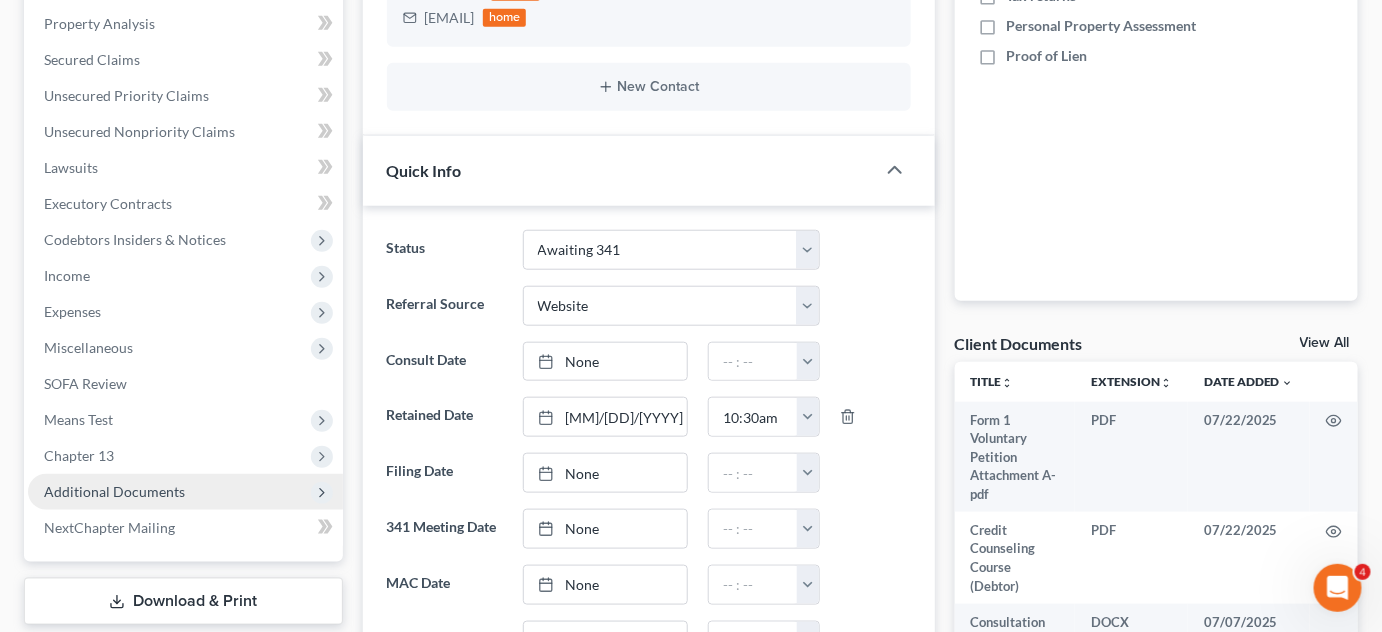 click on "Additional Documents" at bounding box center (185, 492) 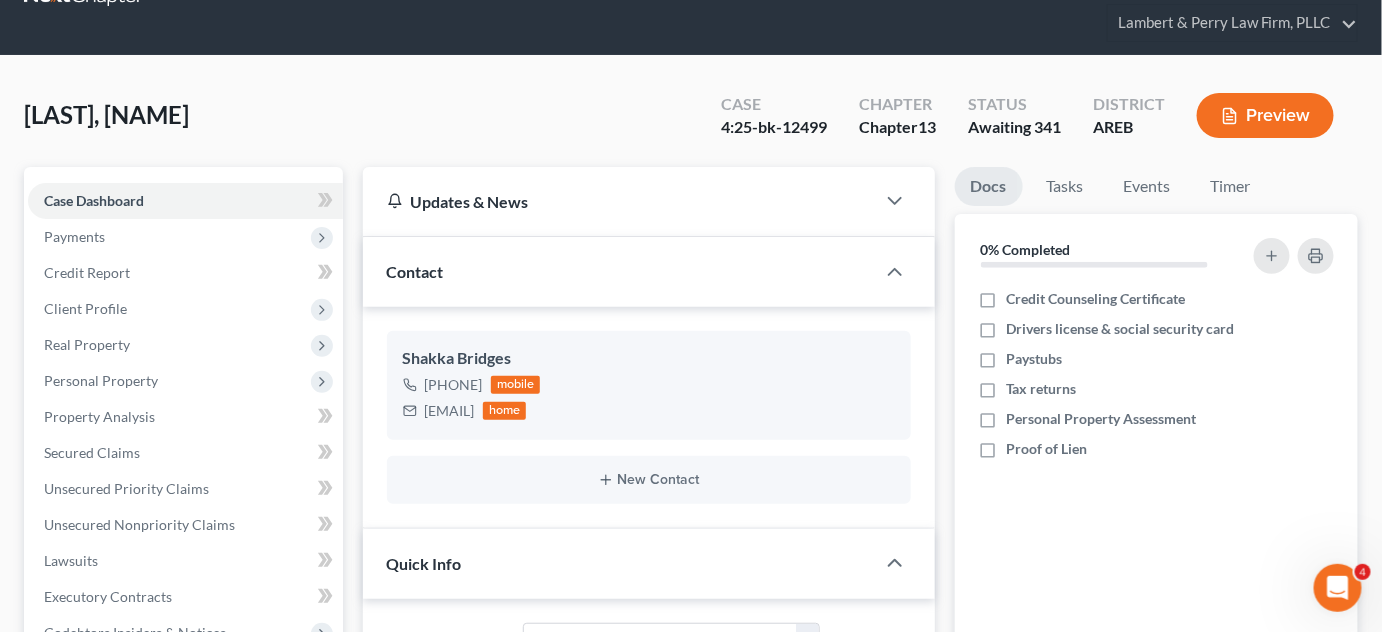 scroll, scrollTop: 0, scrollLeft: 0, axis: both 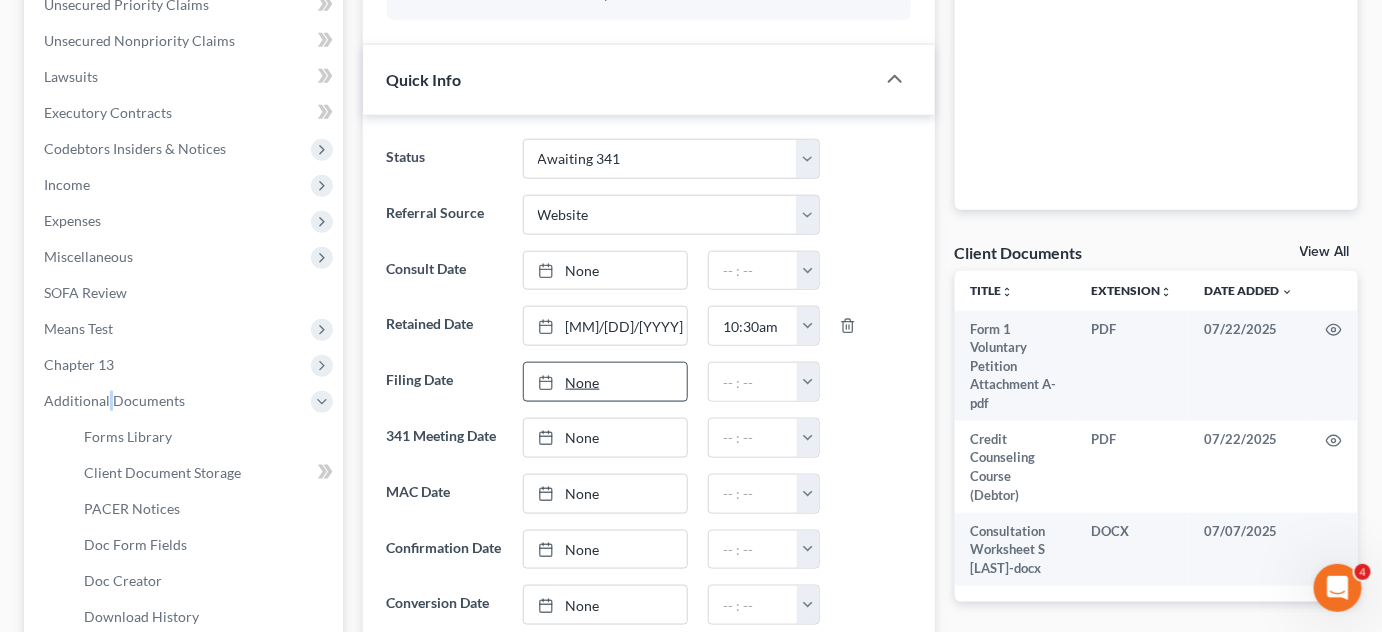 click on "None" at bounding box center (605, 382) 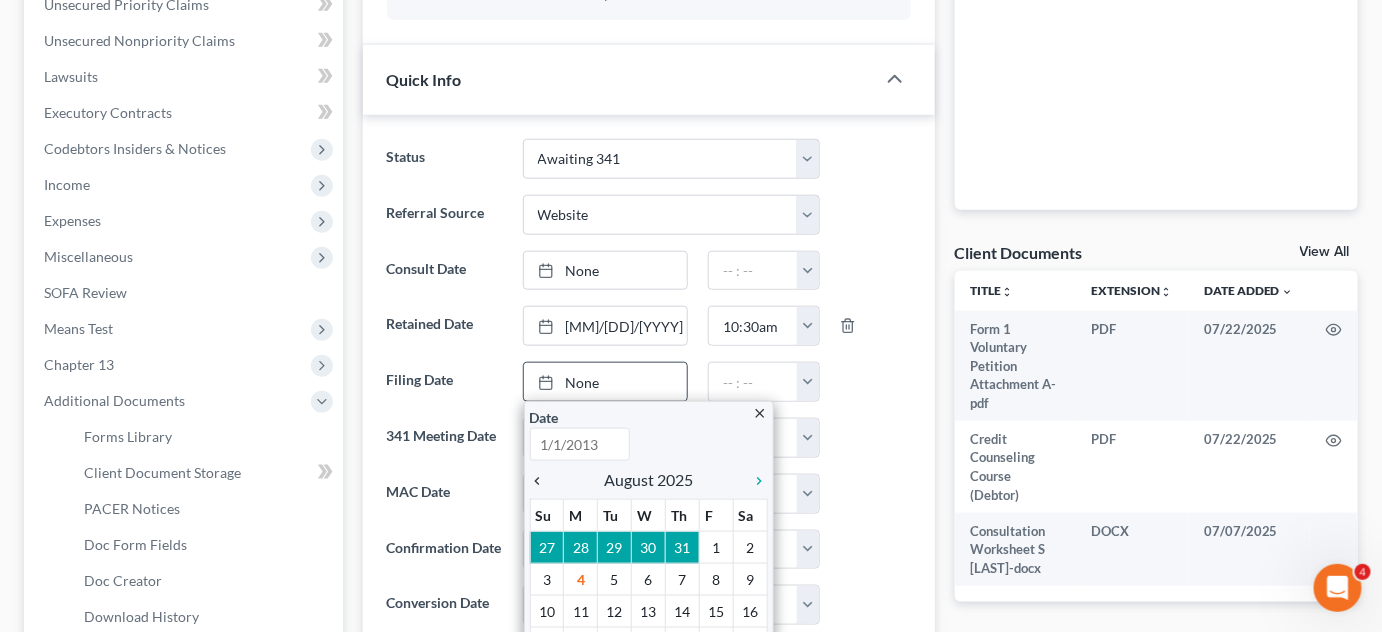 click on "chevron_left" at bounding box center [543, 481] 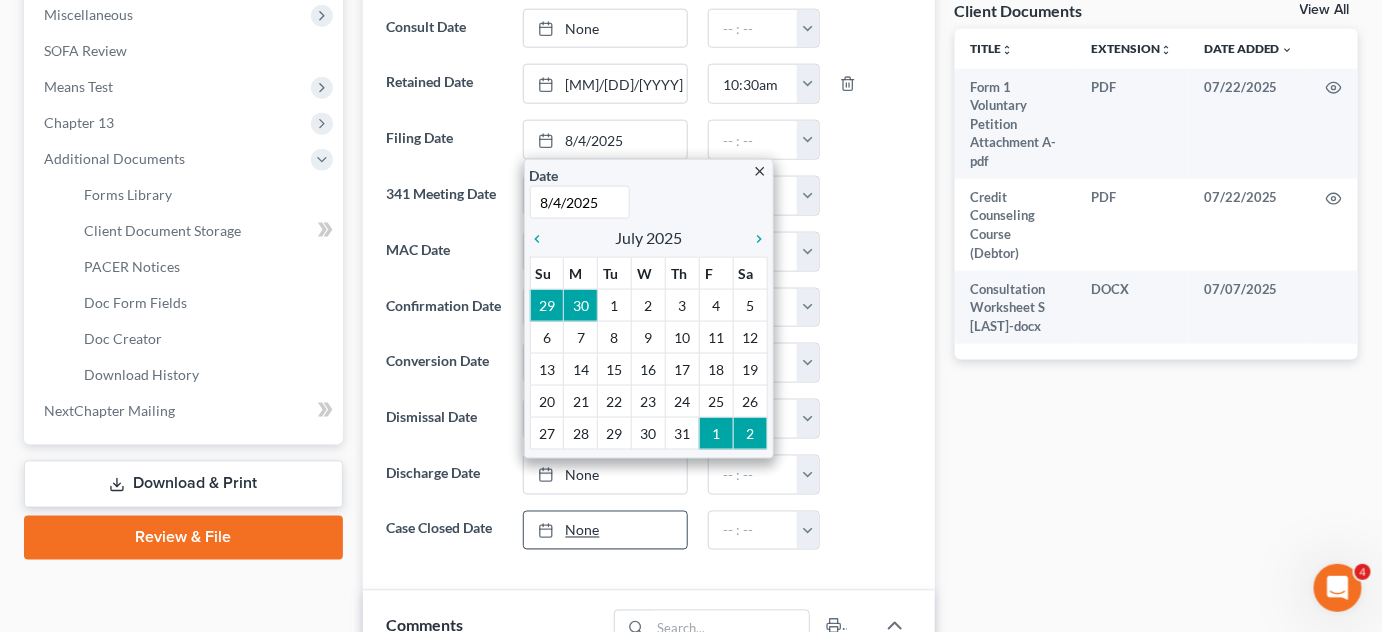 scroll, scrollTop: 818, scrollLeft: 0, axis: vertical 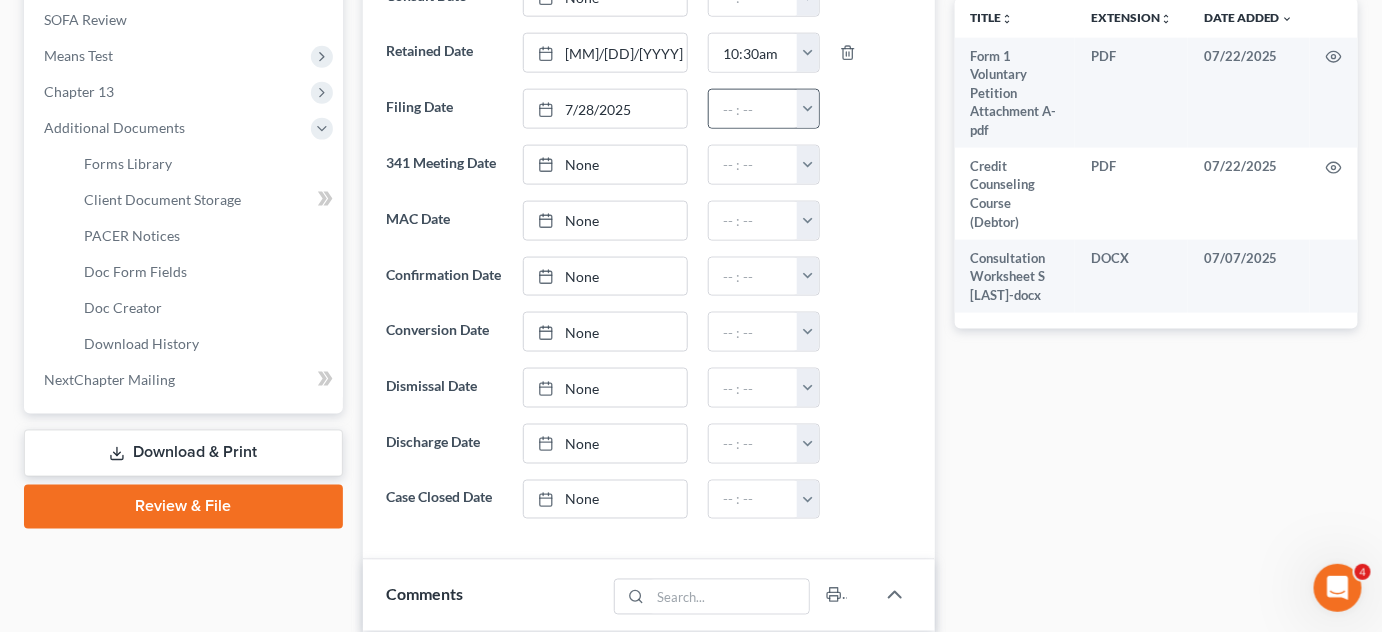 click at bounding box center [808, 109] 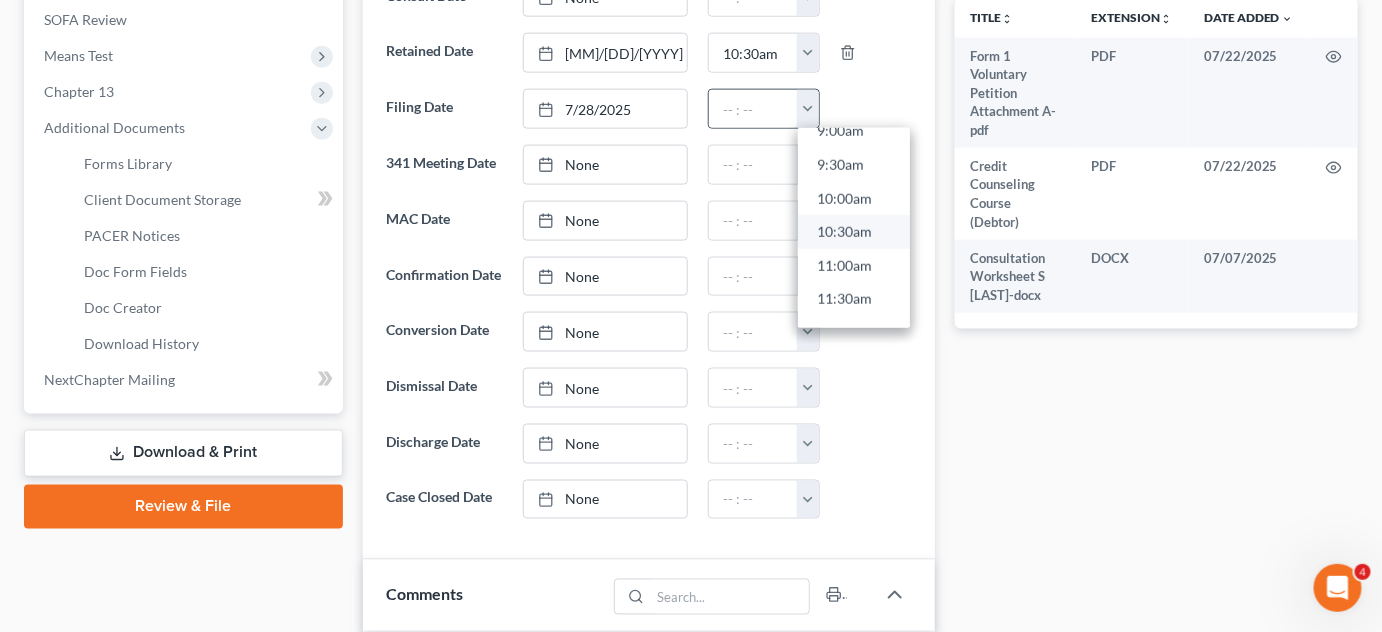 scroll, scrollTop: 636, scrollLeft: 0, axis: vertical 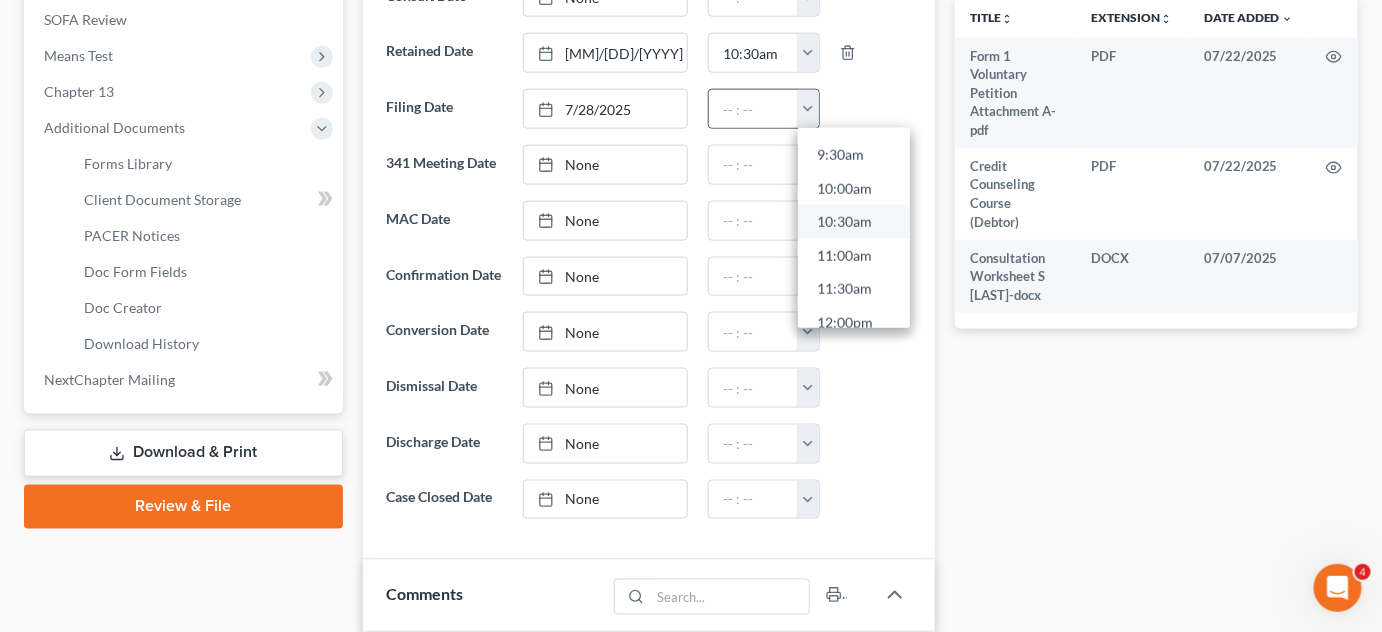 click on "10:30am" at bounding box center (854, 223) 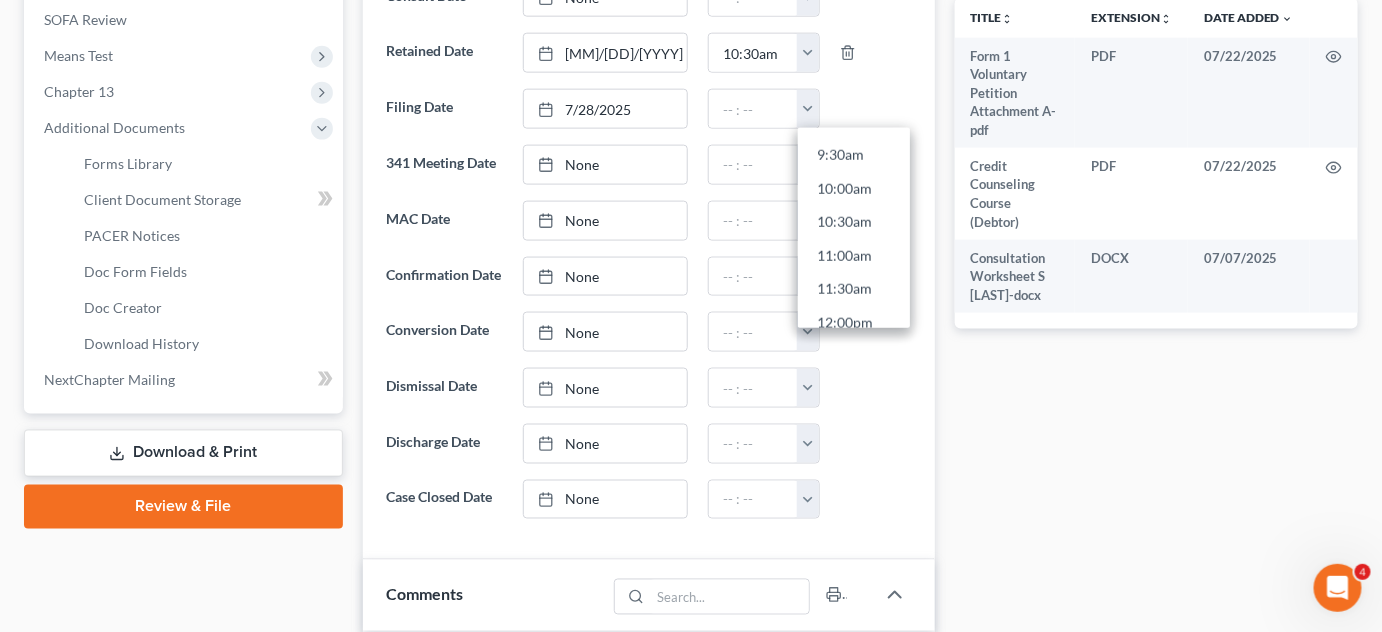type on "10:30am" 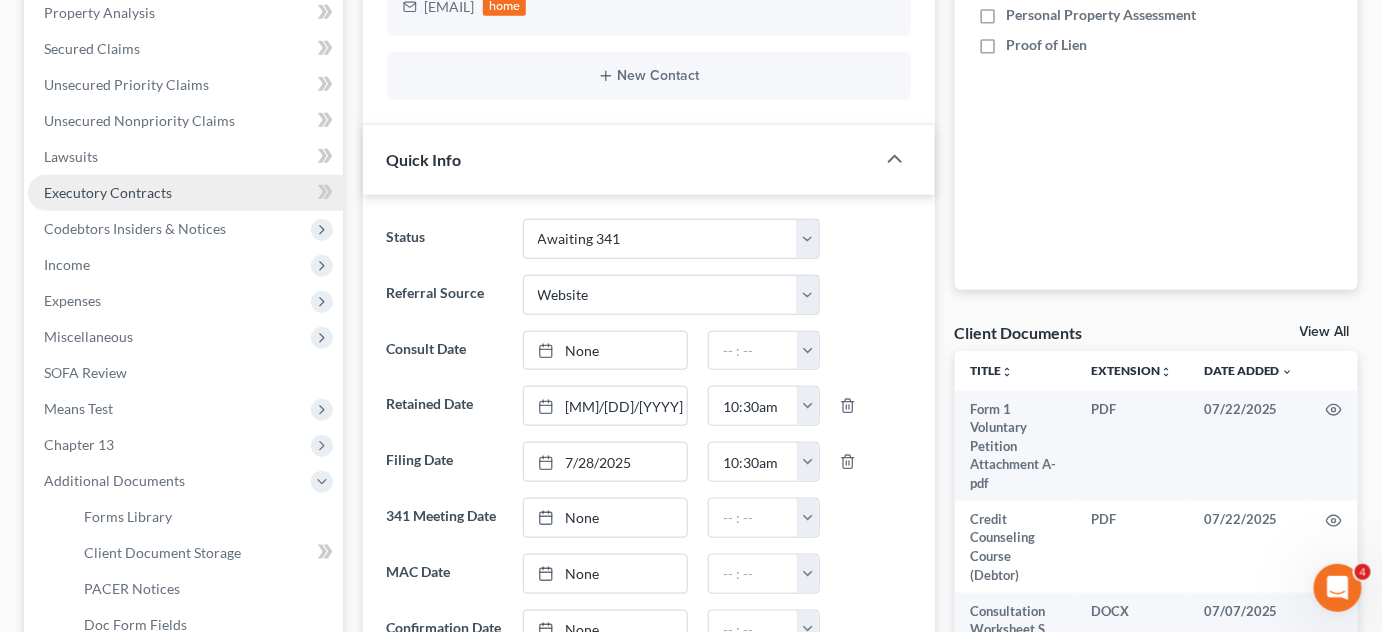 scroll, scrollTop: 454, scrollLeft: 0, axis: vertical 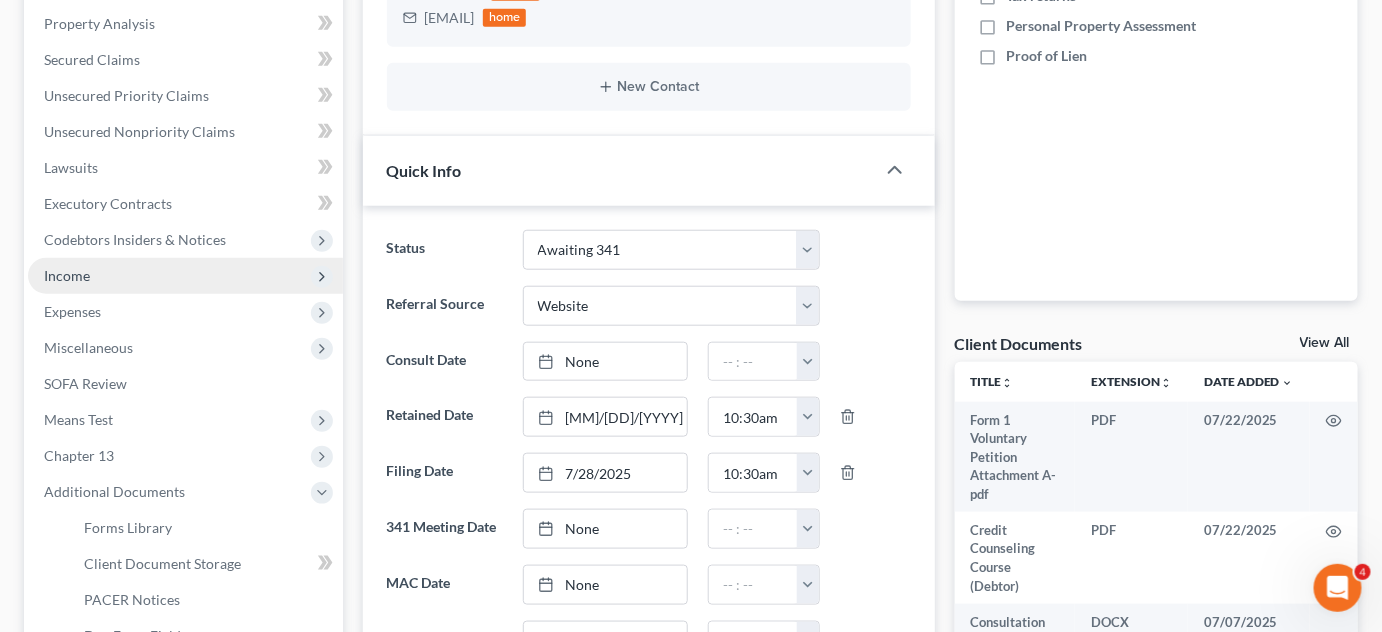 click on "Income" at bounding box center (185, 276) 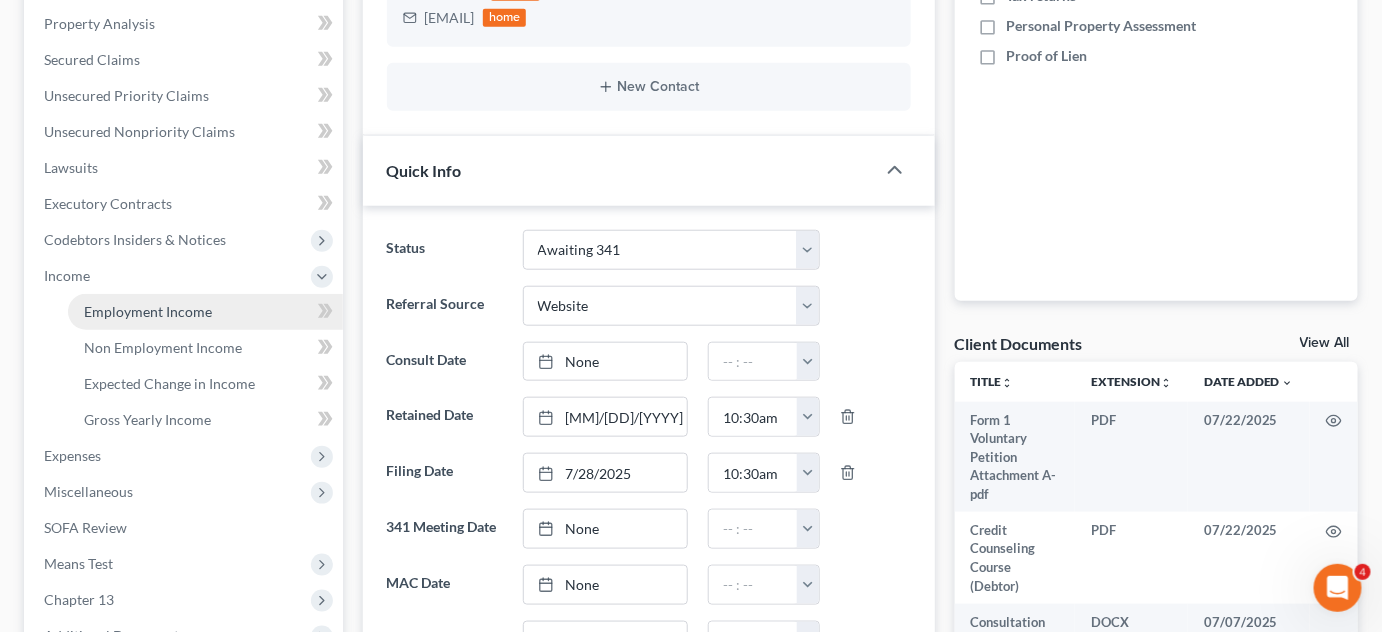 click on "Employment Income" at bounding box center (148, 311) 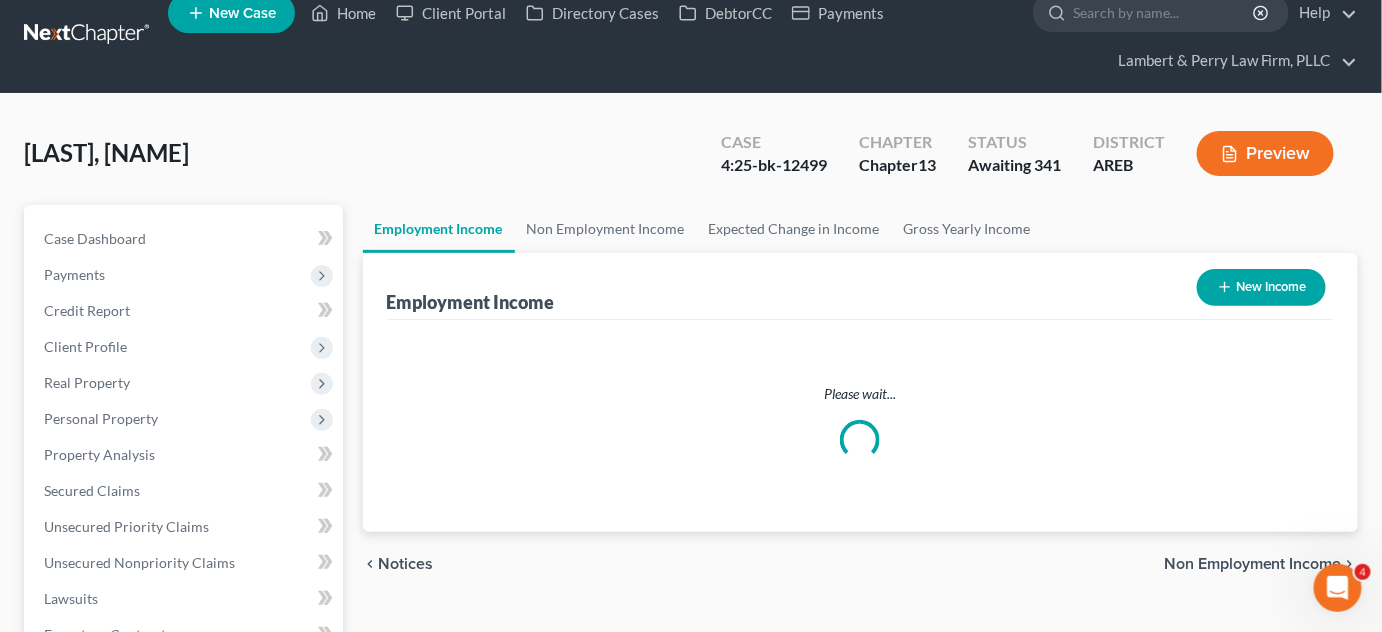 scroll, scrollTop: 0, scrollLeft: 0, axis: both 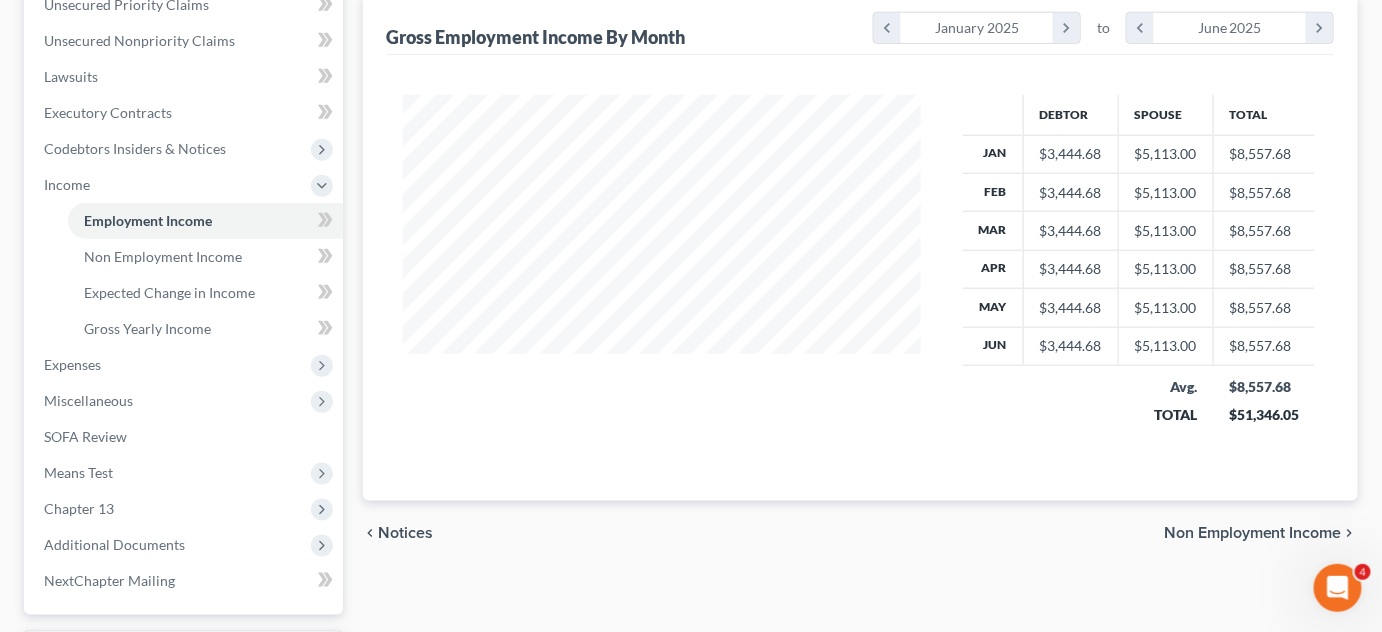 click on "Non Employment Income" at bounding box center (1253, 533) 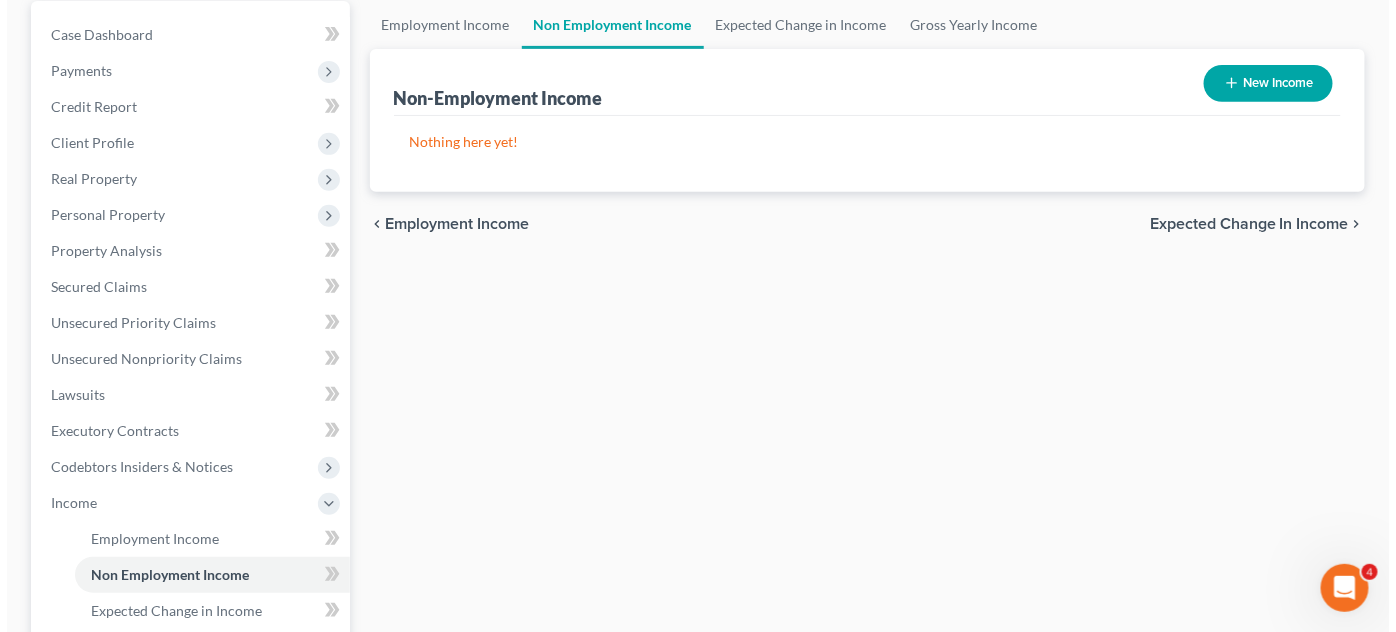 scroll, scrollTop: 0, scrollLeft: 0, axis: both 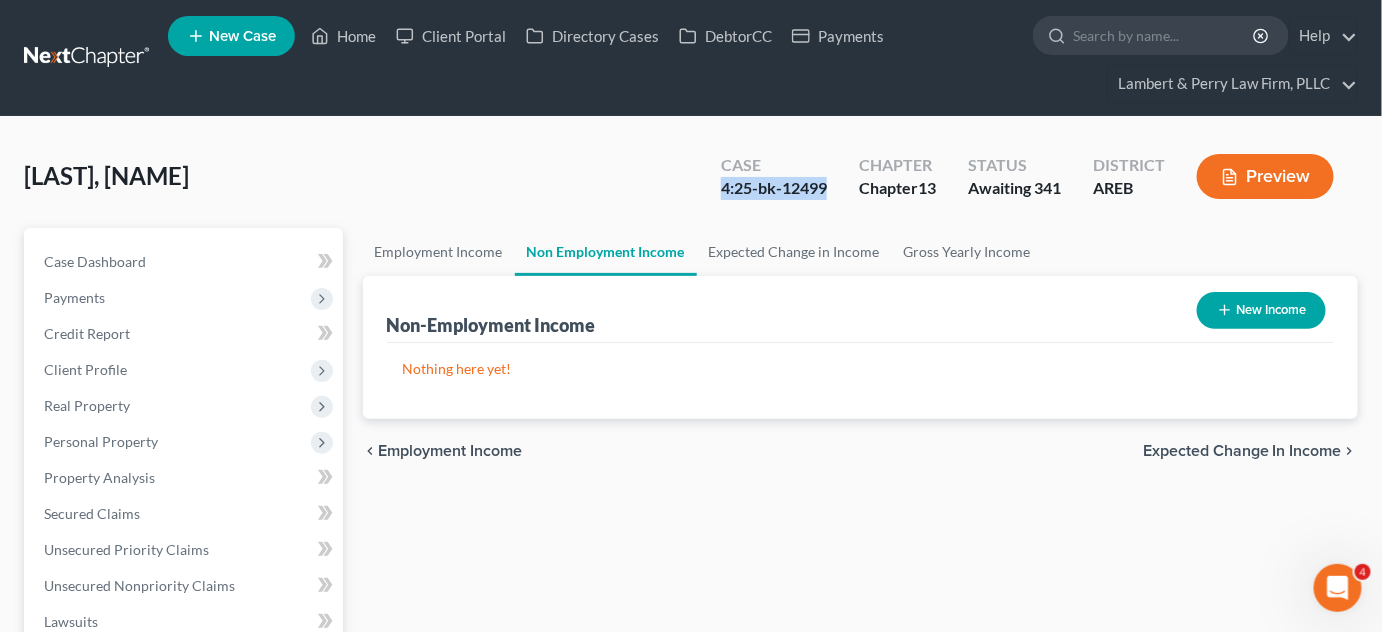 drag, startPoint x: 824, startPoint y: 185, endPoint x: 709, endPoint y: 208, distance: 117.27745 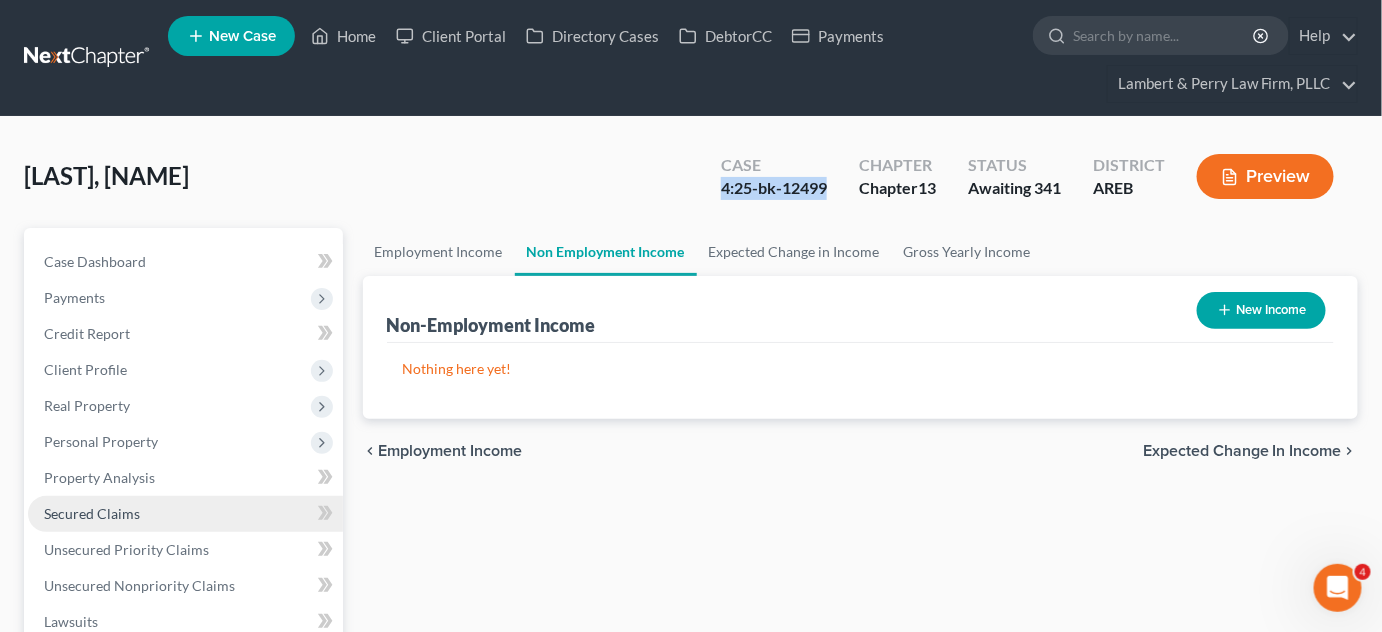 click on "Secured Claims" at bounding box center (92, 513) 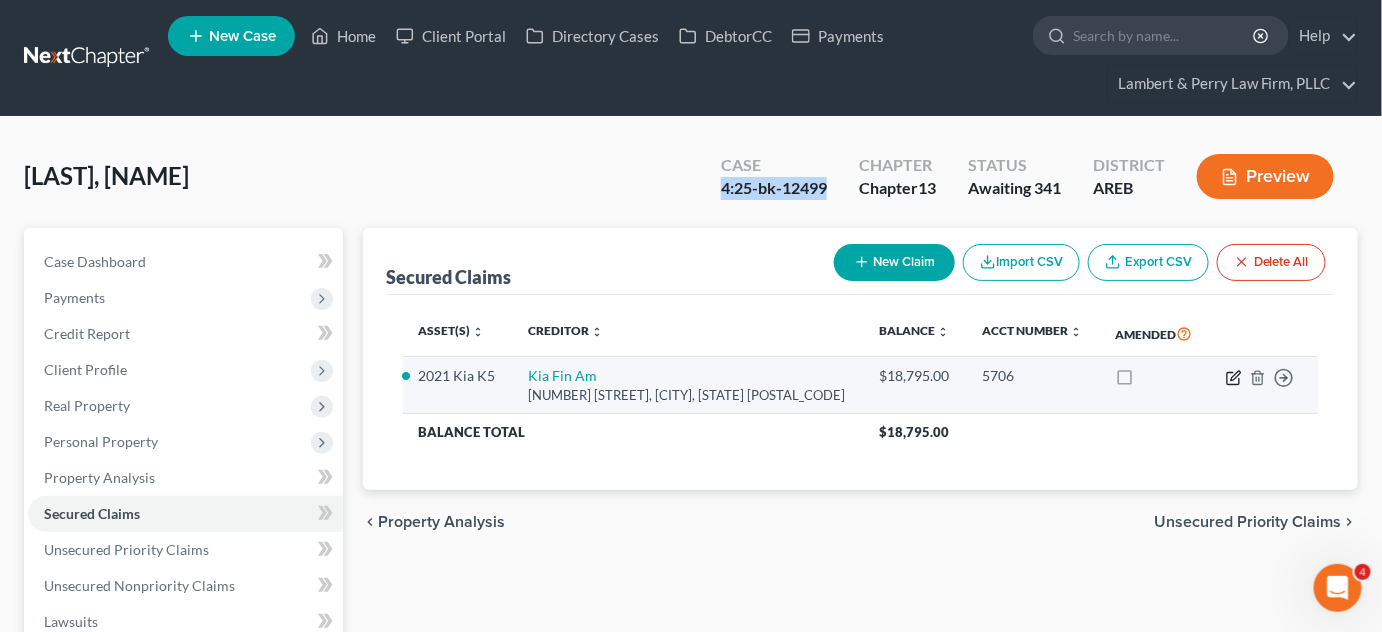 click 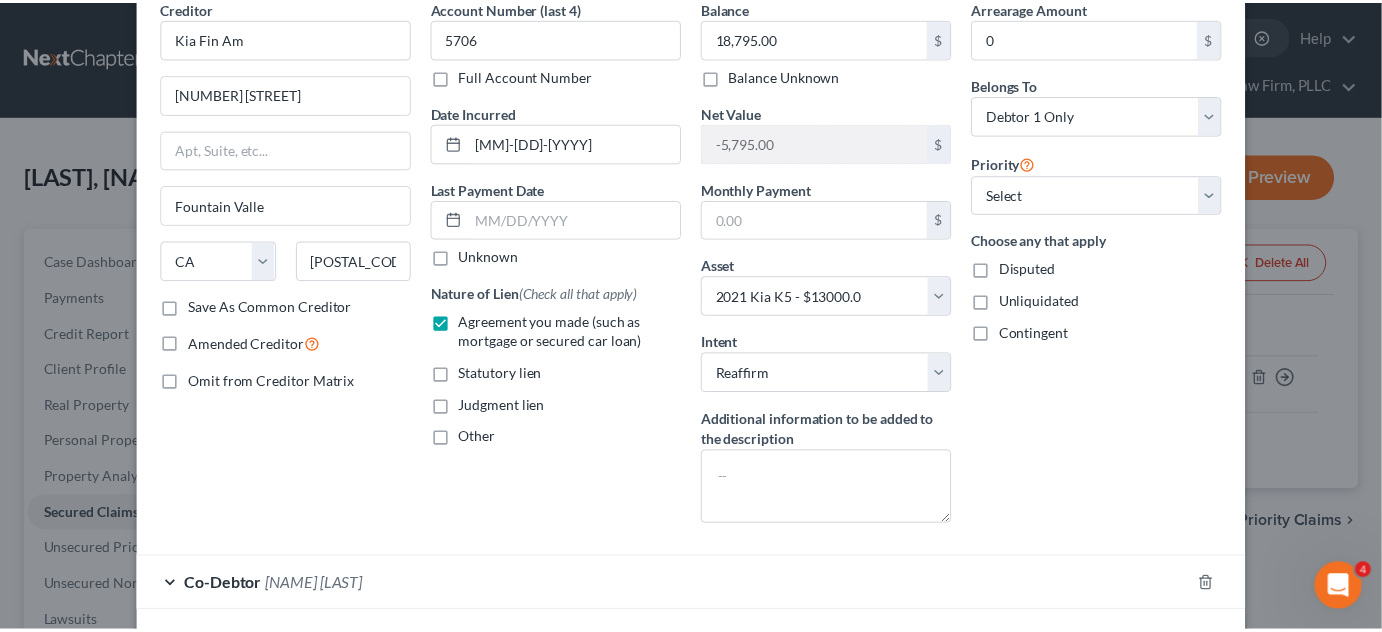 scroll, scrollTop: 197, scrollLeft: 0, axis: vertical 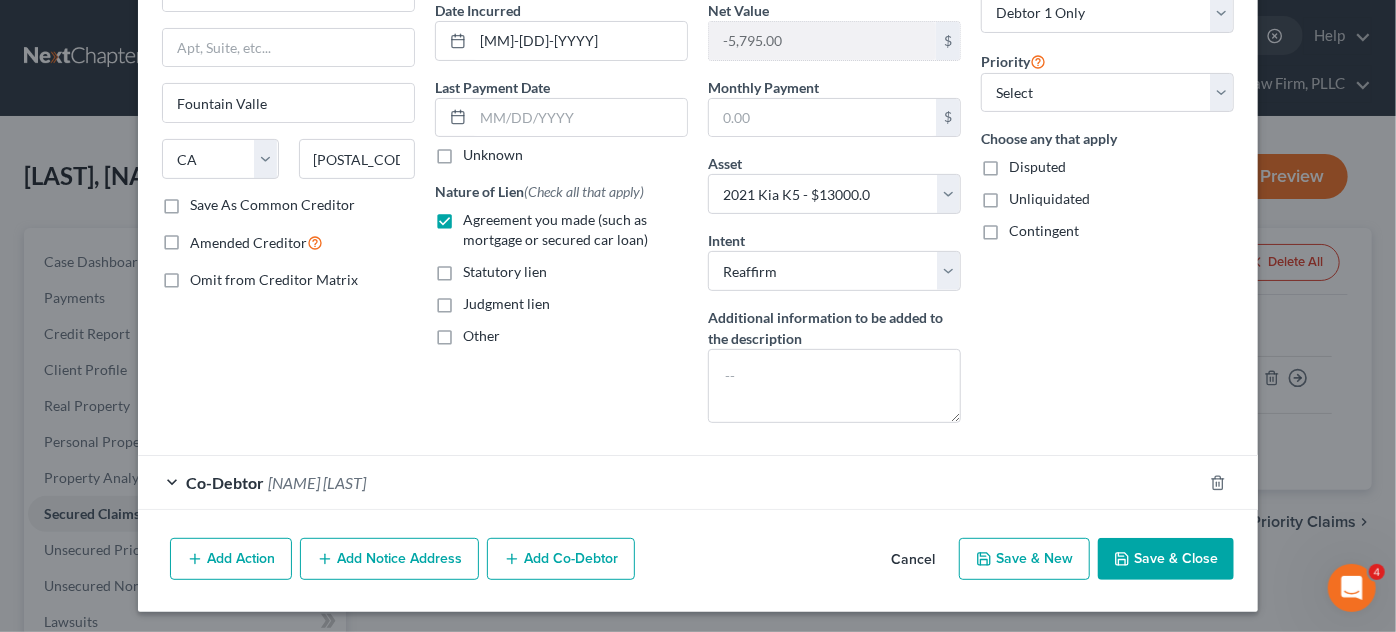 click on "Cancel" at bounding box center (913, 560) 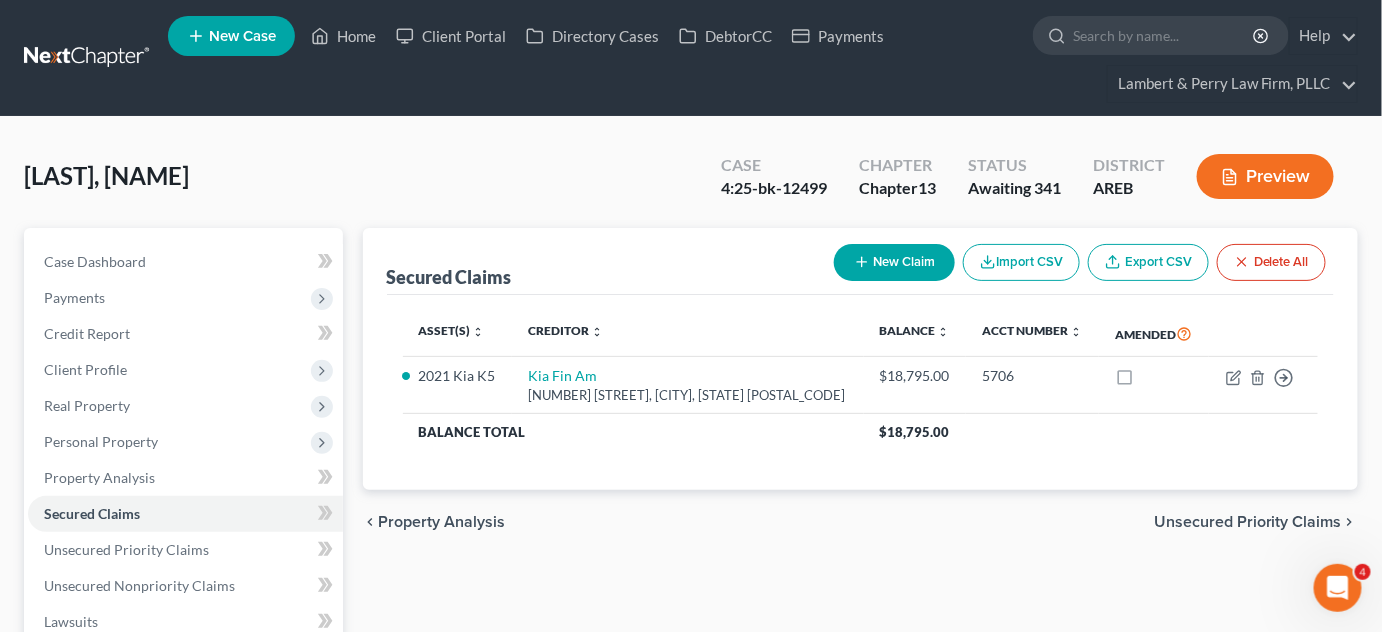 click on "[LAST], [FIRST] Upgraded Case 4:25-bk-12499 Chapter Chapter  13 Status Awaiting 341 District AREB Preview" at bounding box center (691, 184) 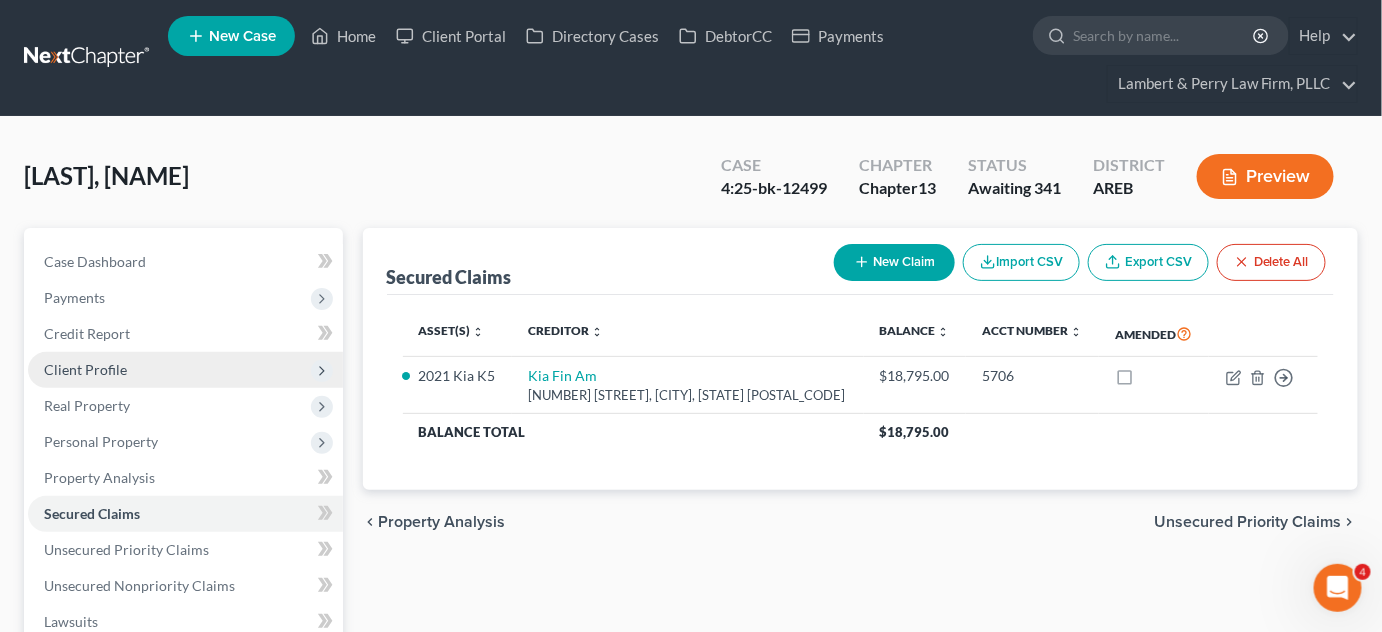 click on "Client Profile" at bounding box center [85, 369] 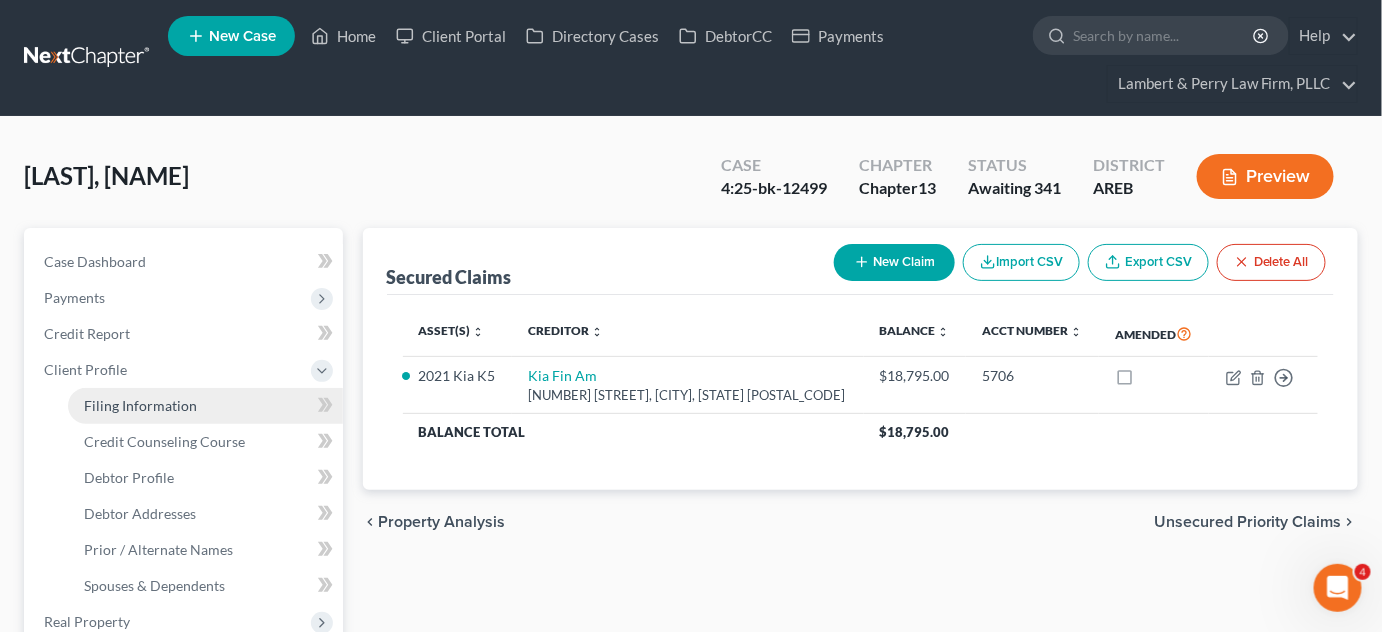 drag, startPoint x: 149, startPoint y: 406, endPoint x: 161, endPoint y: 401, distance: 13 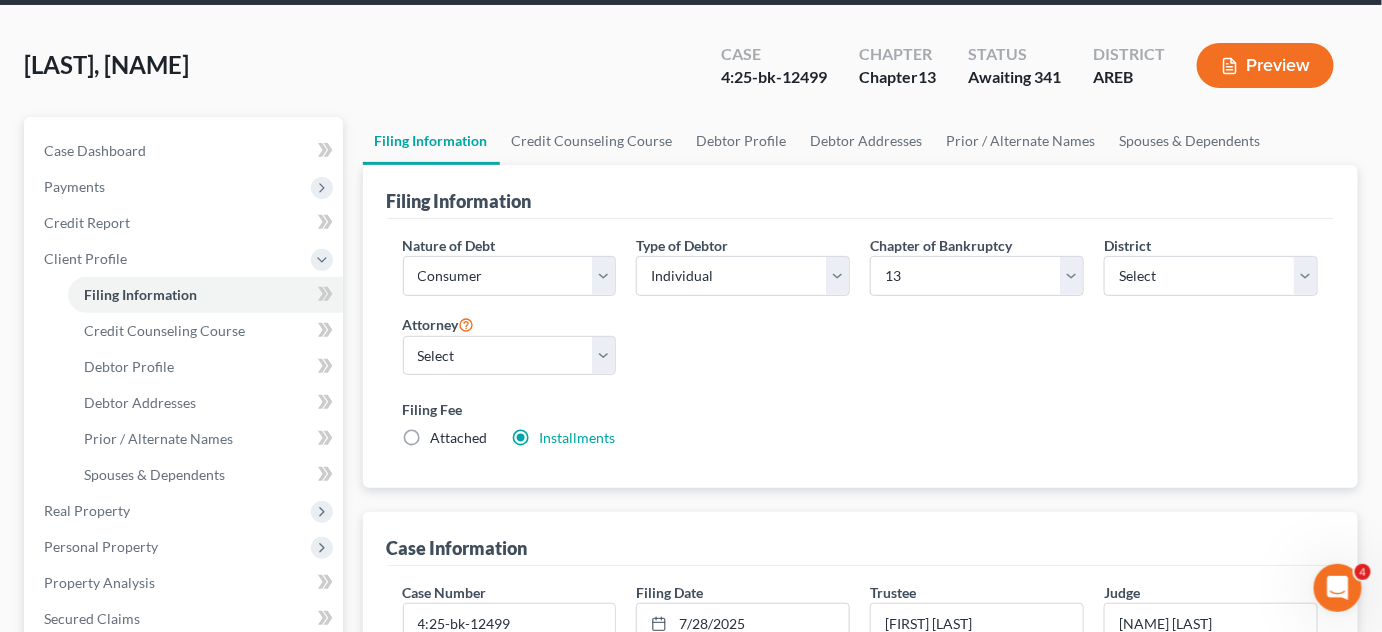 scroll, scrollTop: 0, scrollLeft: 0, axis: both 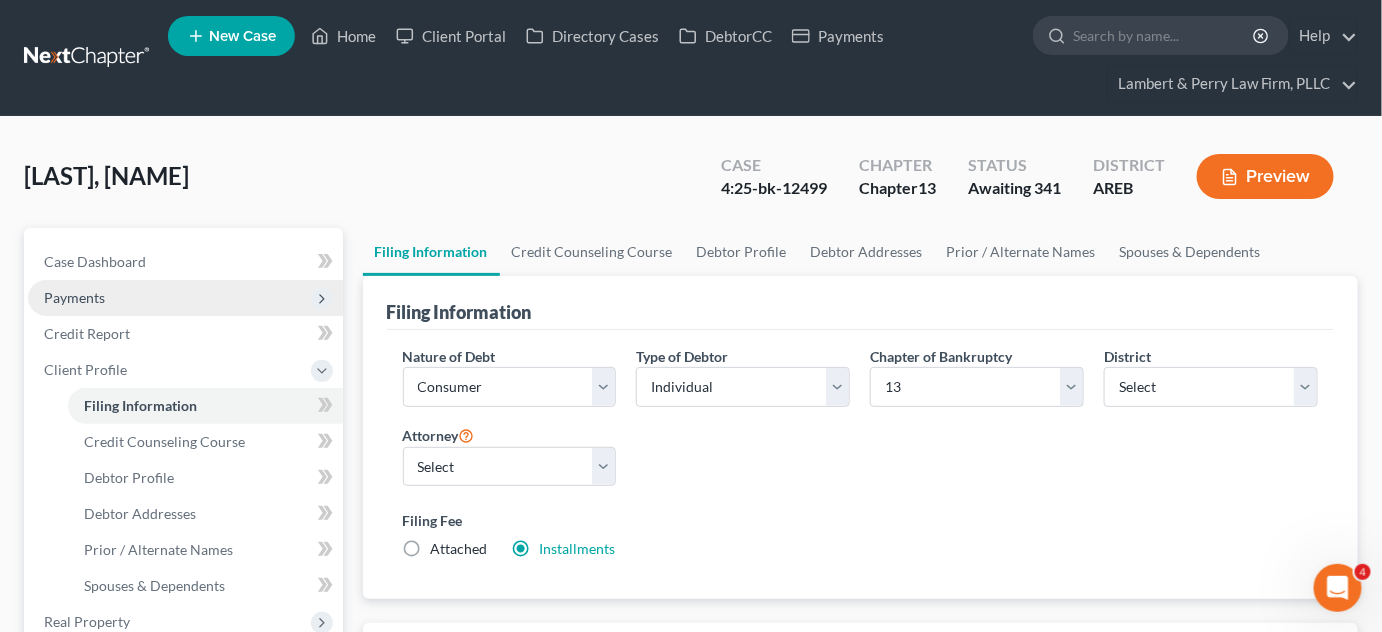 click on "Payments" at bounding box center (74, 297) 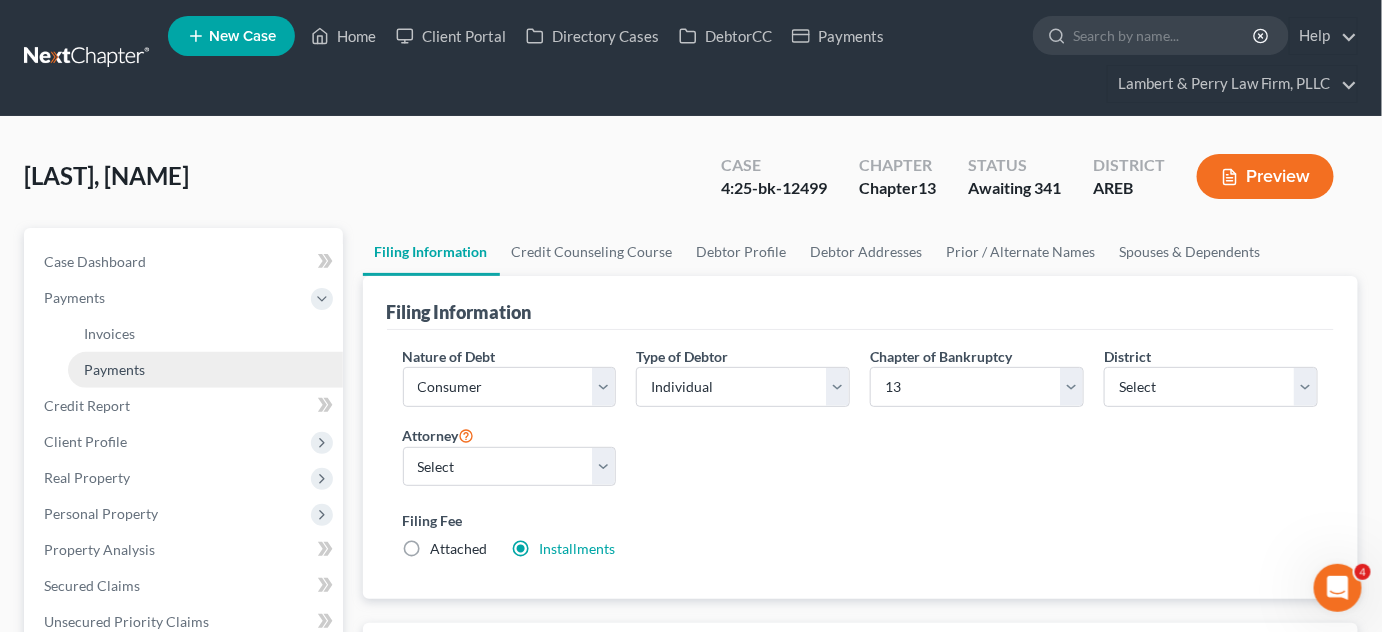 click on "Payments" at bounding box center (205, 370) 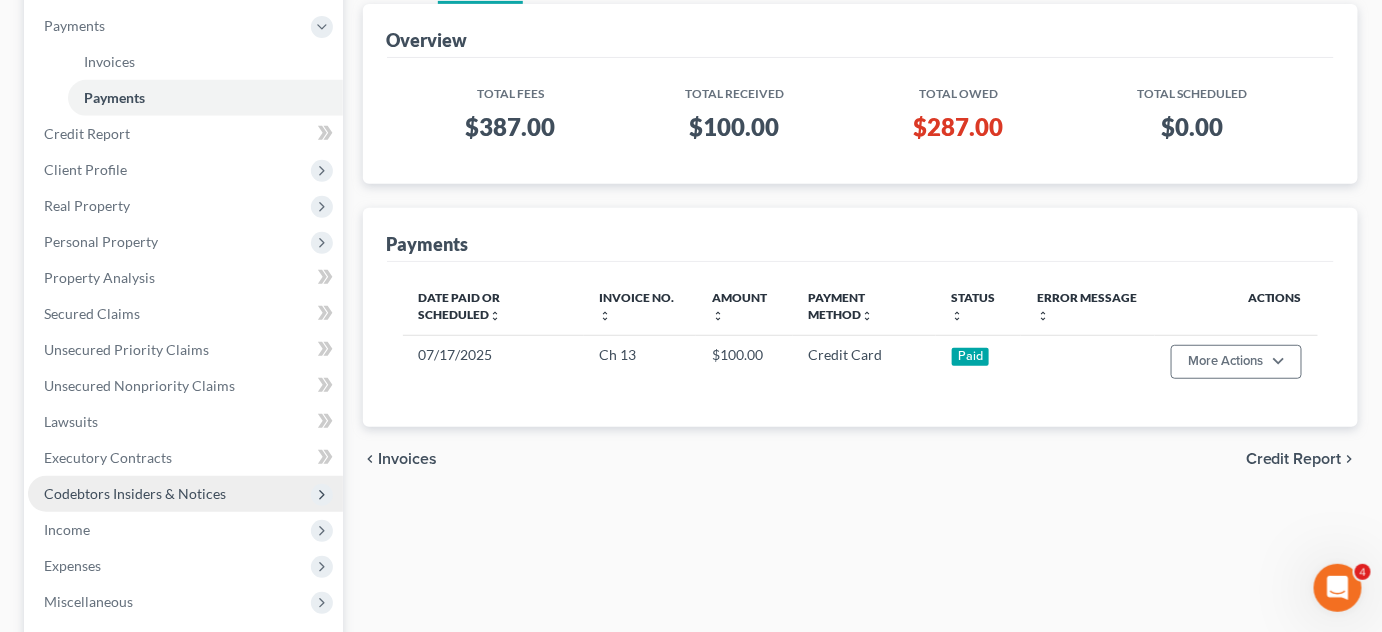scroll, scrollTop: 645, scrollLeft: 0, axis: vertical 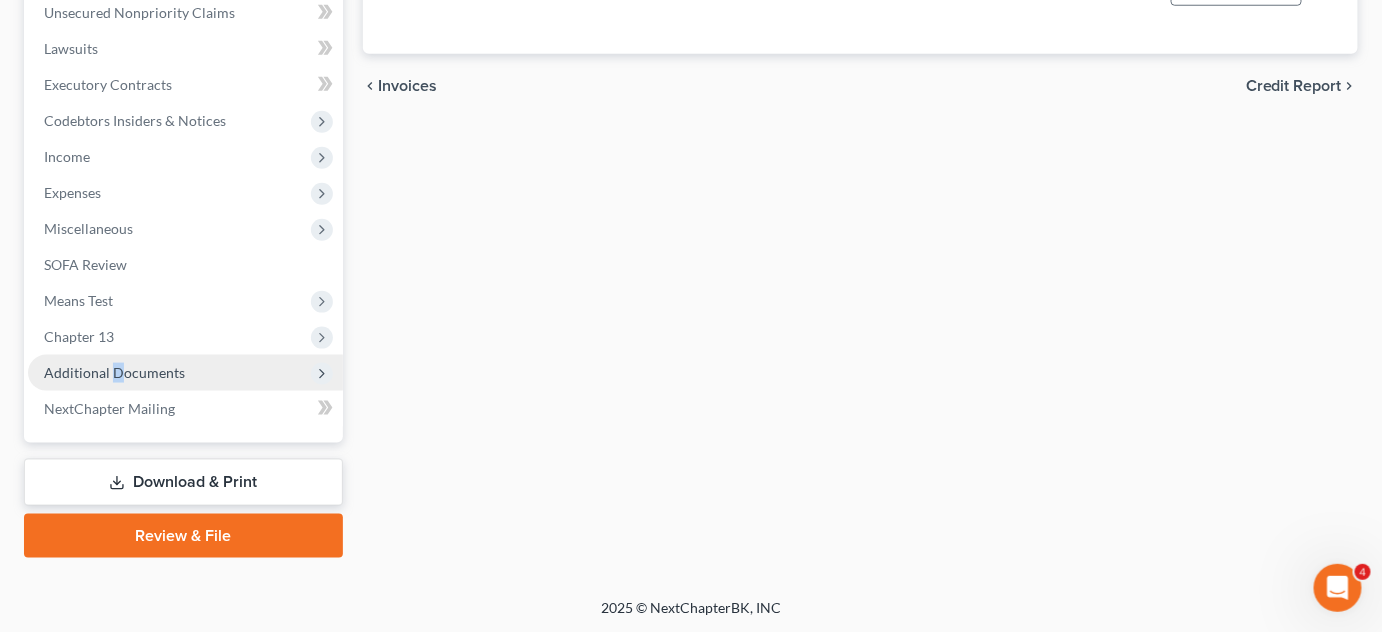 click on "Additional Documents" at bounding box center [114, 372] 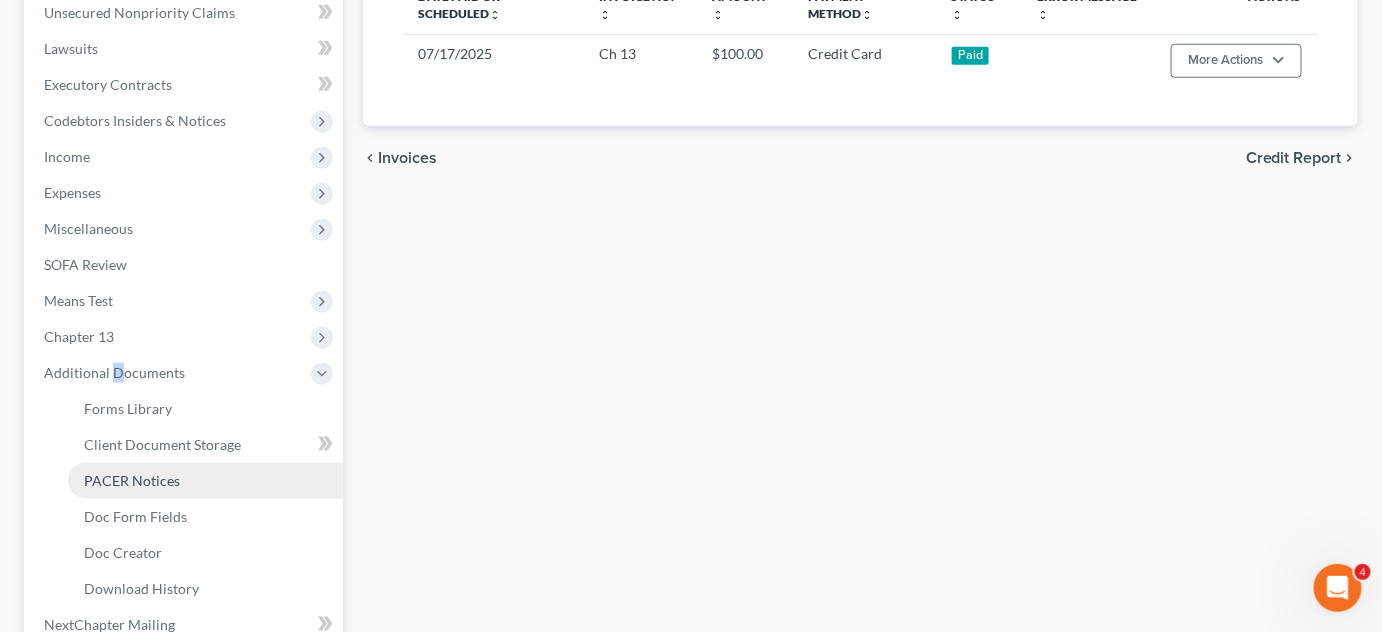 click on "PACER Notices" at bounding box center (205, 481) 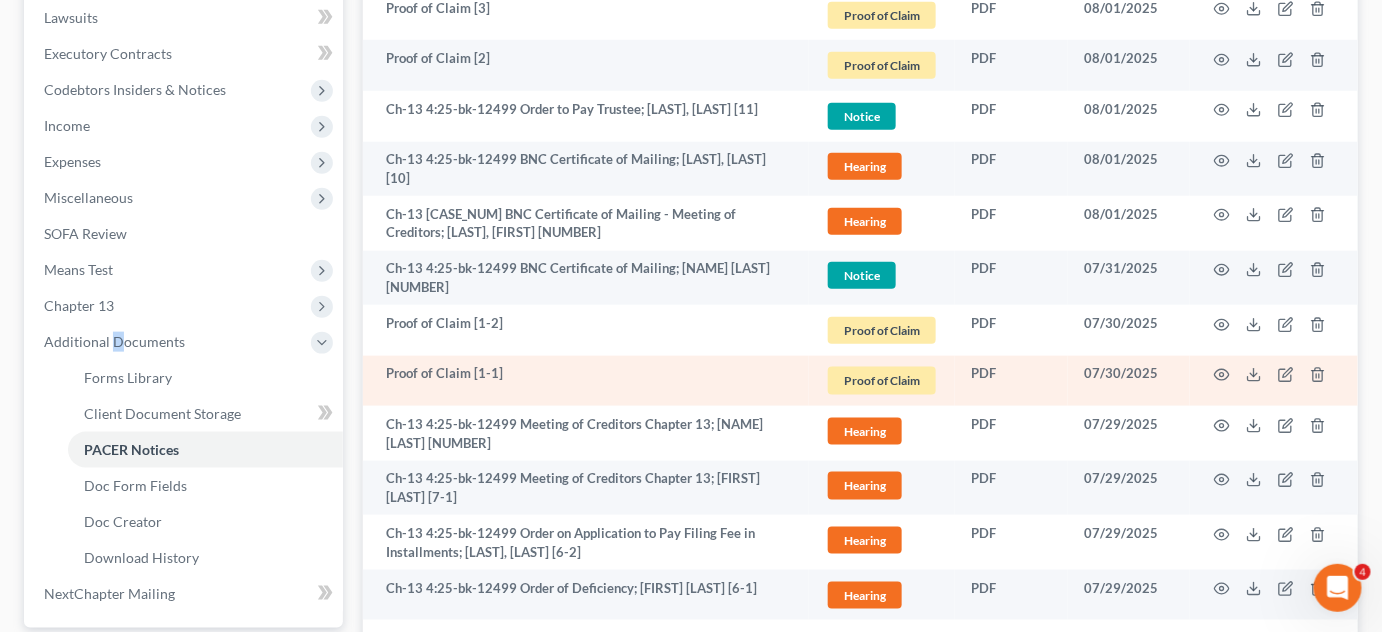 scroll, scrollTop: 636, scrollLeft: 0, axis: vertical 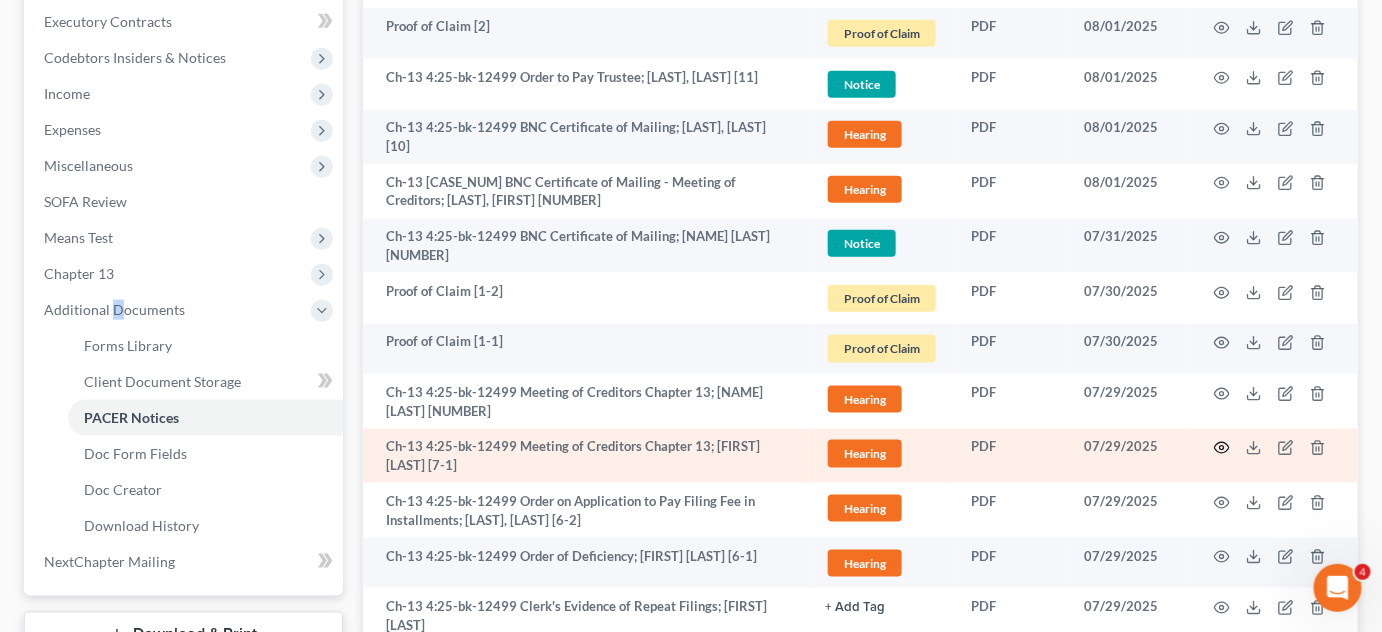 click 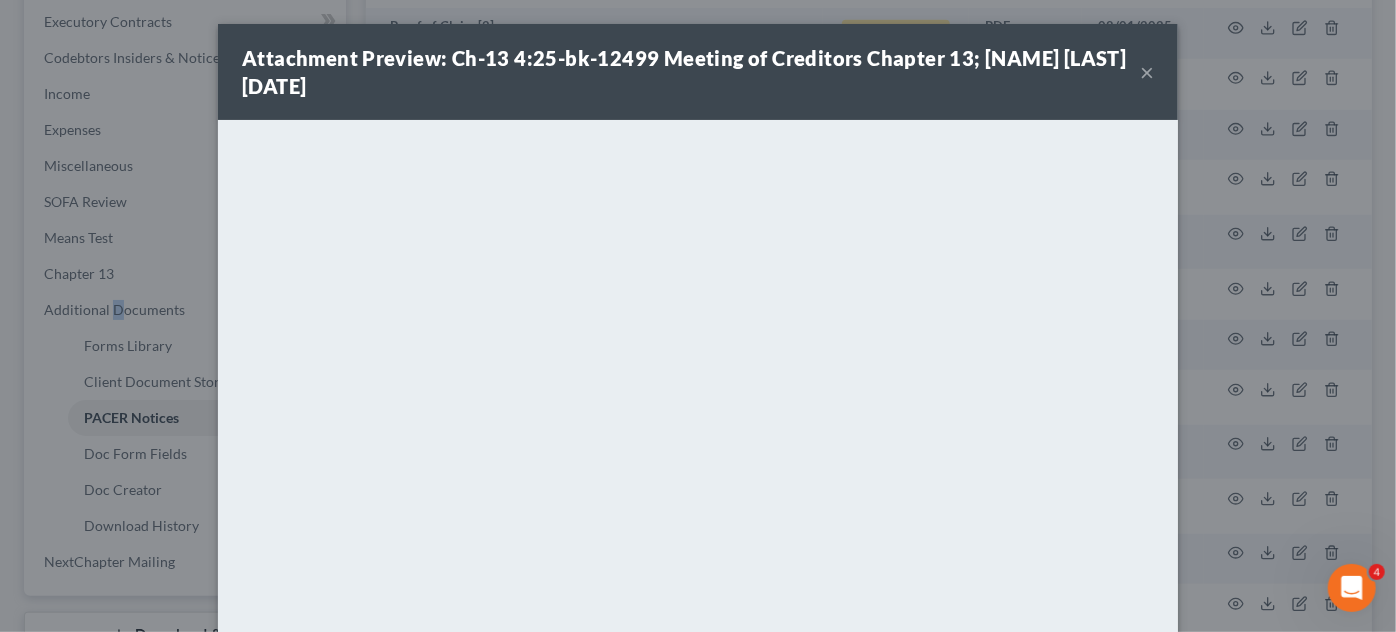 click on "×" at bounding box center [1147, 72] 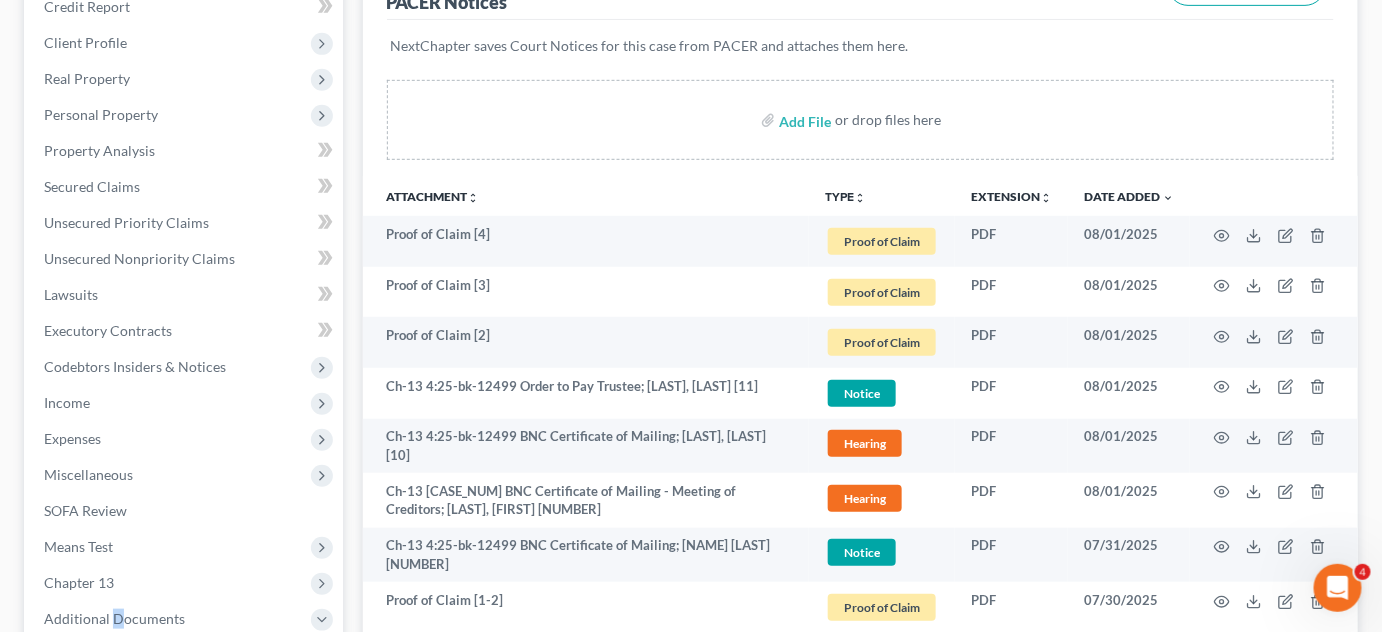 scroll, scrollTop: 0, scrollLeft: 0, axis: both 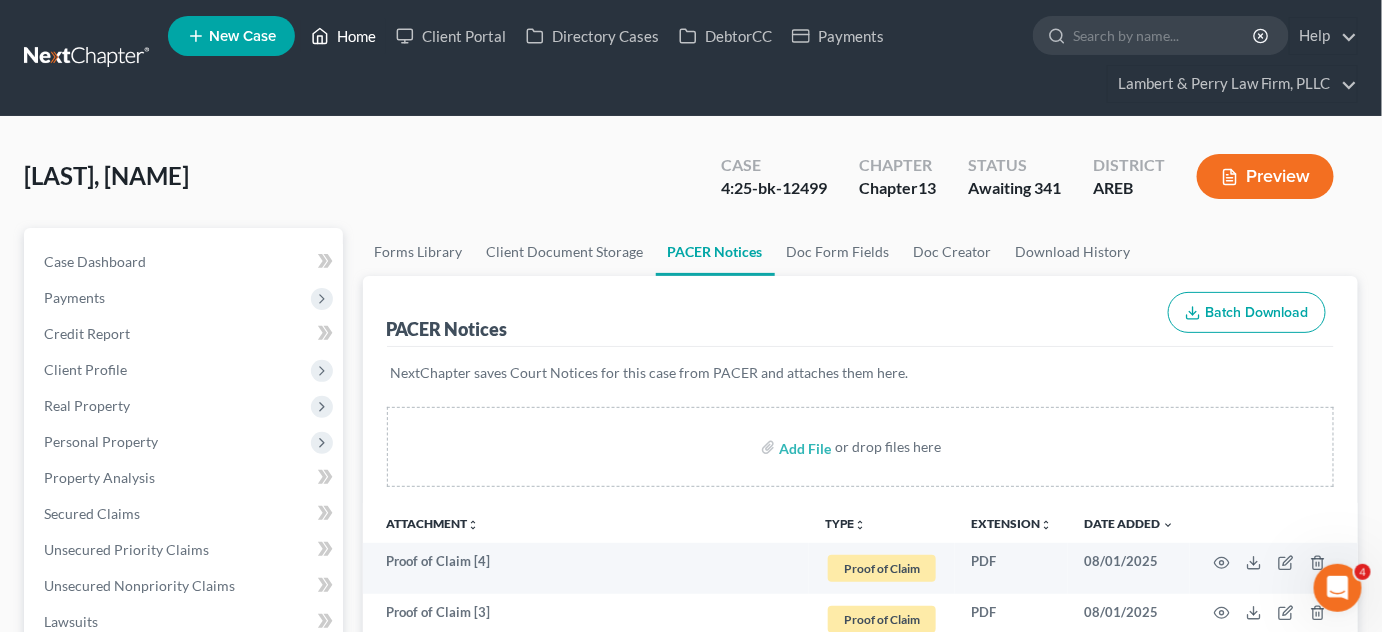 click on "Home" at bounding box center [343, 36] 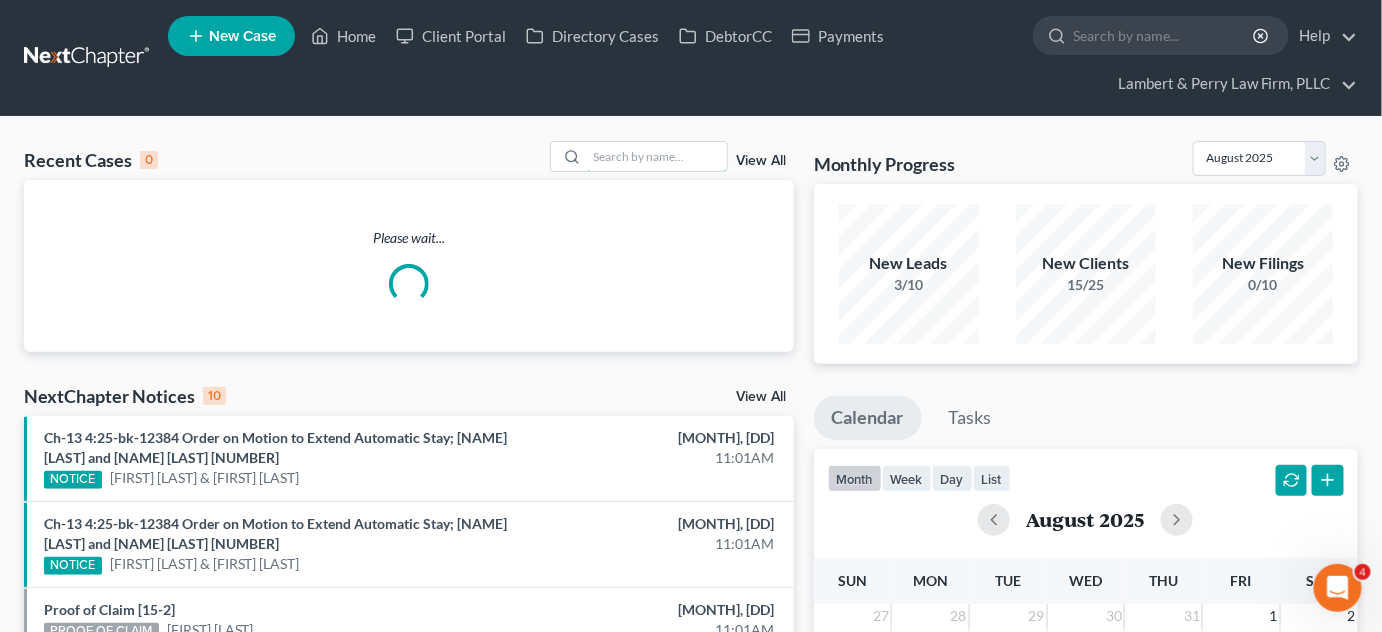 click at bounding box center [657, 156] 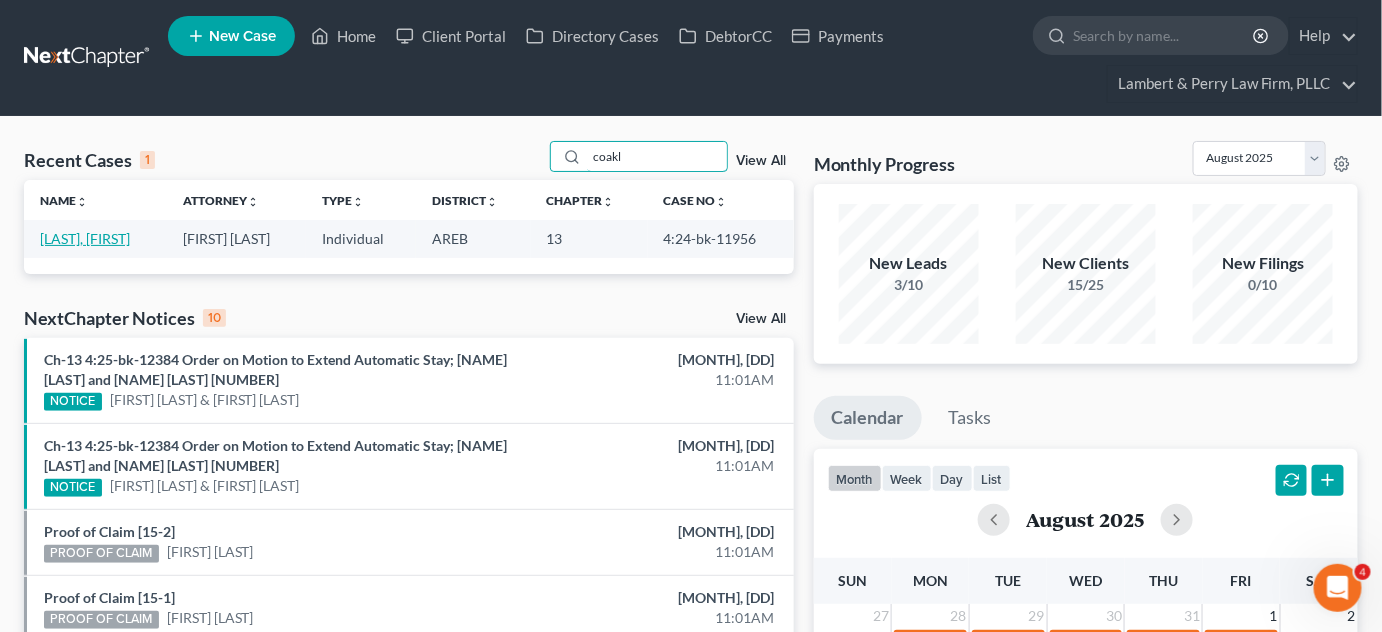 type on "coakl" 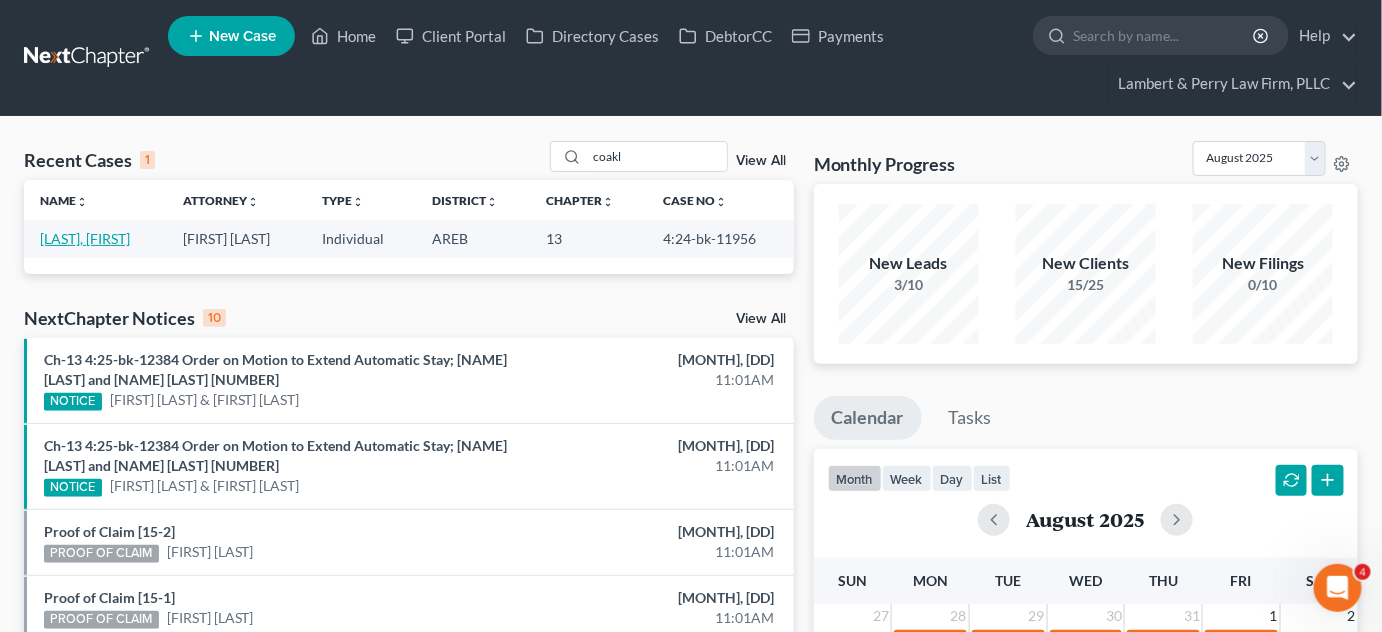 click on "[LAST], [FIRST]" at bounding box center [85, 238] 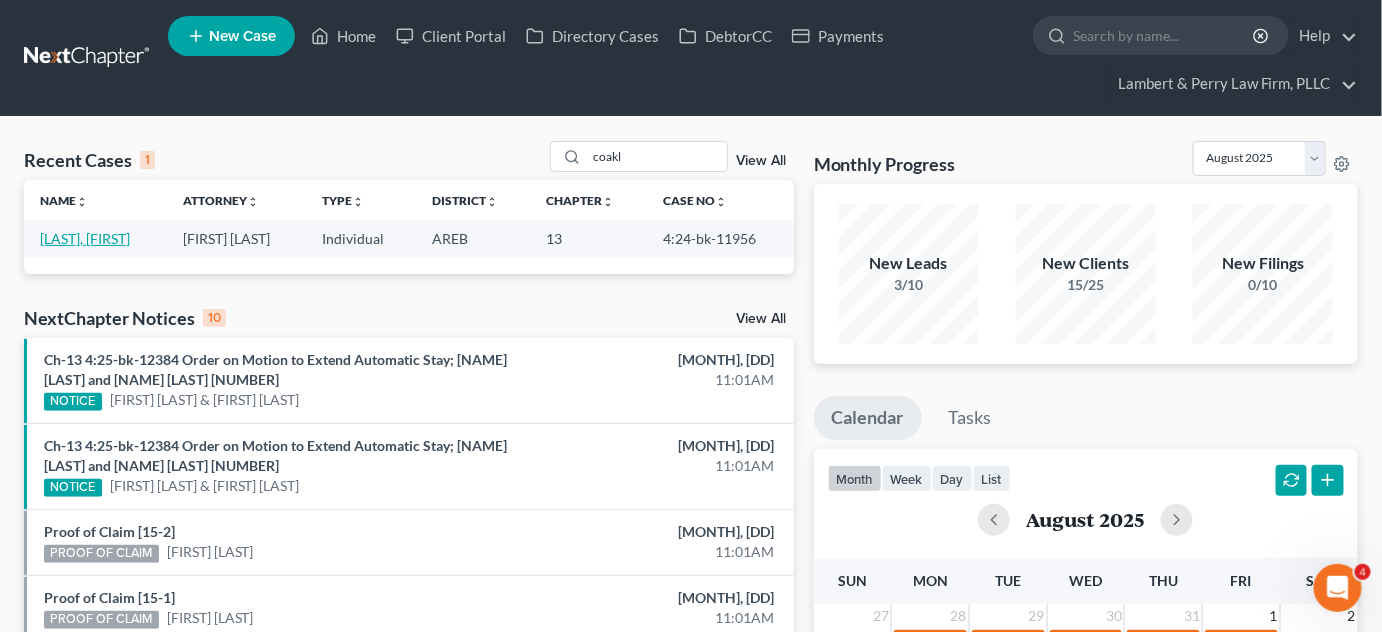 select on "4" 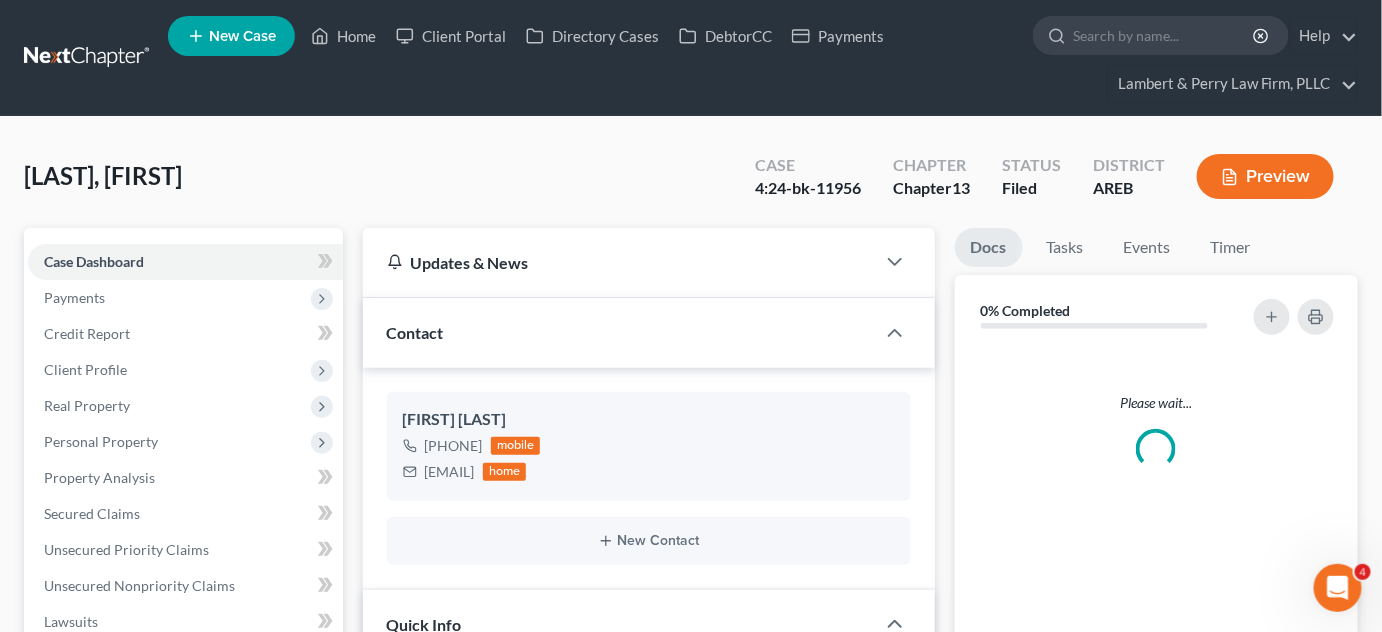 click on "Payments" at bounding box center [185, 298] 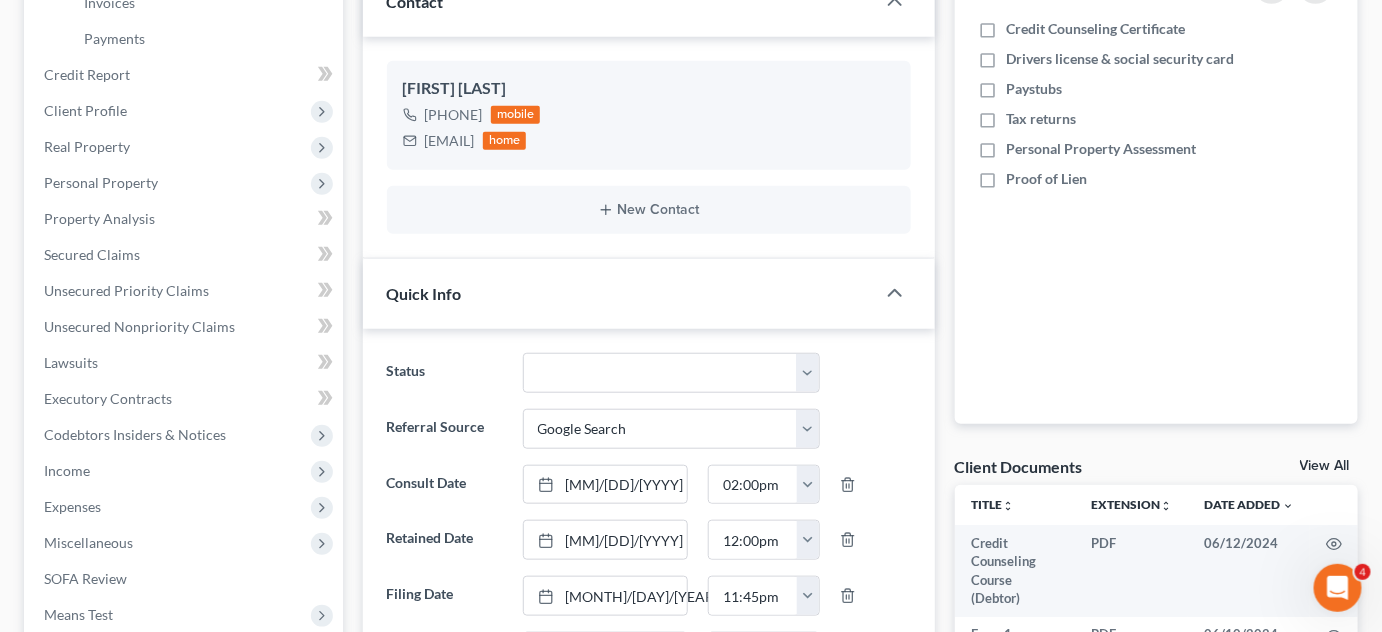 scroll, scrollTop: 363, scrollLeft: 0, axis: vertical 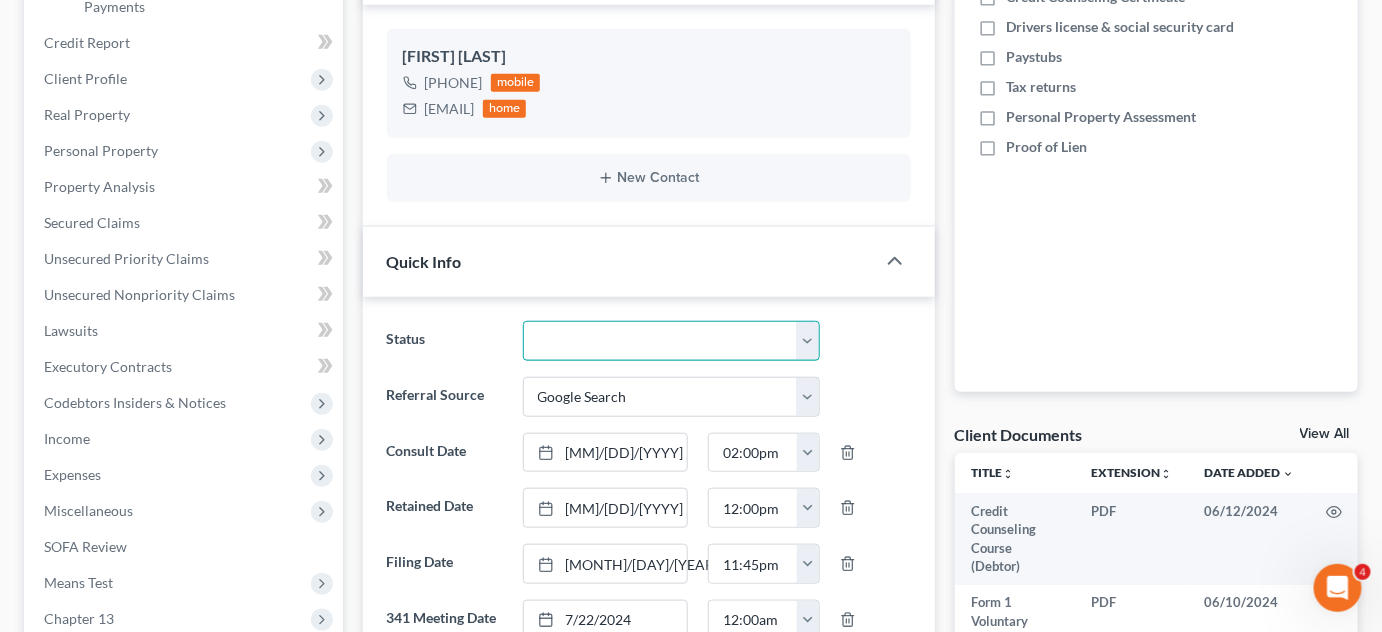 click on "Awaiting 341 Chapter 7 - Attended Meeting Confirmed Discharged Dismissed New Consult Not Retained Rejected Retained Unconfirmed Withdrawn as Counsel" at bounding box center [672, 341] 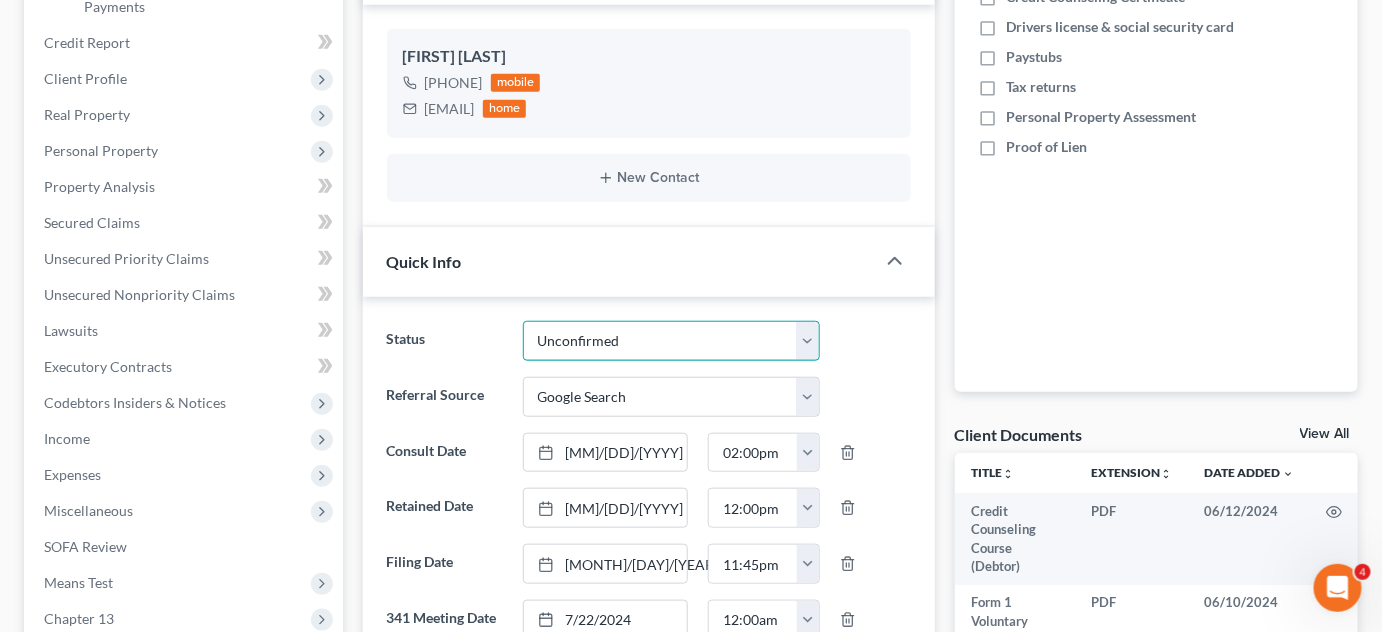click on "Awaiting 341 Chapter 7 - Attended Meeting Confirmed Discharged Dismissed New Consult Not Retained Rejected Retained Unconfirmed Withdrawn as Counsel" at bounding box center [672, 341] 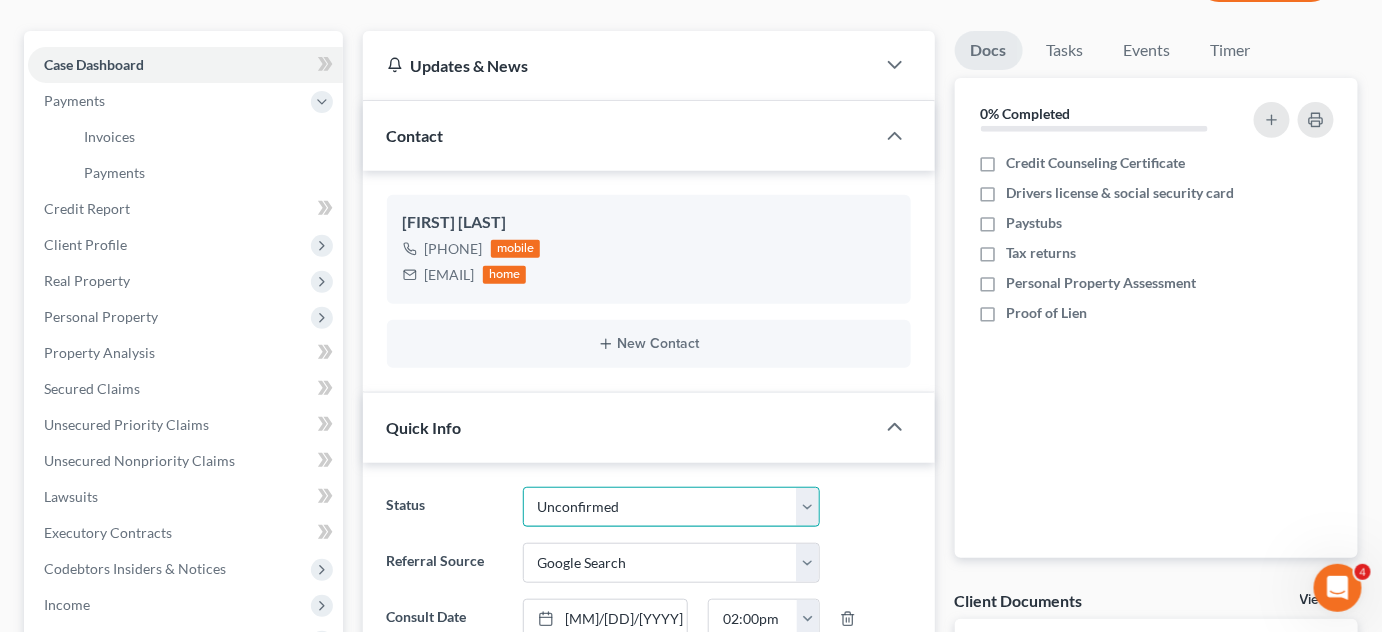scroll, scrollTop: 181, scrollLeft: 0, axis: vertical 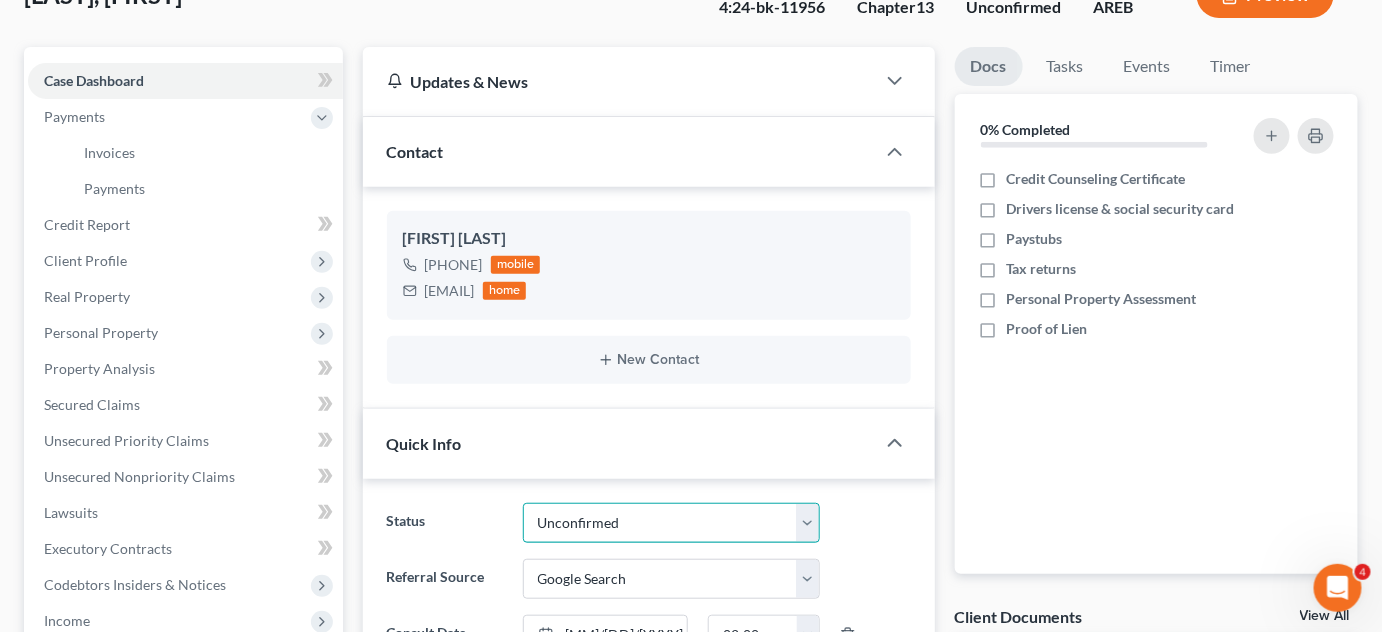 drag, startPoint x: 610, startPoint y: 516, endPoint x: 608, endPoint y: 505, distance: 11.18034 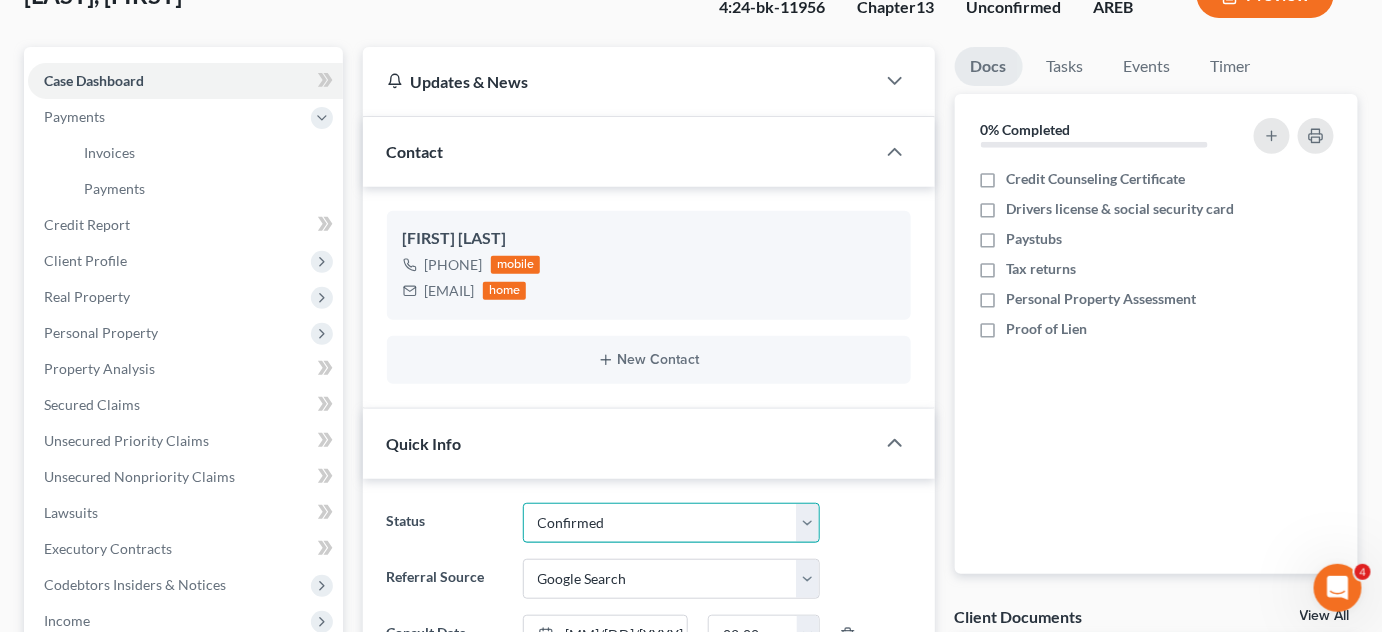 click on "Awaiting 341 Chapter 7 - Attended Meeting Confirmed Discharged Dismissed New Consult Not Retained Rejected Retained Unconfirmed Withdrawn as Counsel" at bounding box center (672, 523) 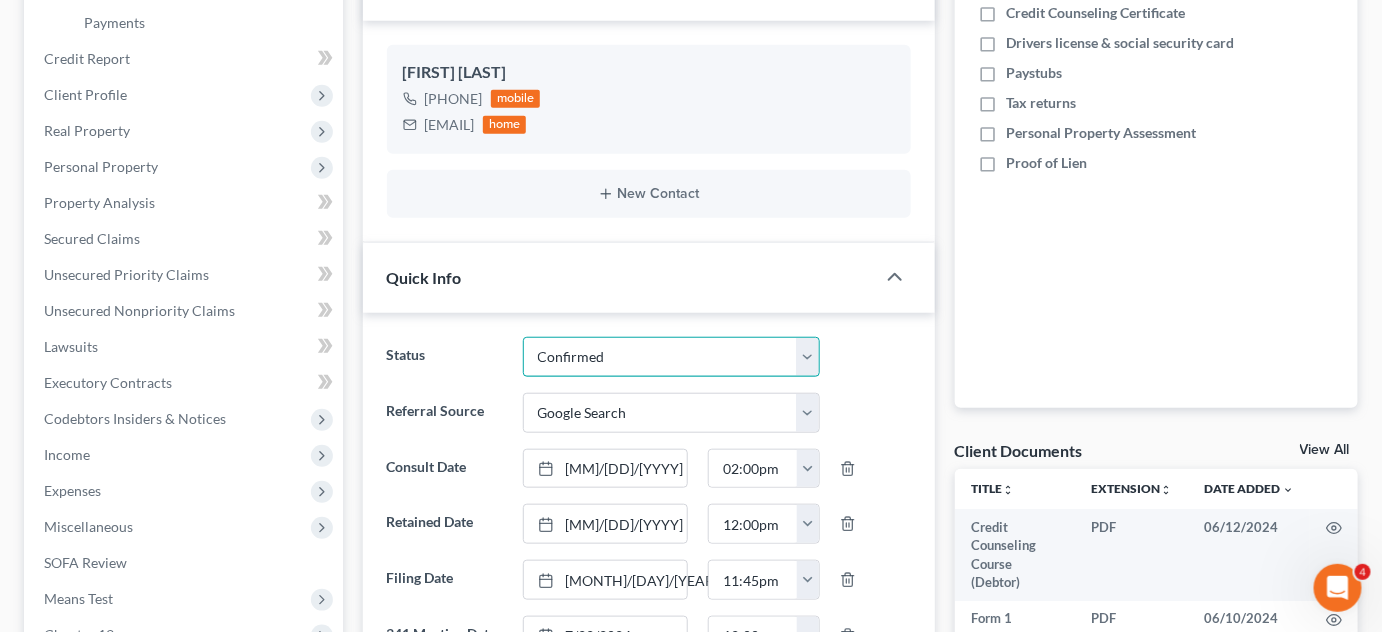 scroll, scrollTop: 0, scrollLeft: 0, axis: both 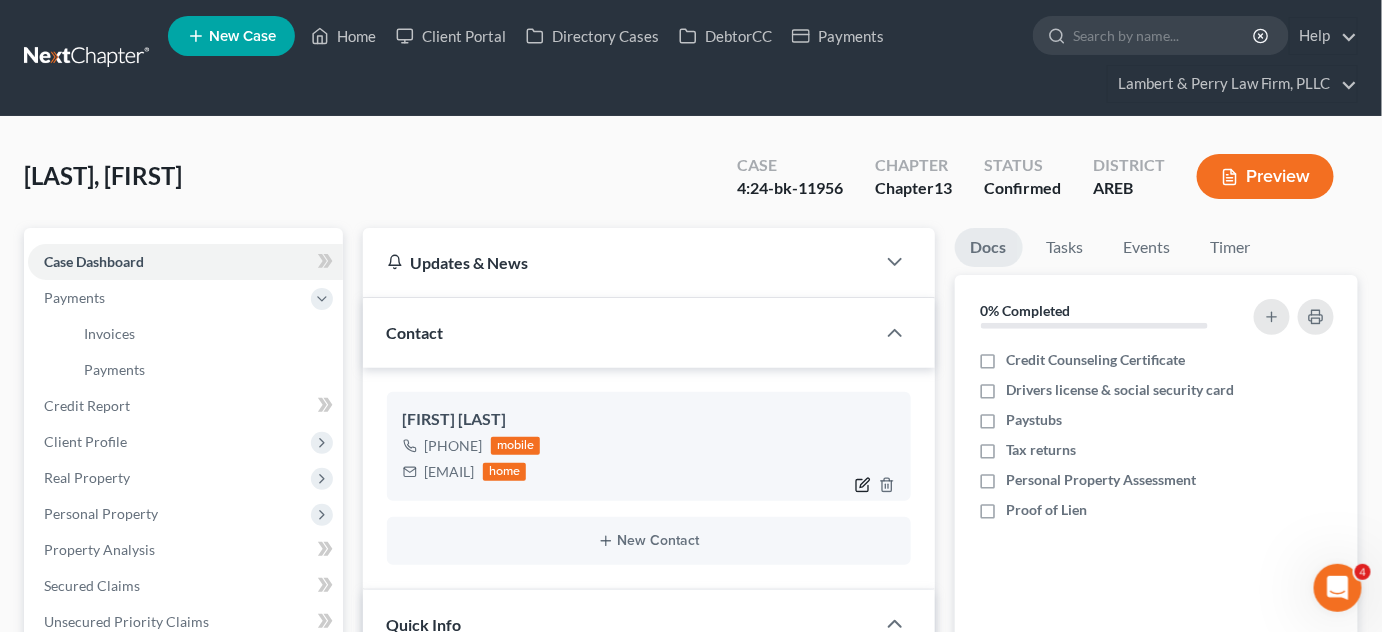 click 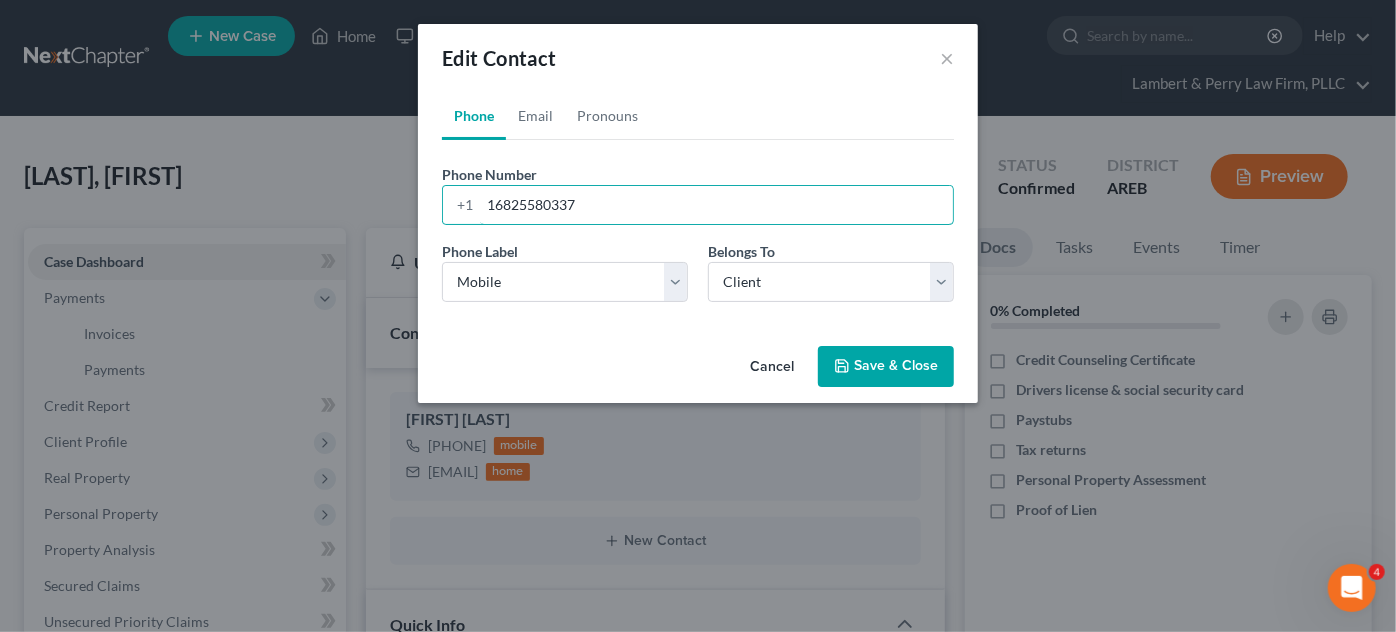 drag, startPoint x: 600, startPoint y: 189, endPoint x: 533, endPoint y: 172, distance: 69.12308 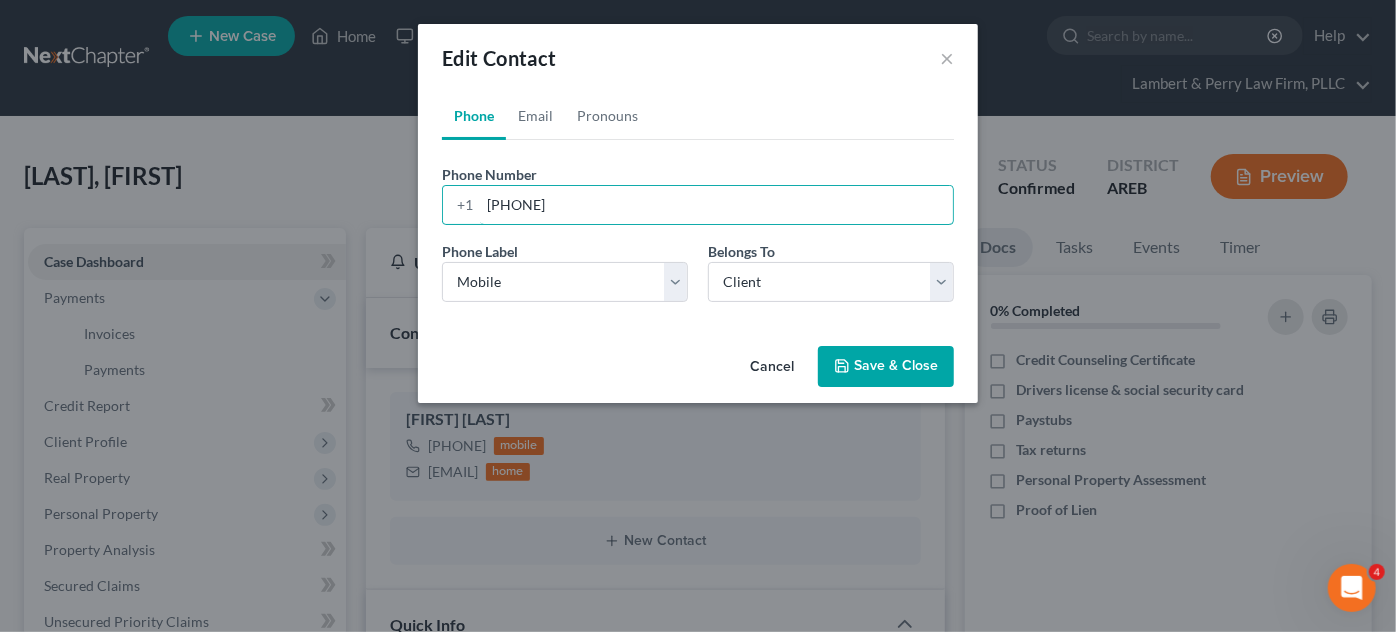 type on "[PHONE]" 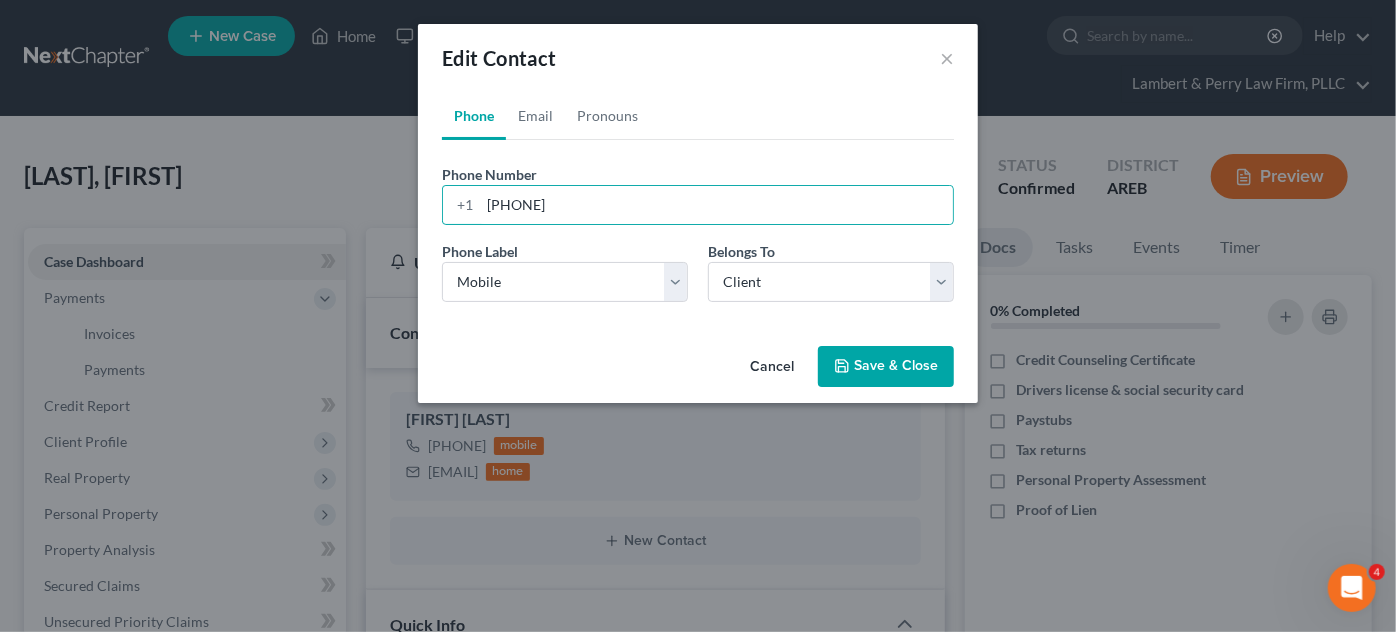 drag, startPoint x: 858, startPoint y: 358, endPoint x: 845, endPoint y: 370, distance: 17.691807 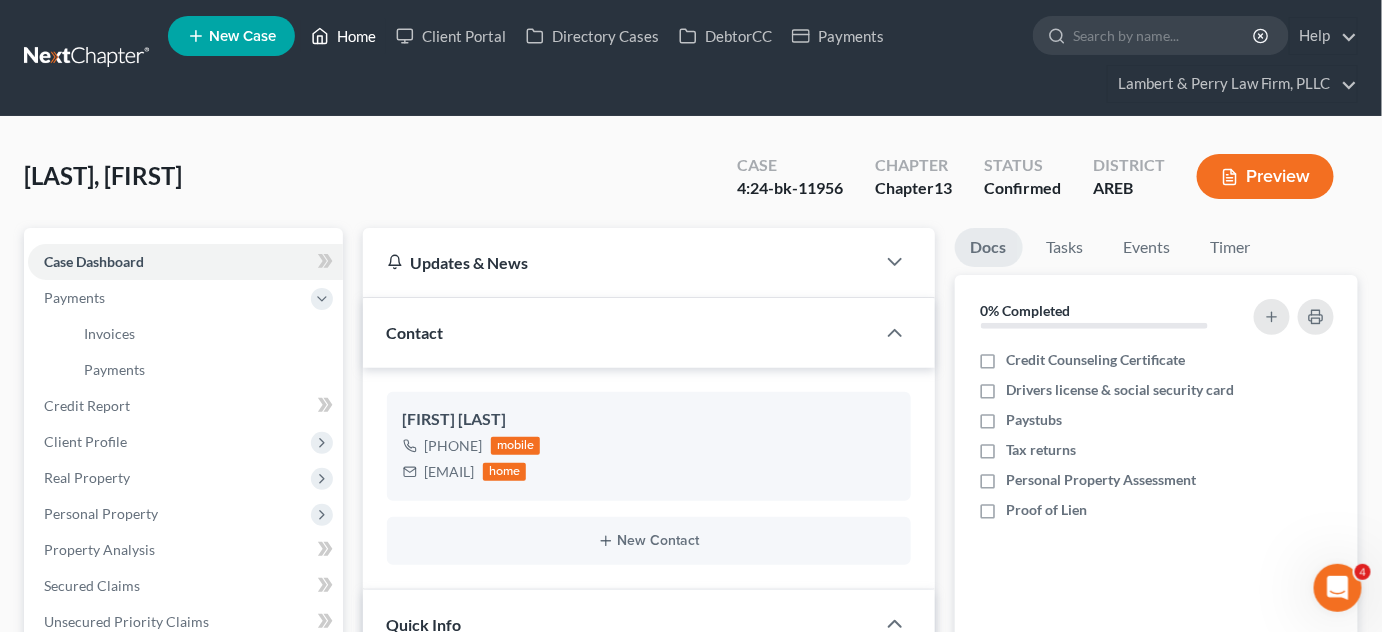 click on "Home" at bounding box center (343, 36) 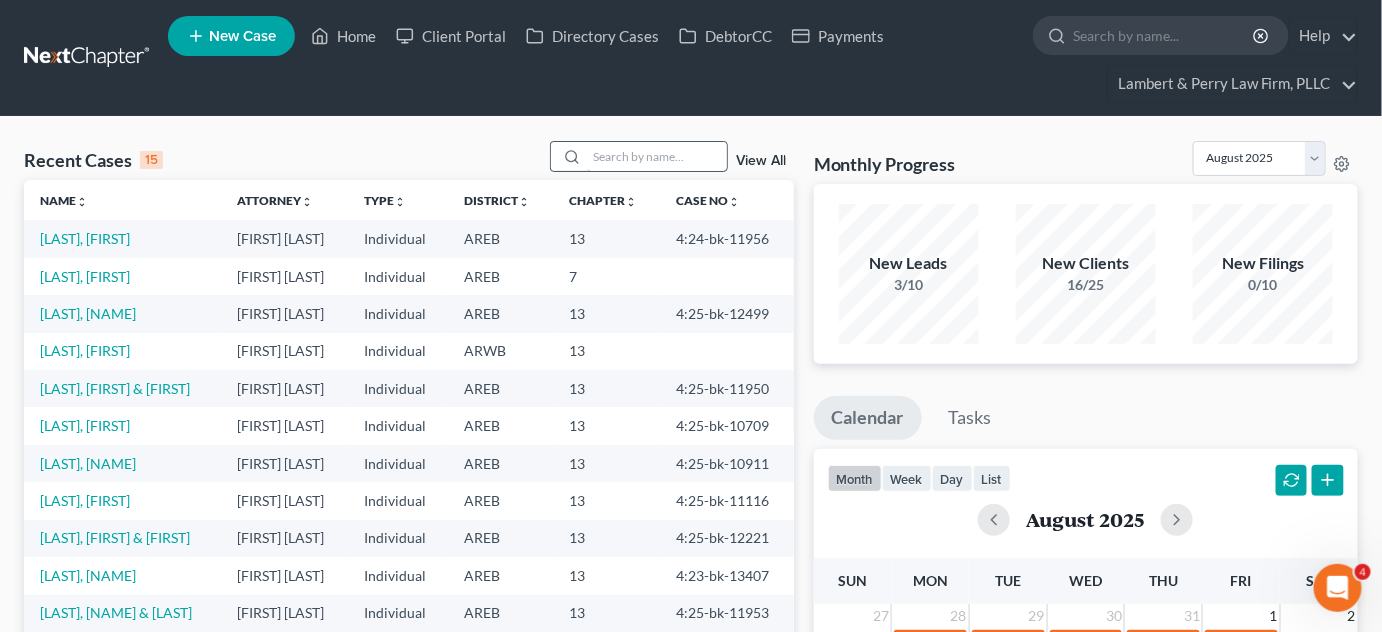 click at bounding box center [657, 156] 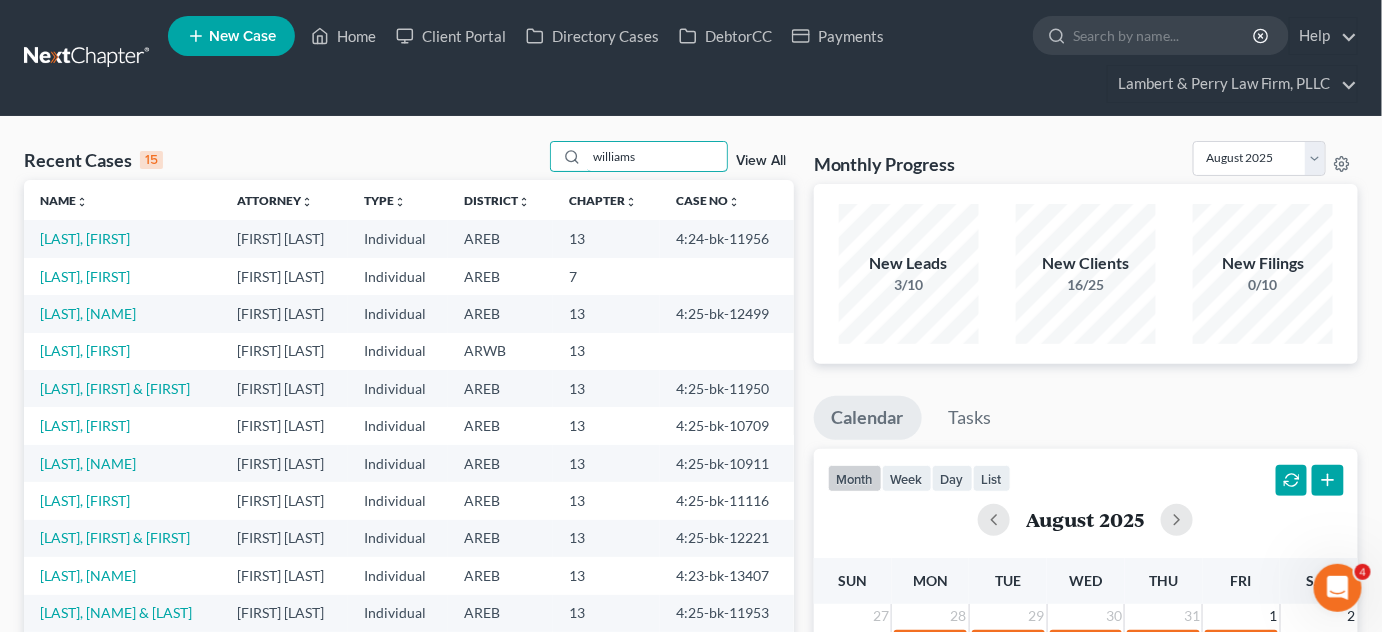 type on "williams" 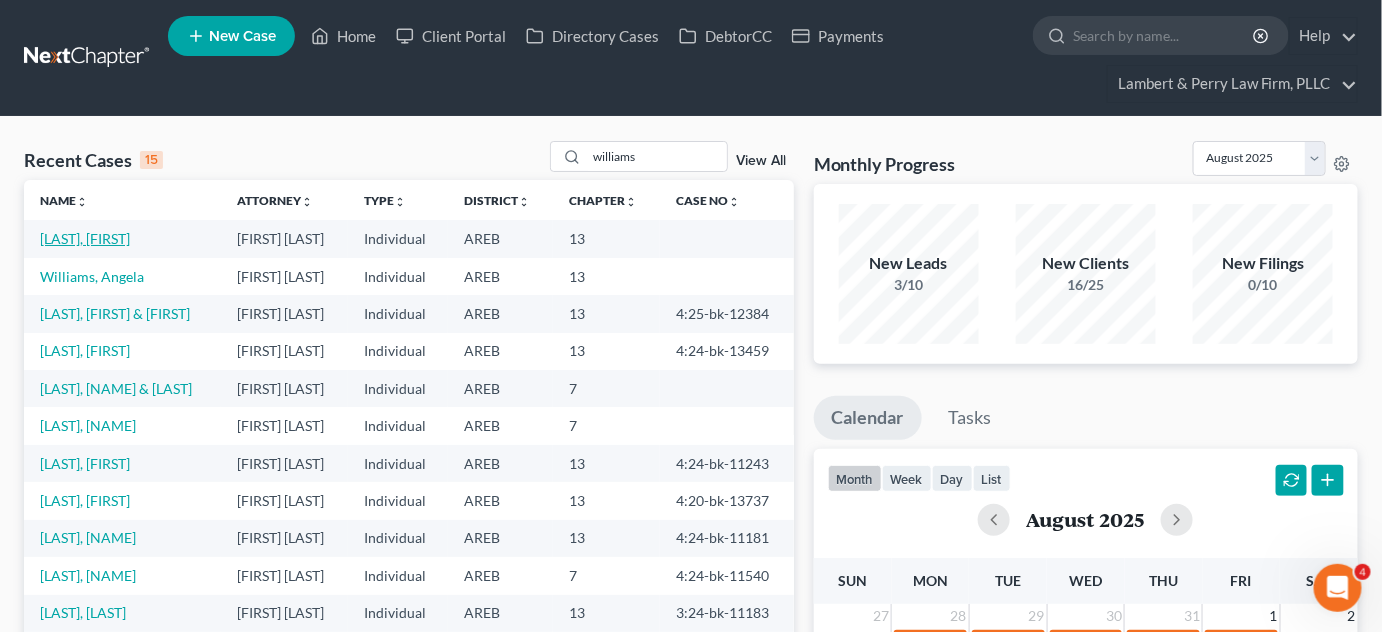 click on "[LAST], [FIRST]" at bounding box center (85, 238) 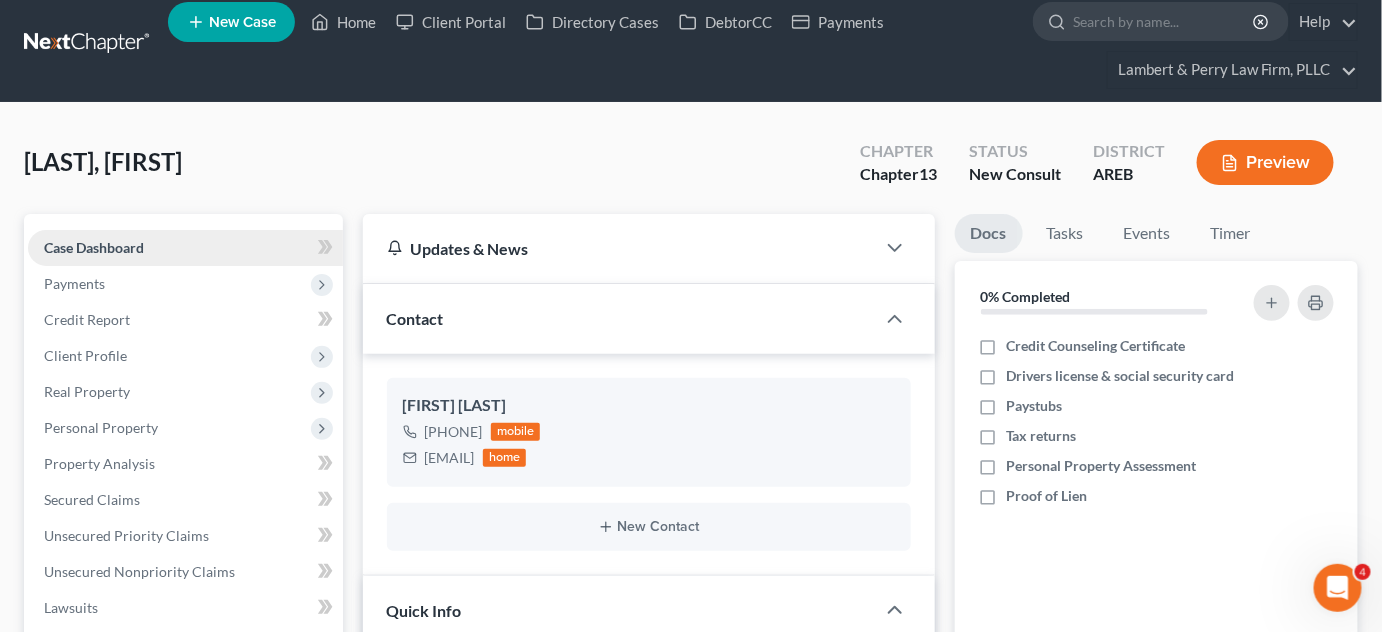 scroll, scrollTop: 0, scrollLeft: 0, axis: both 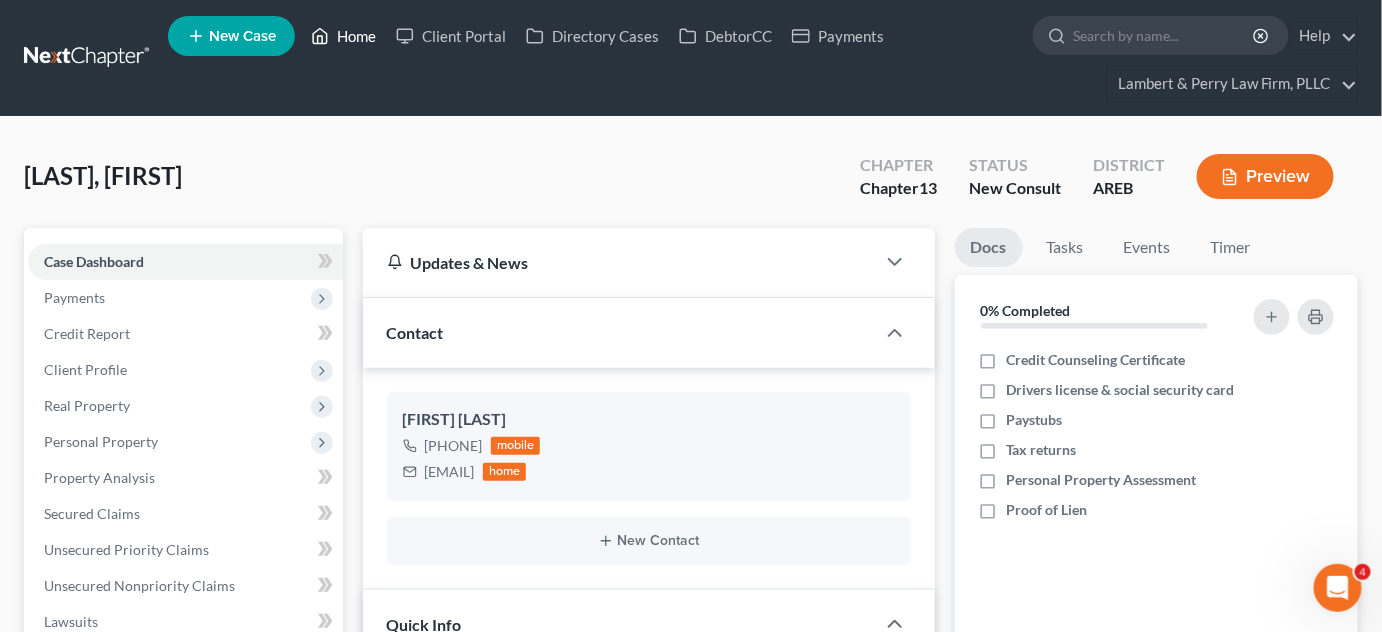 click on "Home" at bounding box center [343, 36] 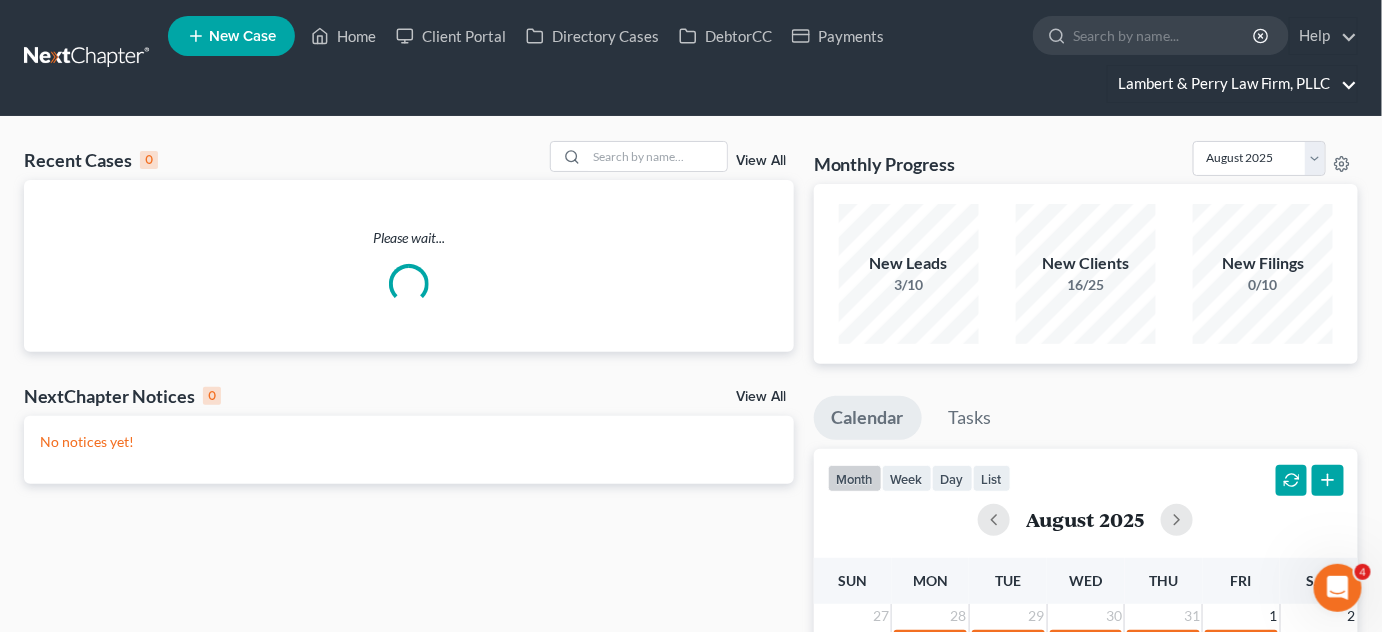 click on "Lambert & Perry Law Firm, PLLC" at bounding box center (1232, 84) 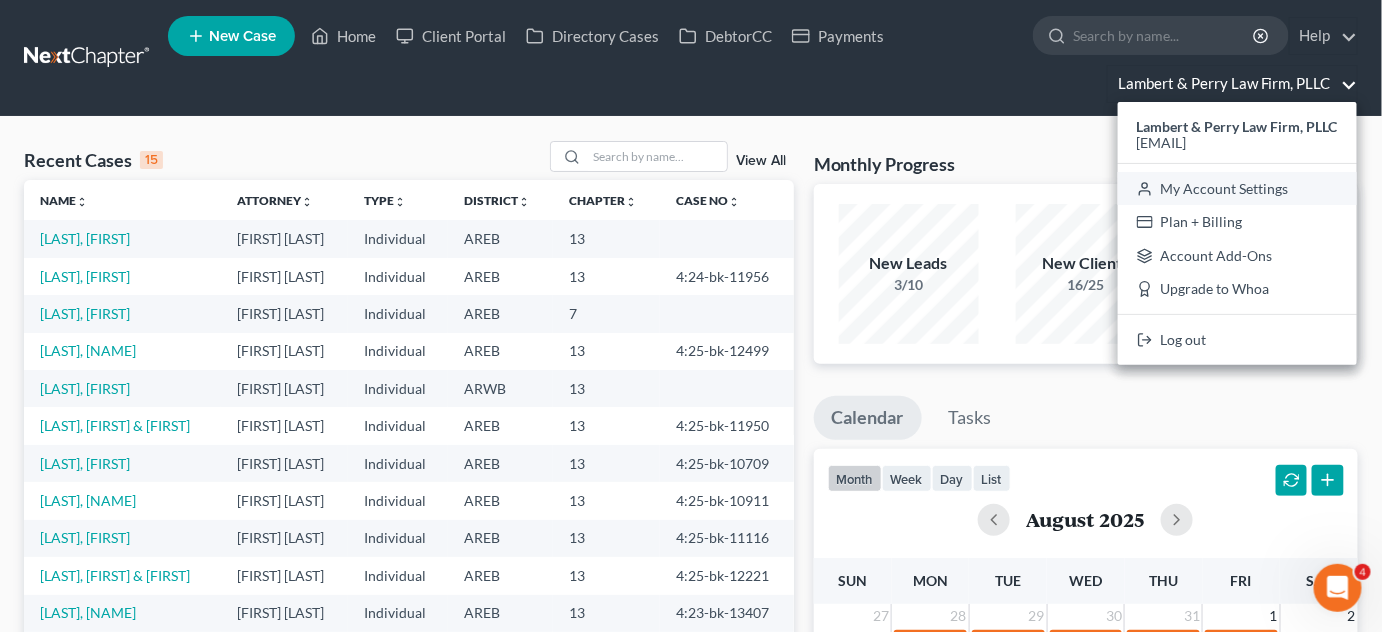 click on "My Account Settings" at bounding box center (1237, 189) 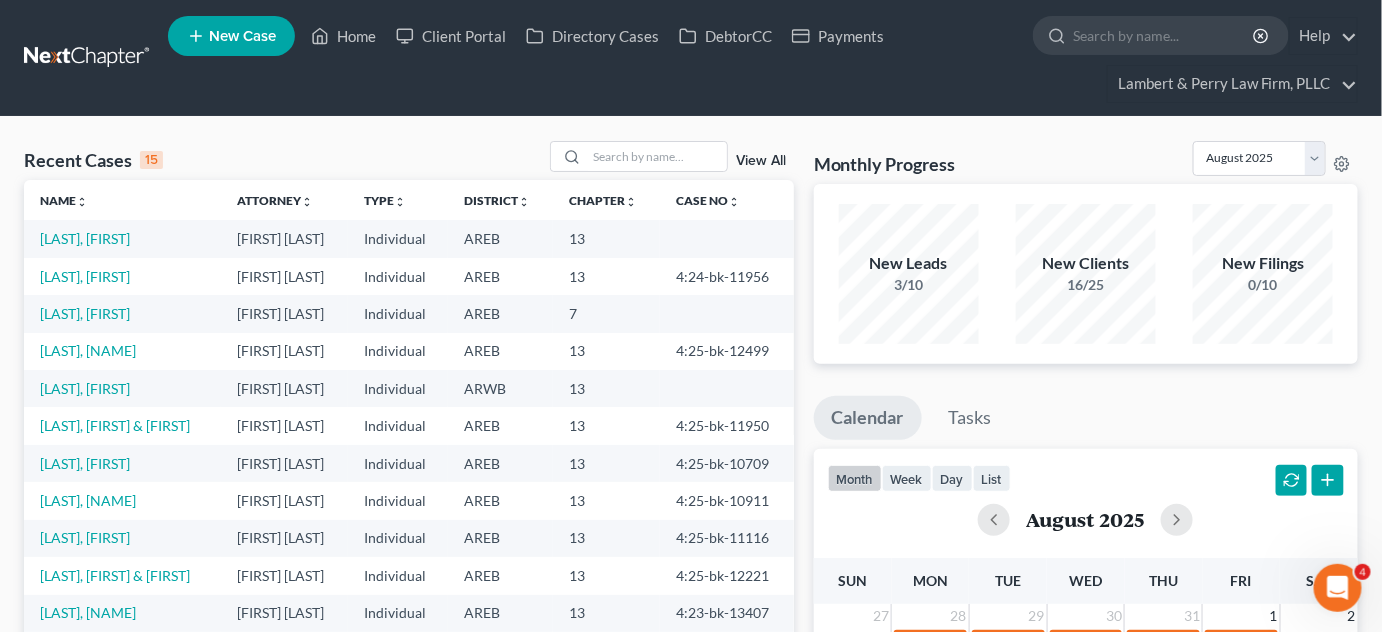 select on "5" 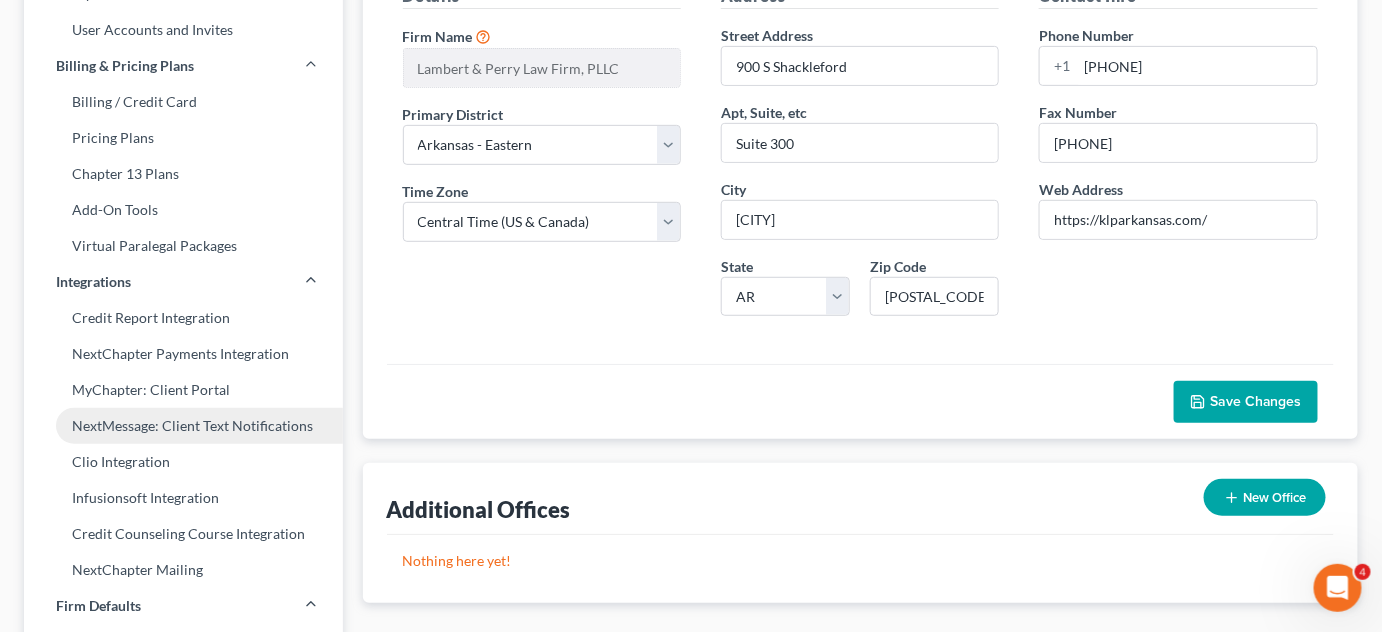 scroll, scrollTop: 272, scrollLeft: 0, axis: vertical 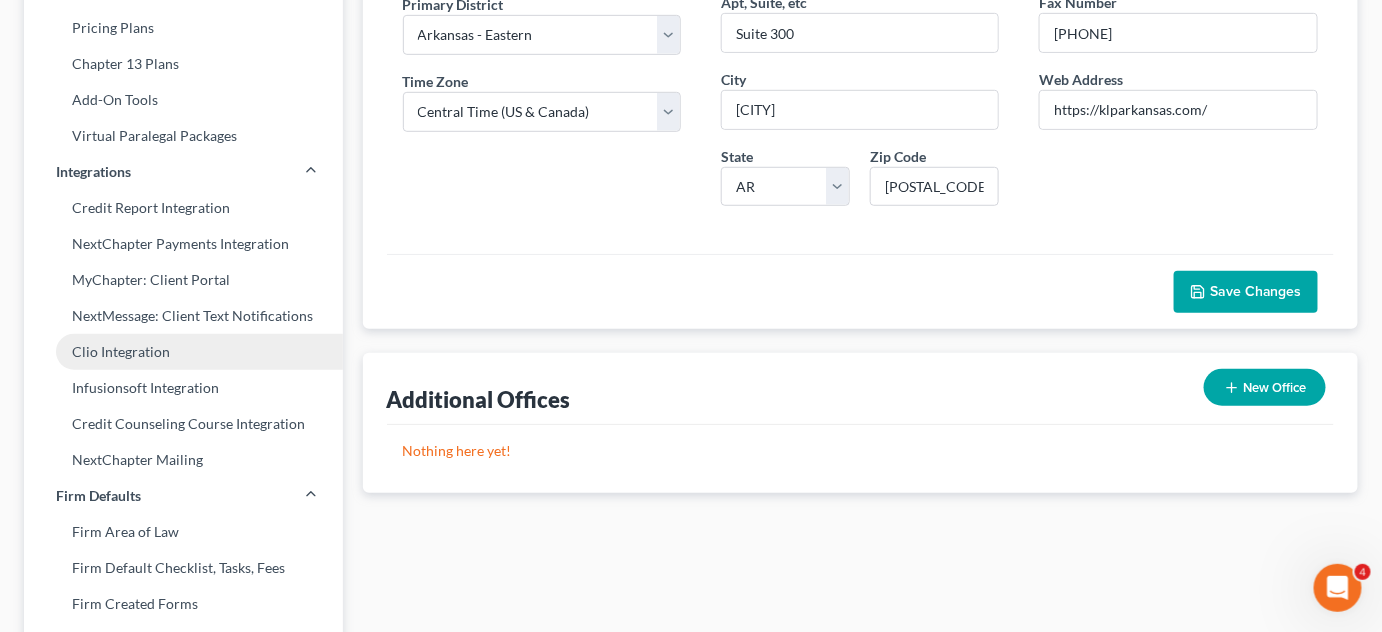 click on "Clio Integration" at bounding box center [183, 352] 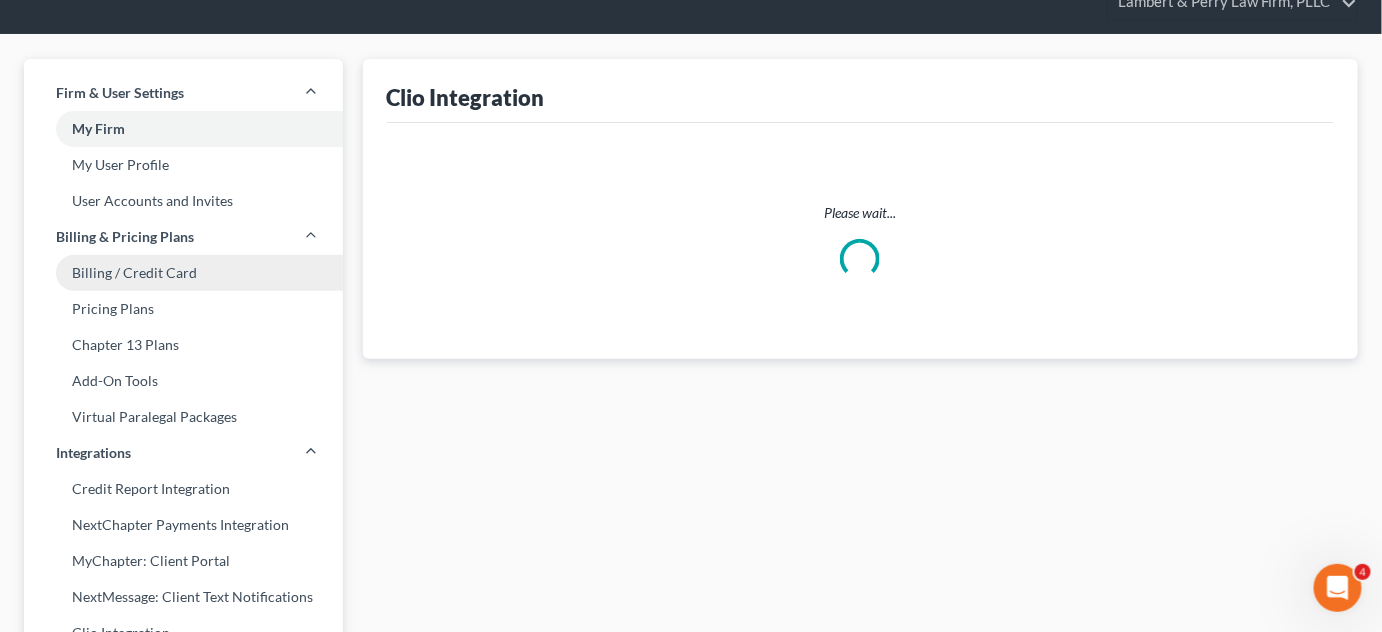 scroll, scrollTop: 0, scrollLeft: 0, axis: both 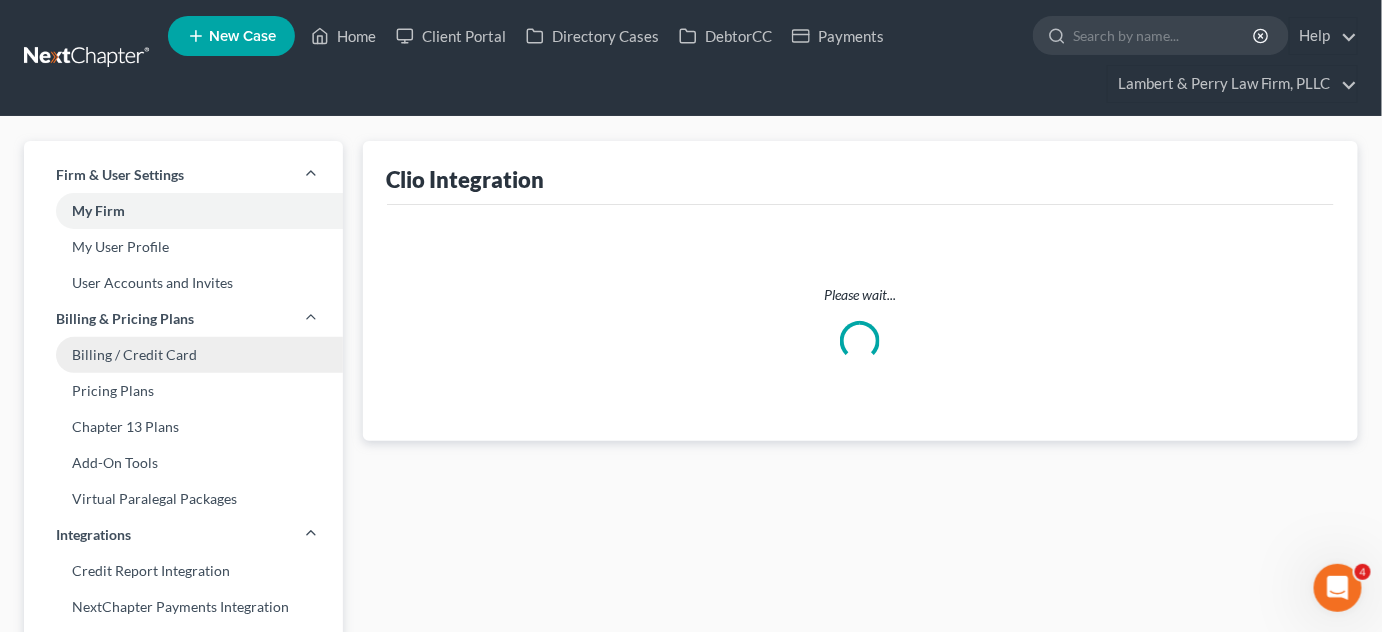 select on "1" 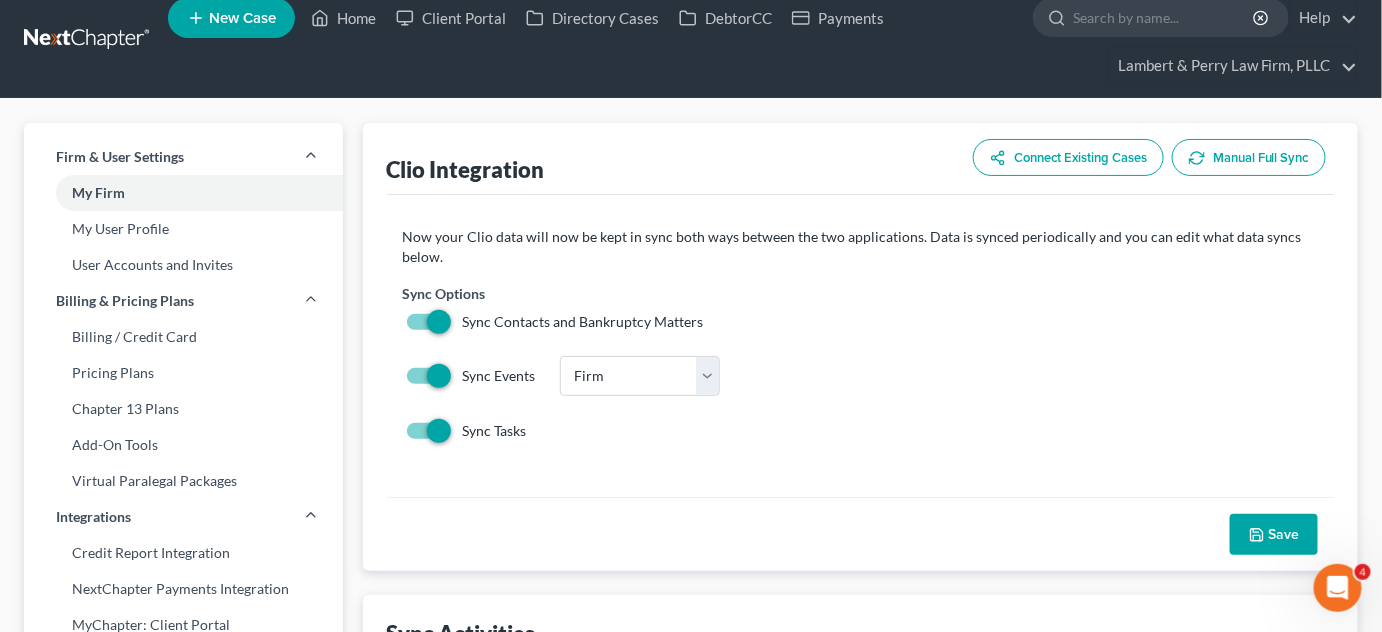 scroll, scrollTop: 0, scrollLeft: 0, axis: both 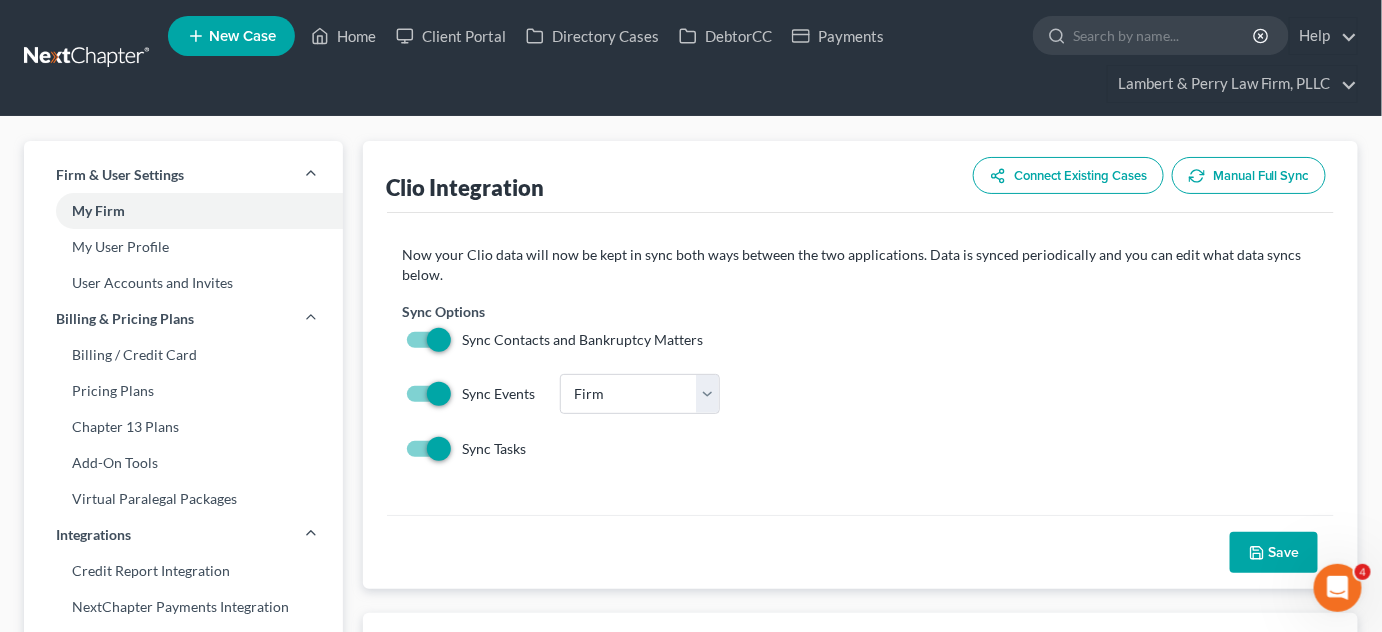 click on "Manual Full Sync" at bounding box center (1249, 175) 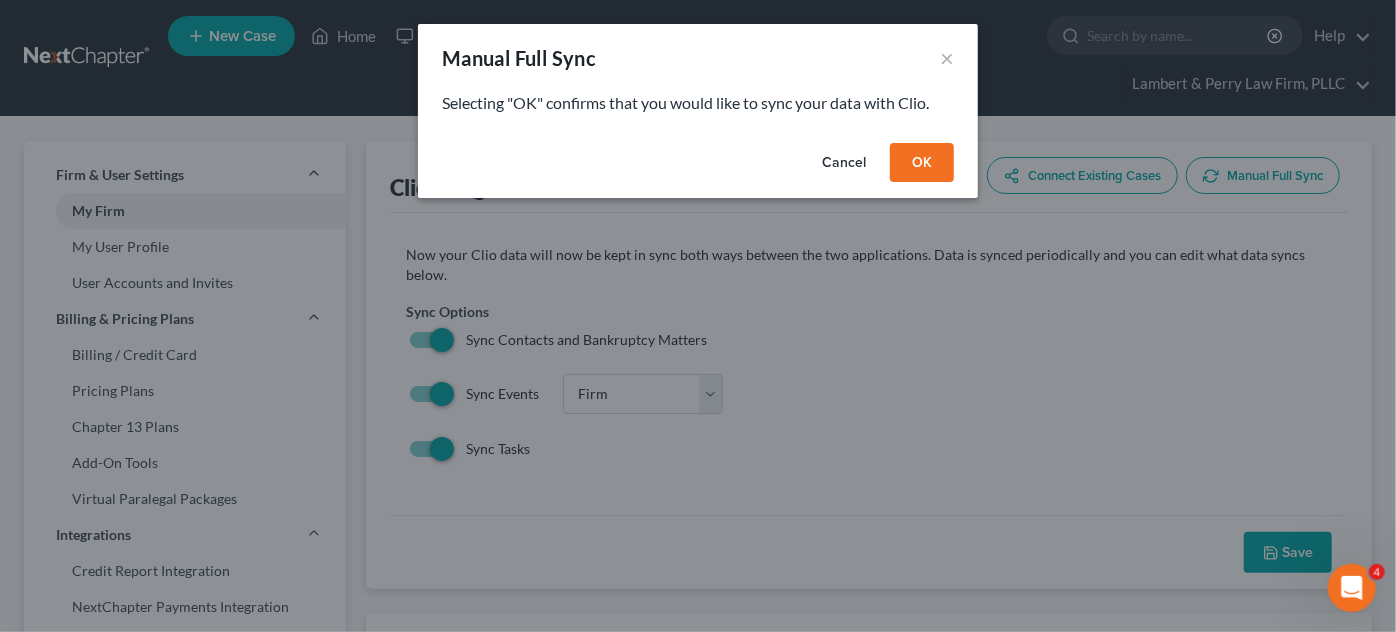 click on "OK" at bounding box center (922, 163) 